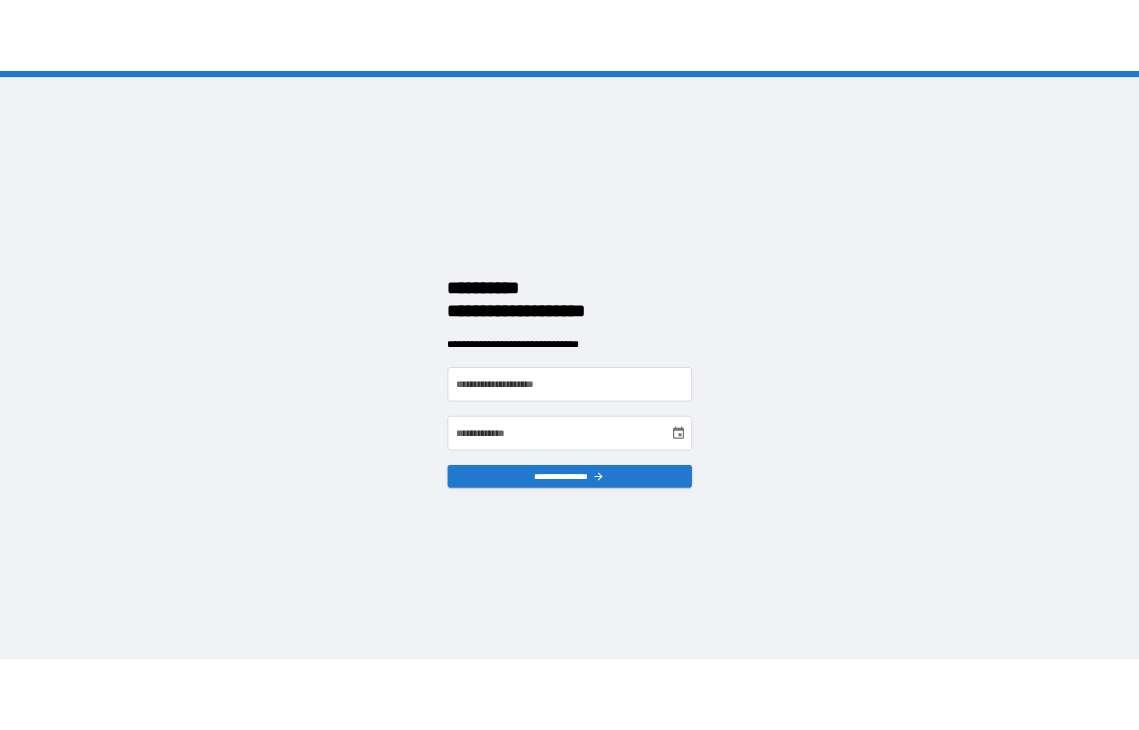 scroll, scrollTop: 0, scrollLeft: 0, axis: both 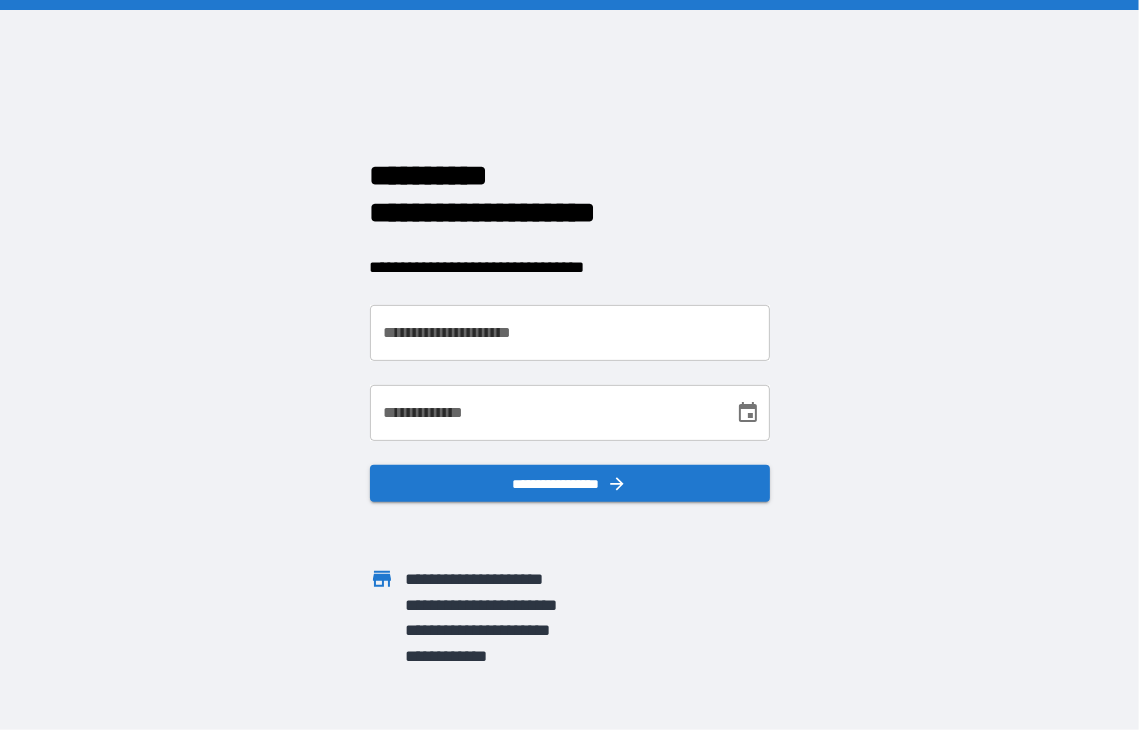 click on "**********" at bounding box center [570, 333] 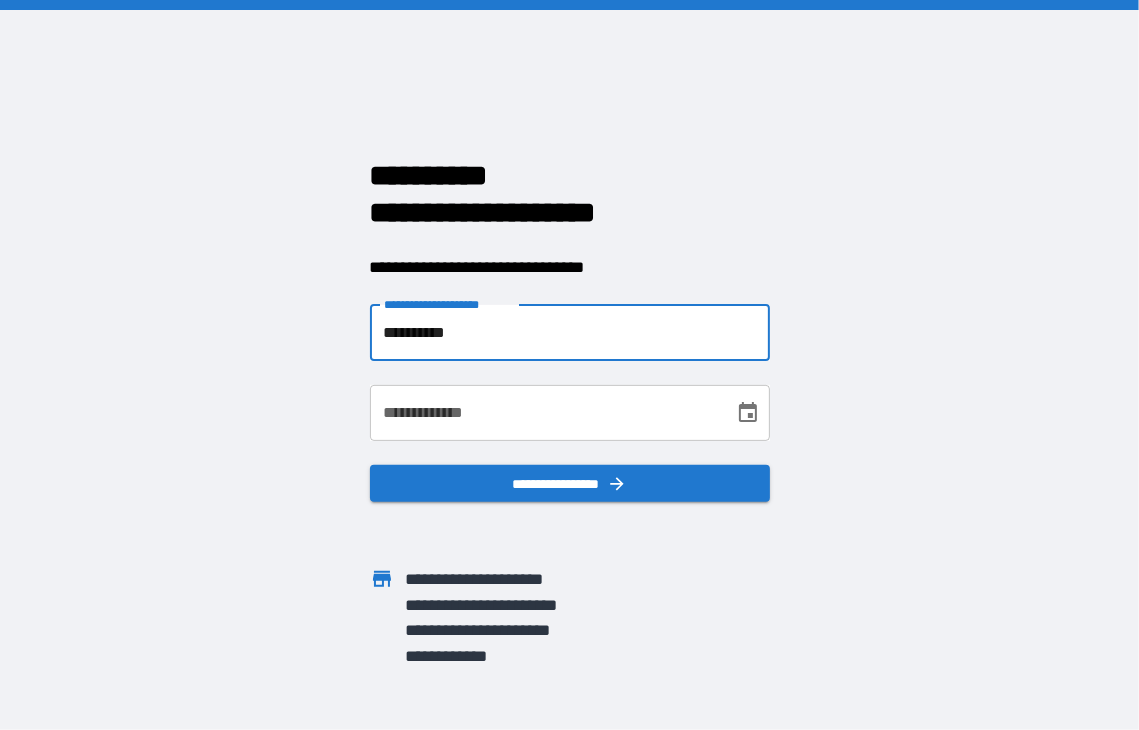 click on "**********" at bounding box center [570, 333] 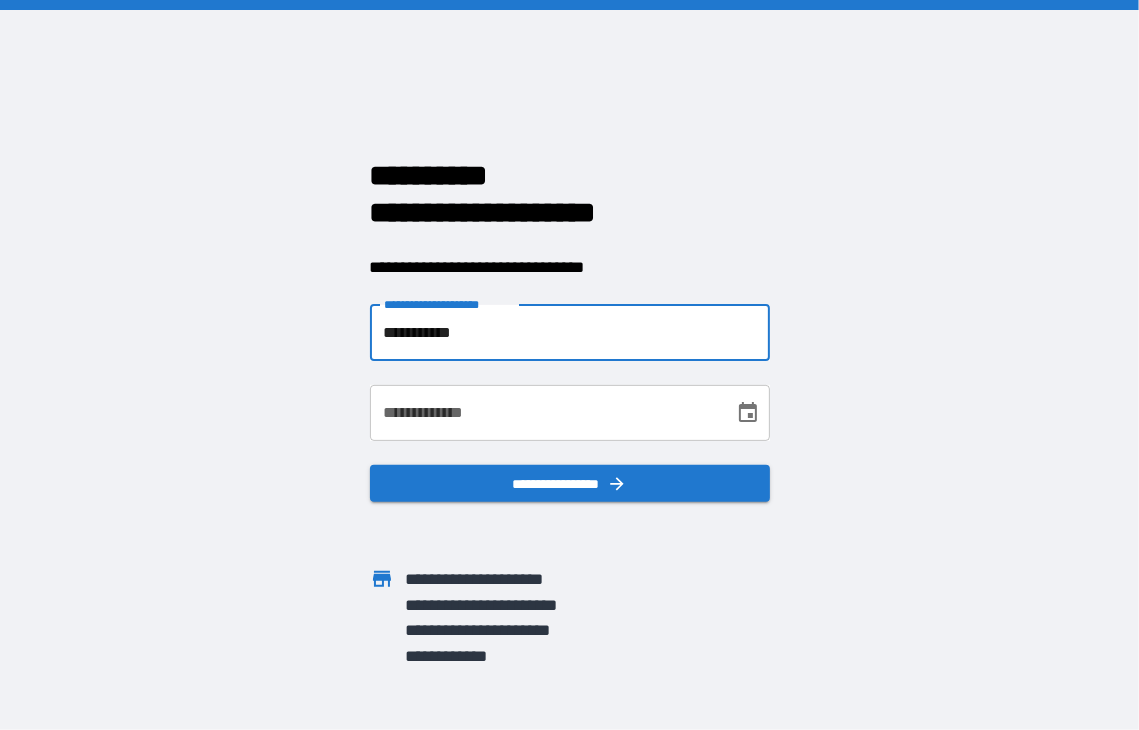 click on "**********" at bounding box center (570, 333) 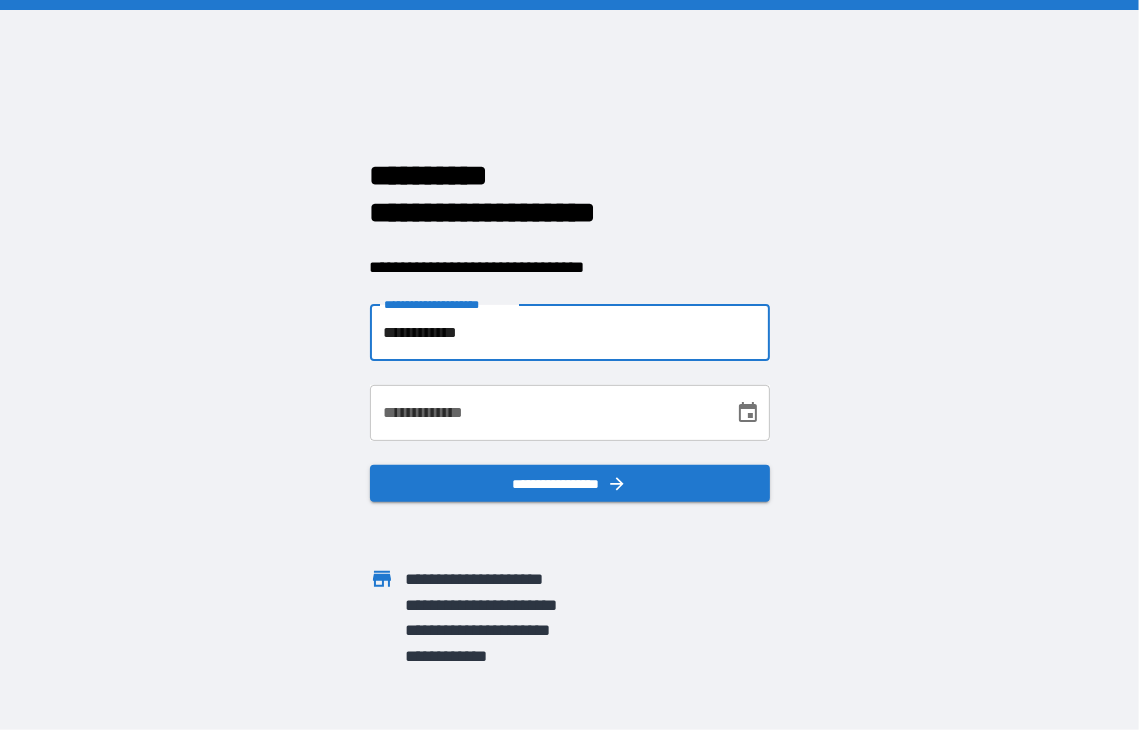 type on "**********" 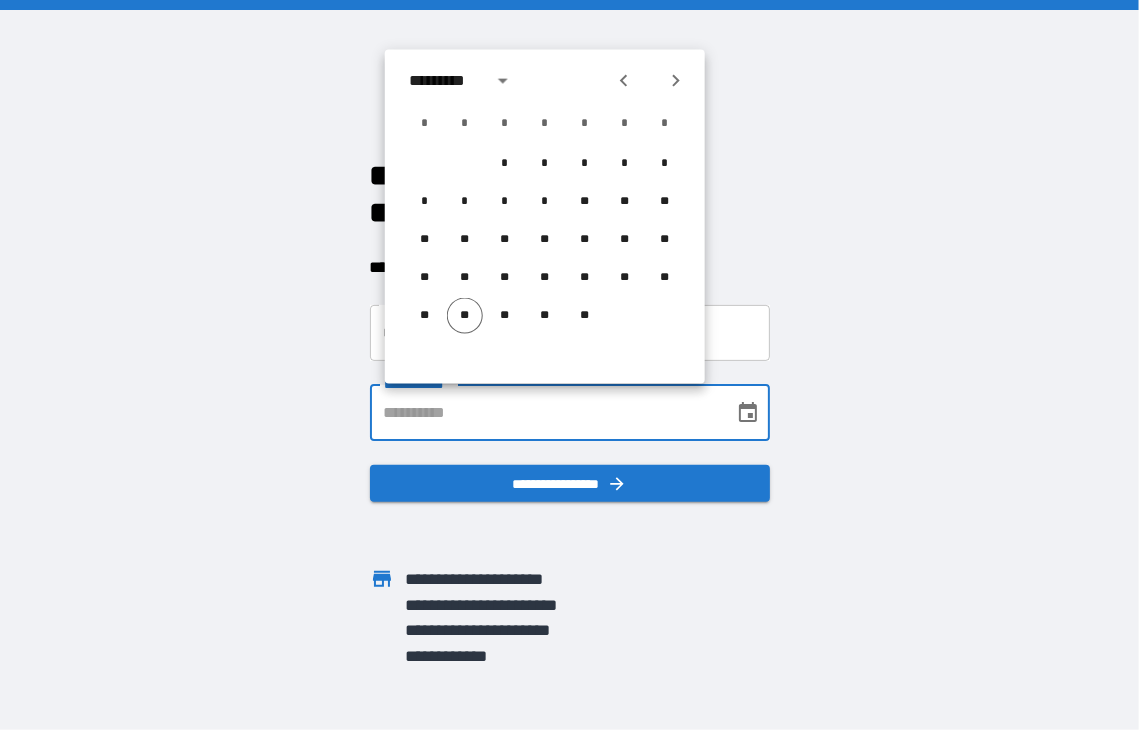 click on "**********" at bounding box center [545, 413] 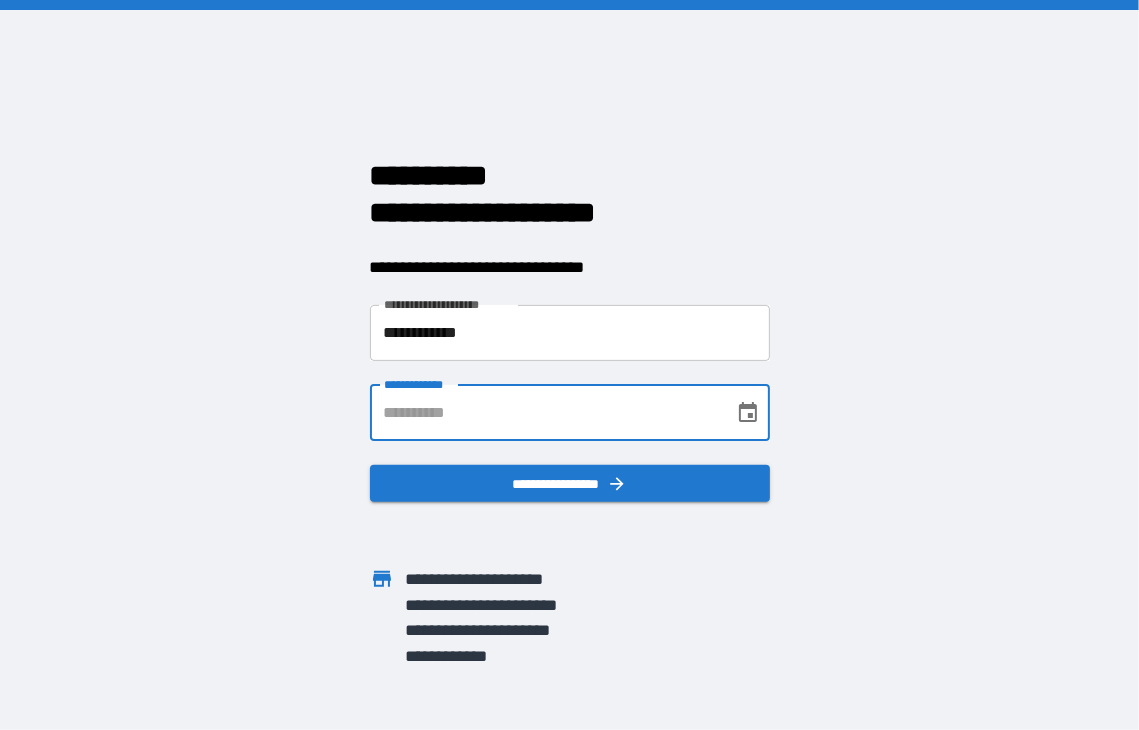 click on "**********" at bounding box center [545, 413] 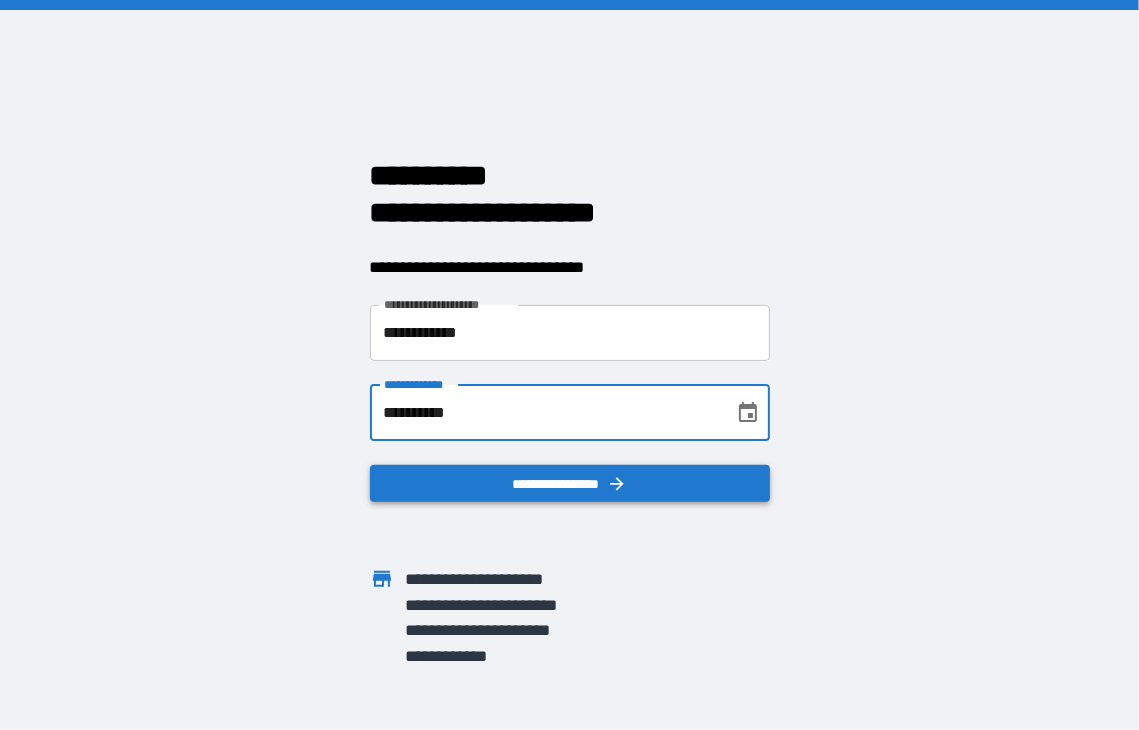 type on "**********" 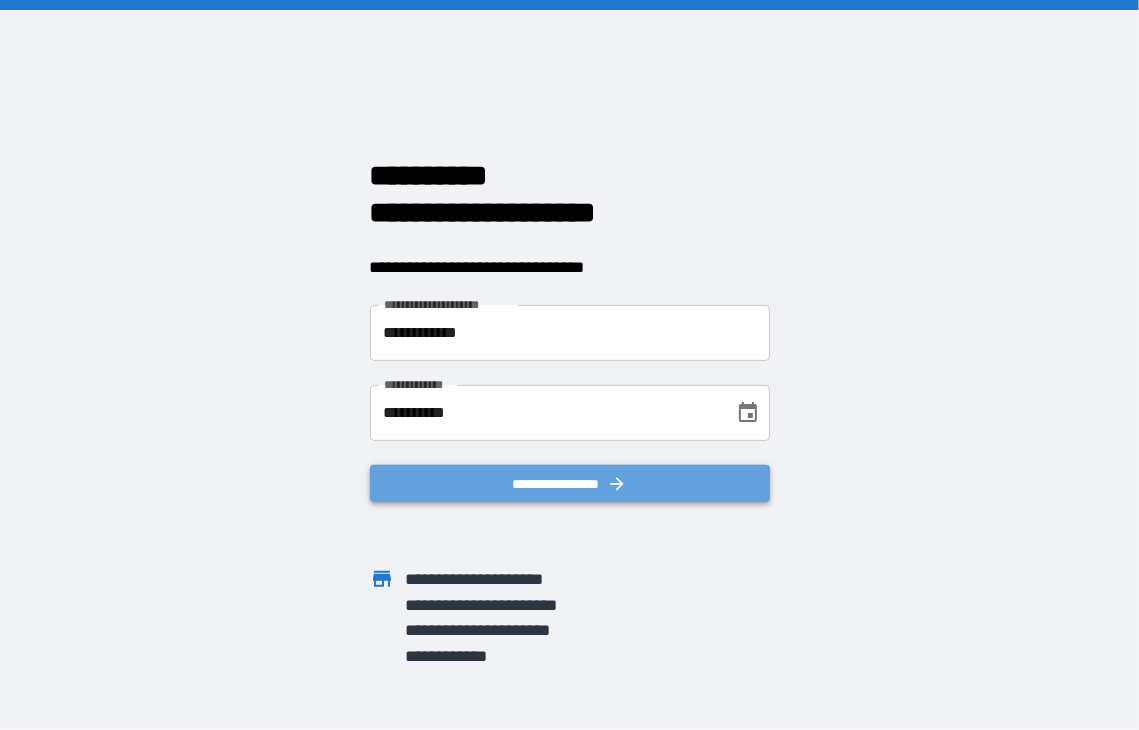 click on "**********" at bounding box center (570, 484) 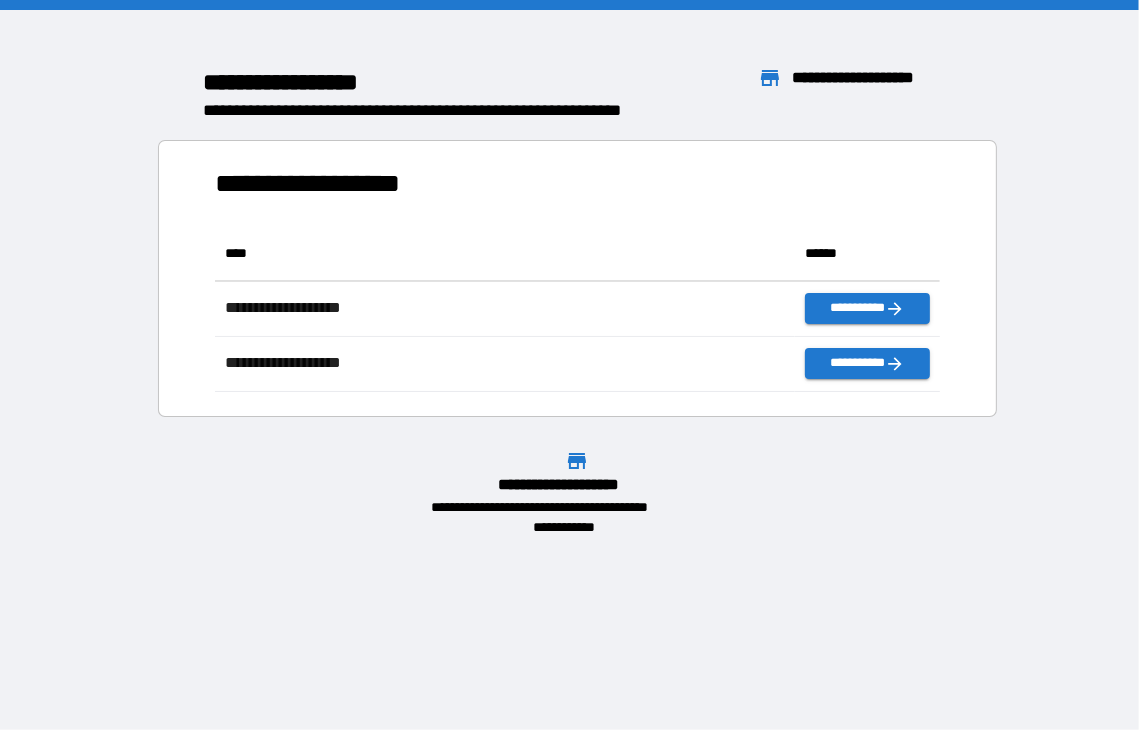 scroll, scrollTop: 16, scrollLeft: 16, axis: both 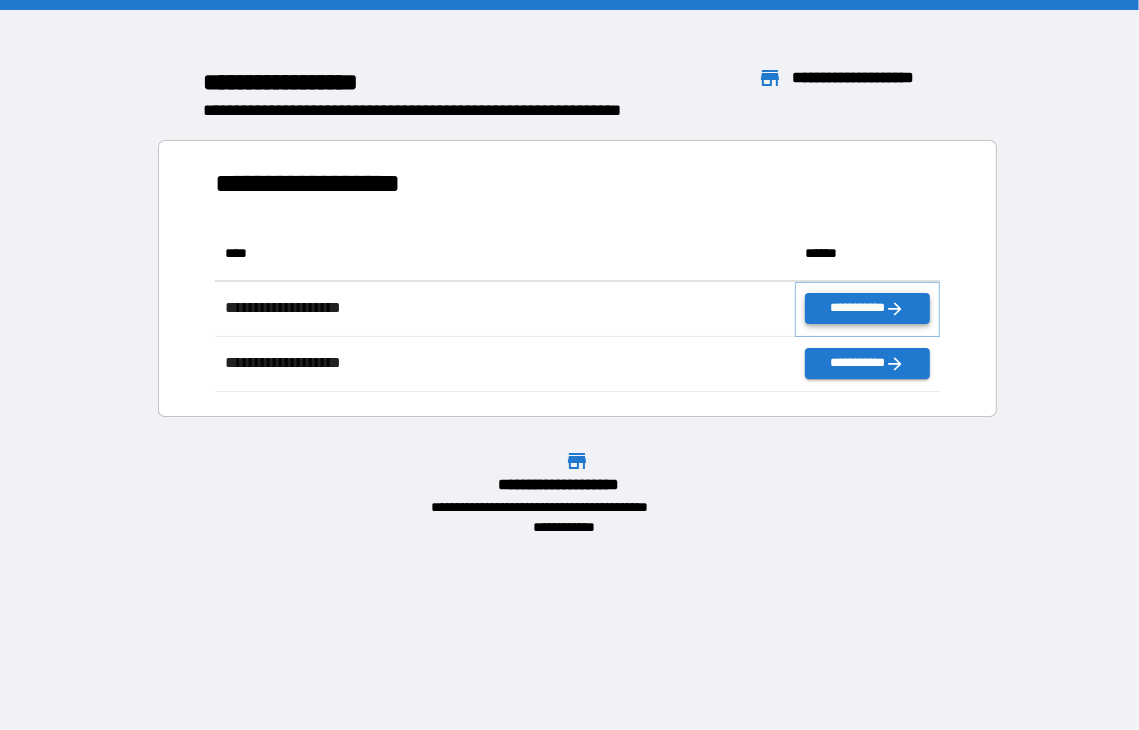 click on "**********" at bounding box center [867, 308] 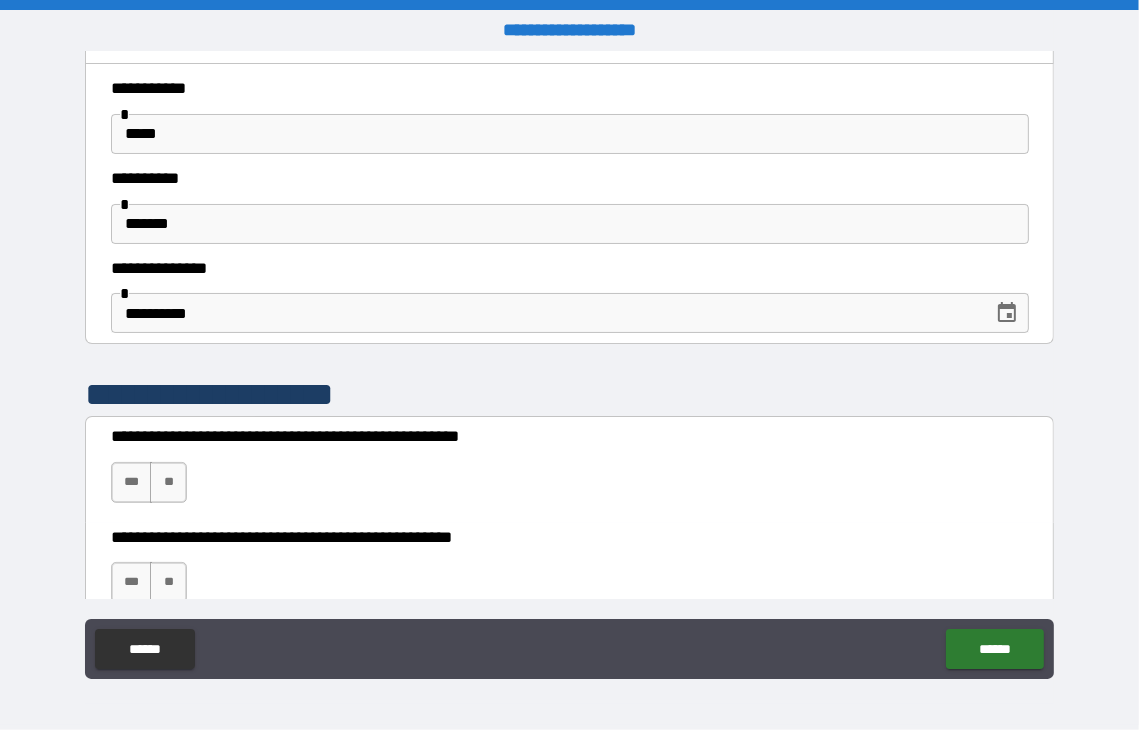 scroll, scrollTop: 200, scrollLeft: 0, axis: vertical 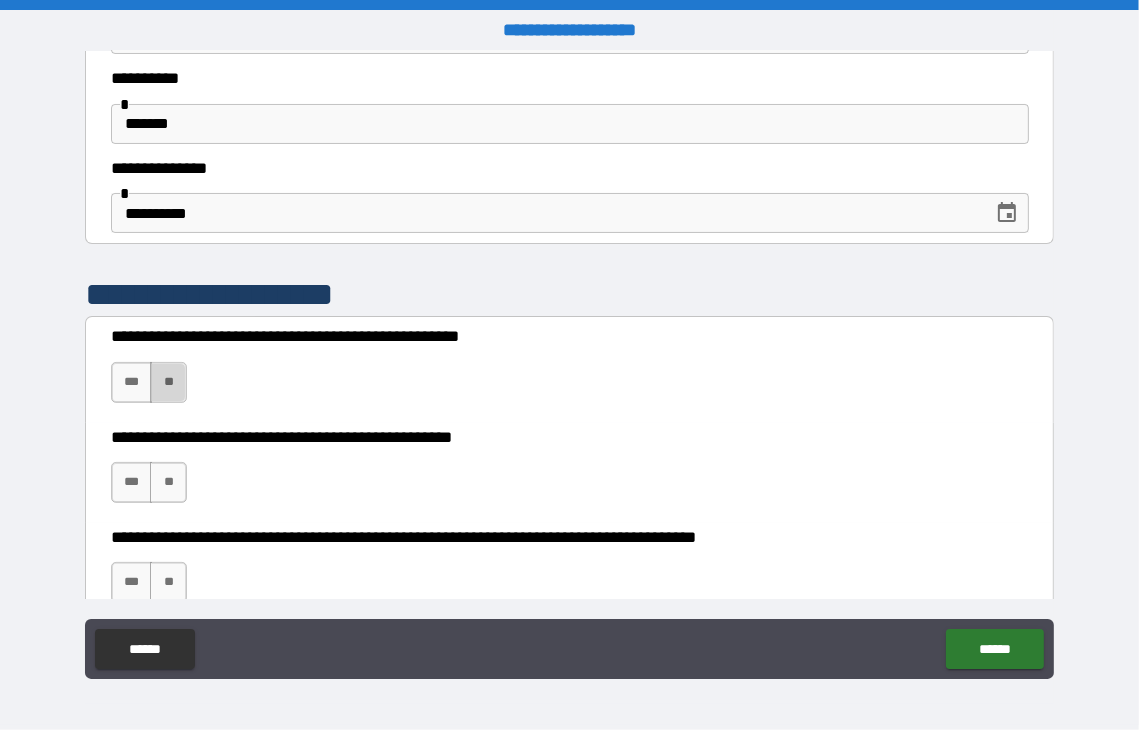 click on "**" at bounding box center [168, 382] 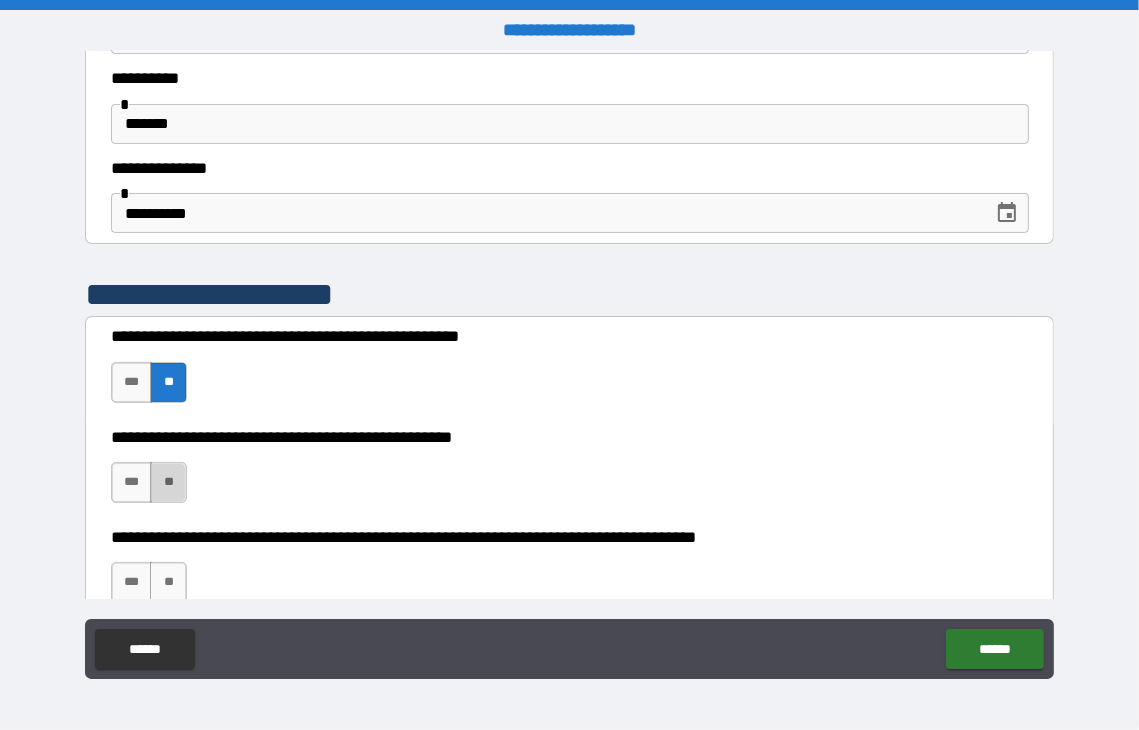 click on "**" at bounding box center [168, 482] 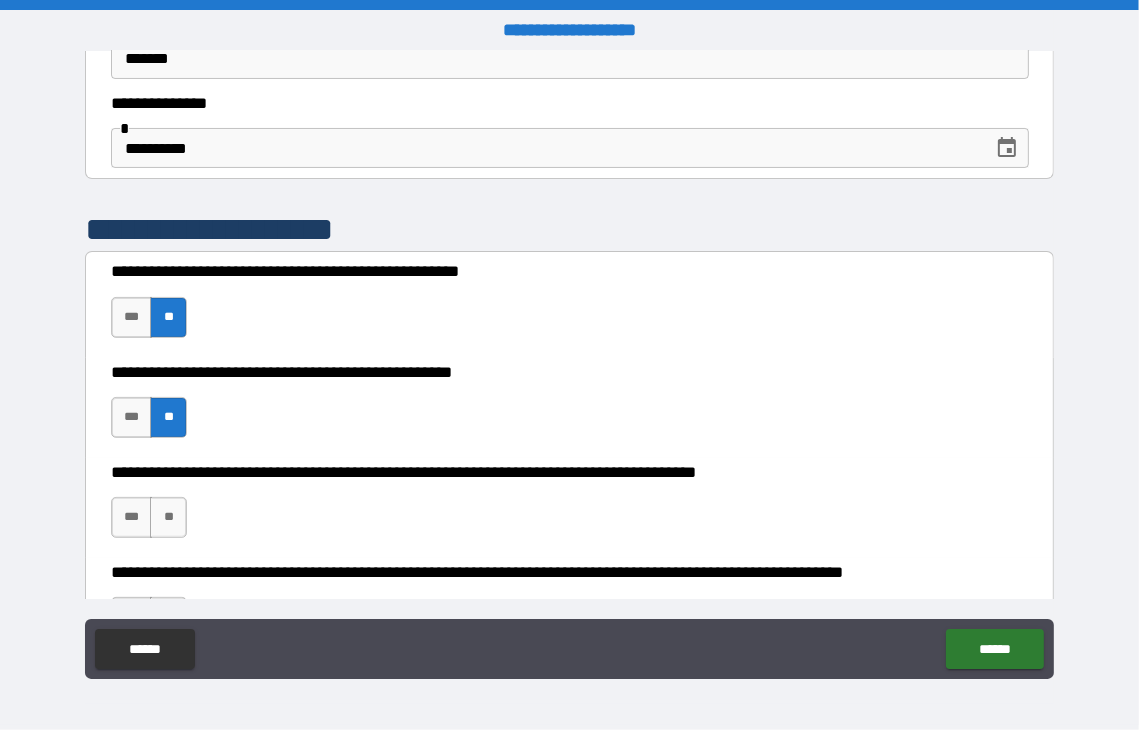 scroll, scrollTop: 300, scrollLeft: 0, axis: vertical 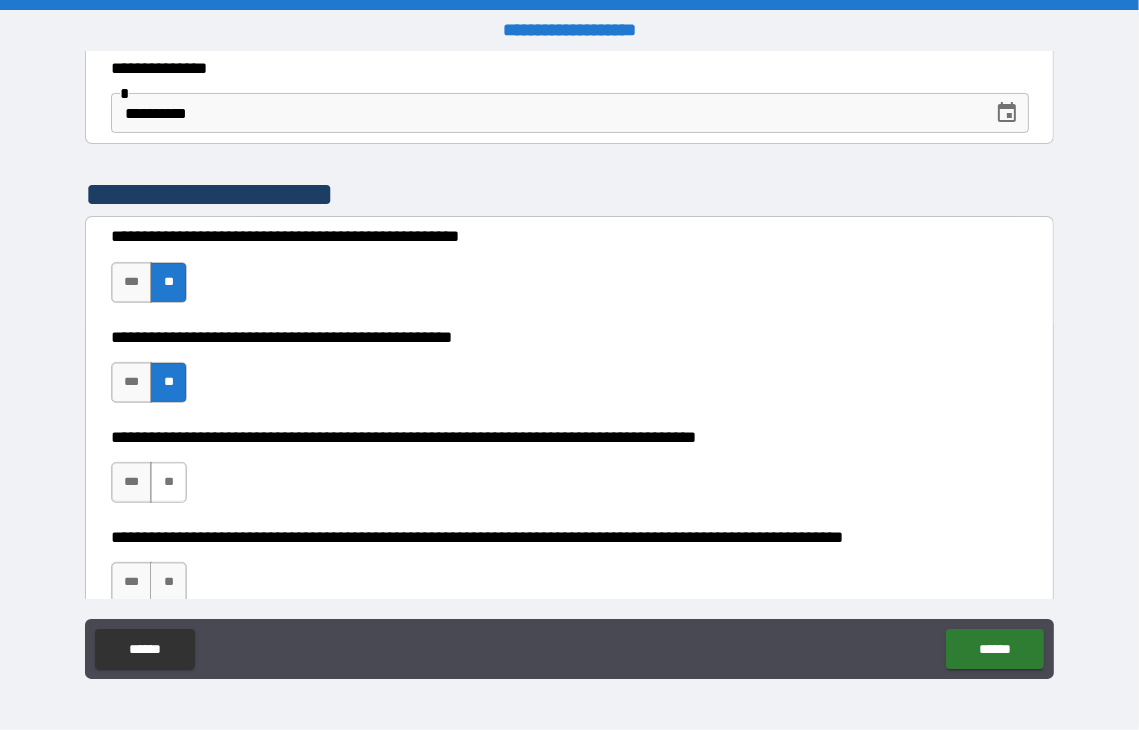 click on "**" at bounding box center (168, 482) 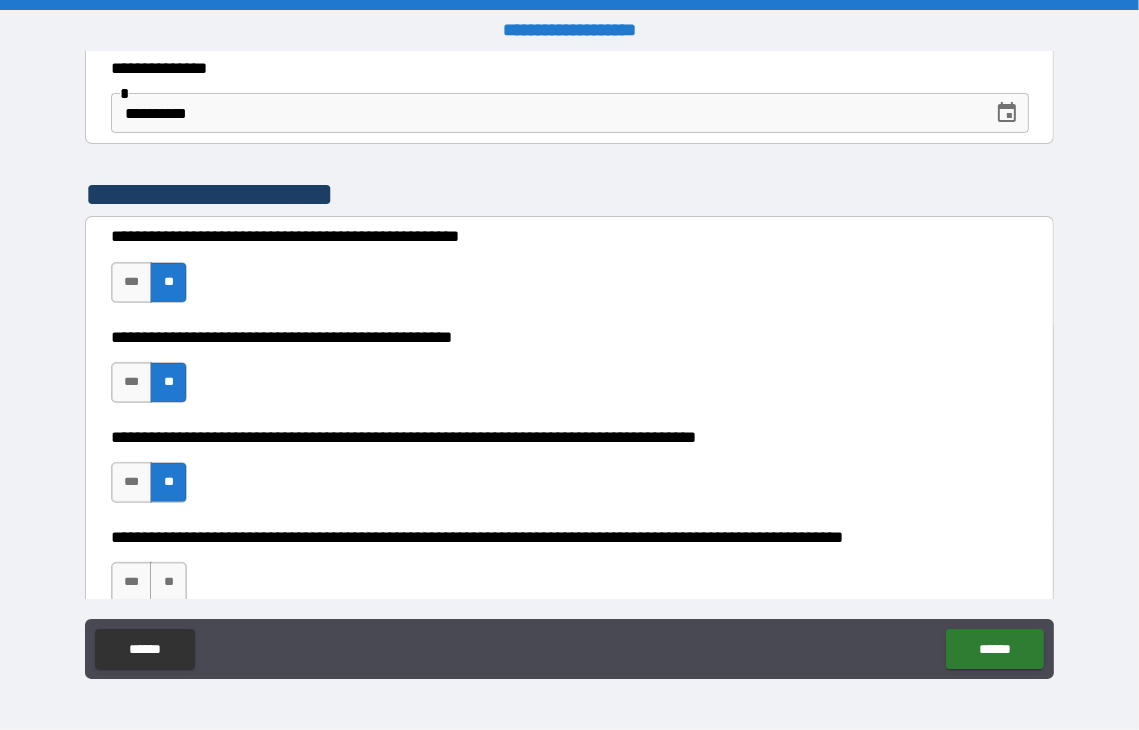 scroll, scrollTop: 400, scrollLeft: 0, axis: vertical 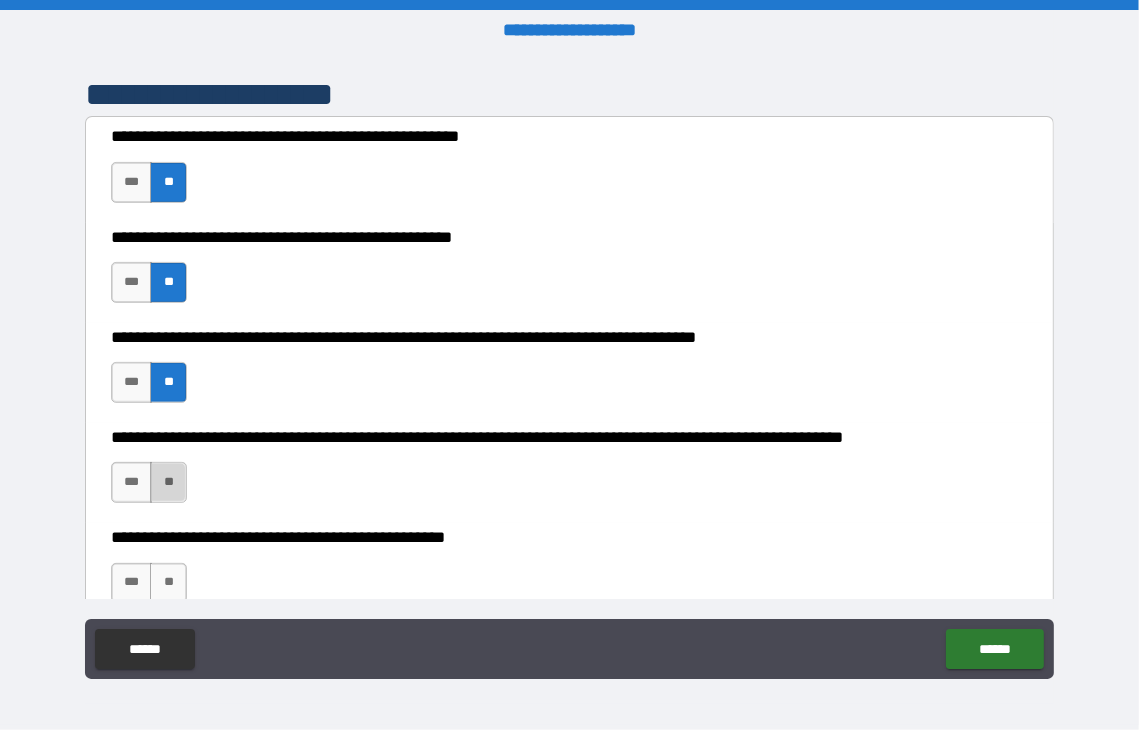 click on "**" at bounding box center (168, 482) 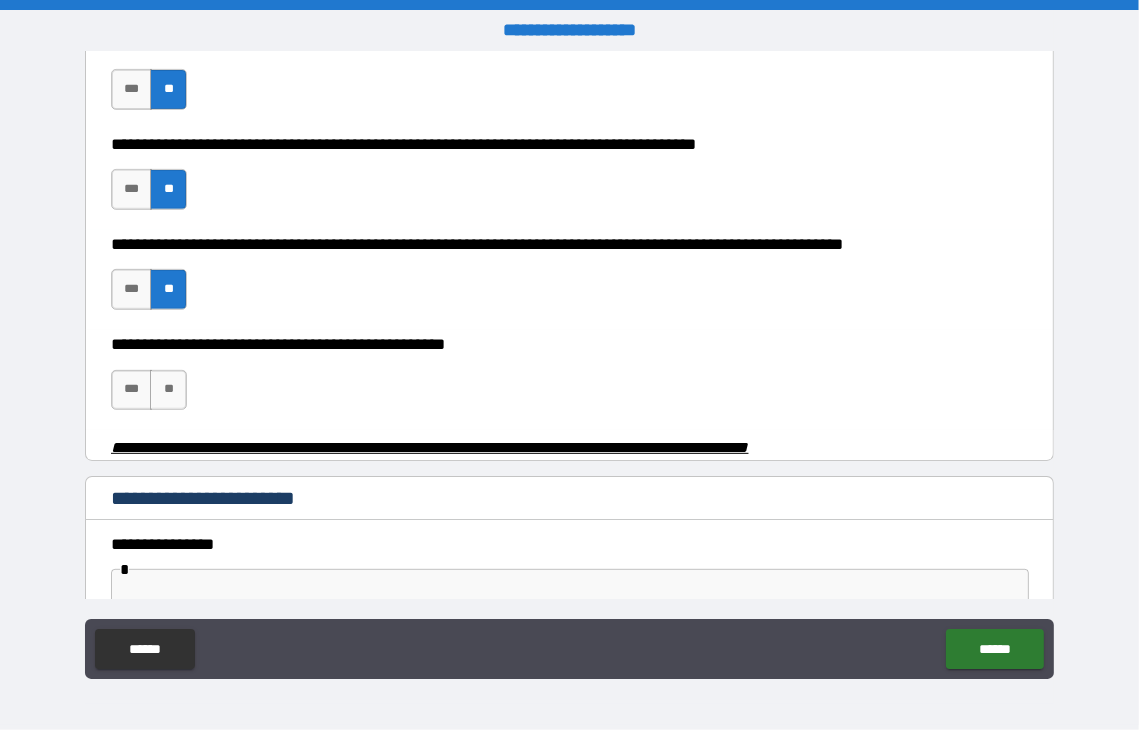 scroll, scrollTop: 600, scrollLeft: 0, axis: vertical 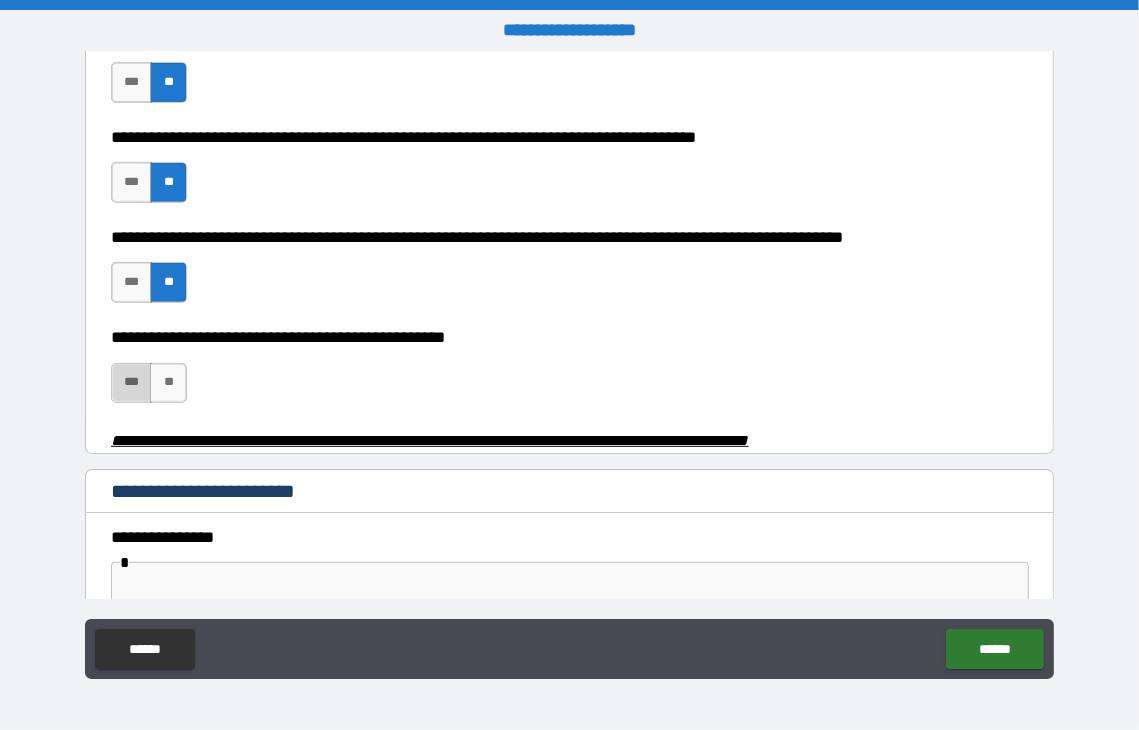 click on "***" at bounding box center (132, 383) 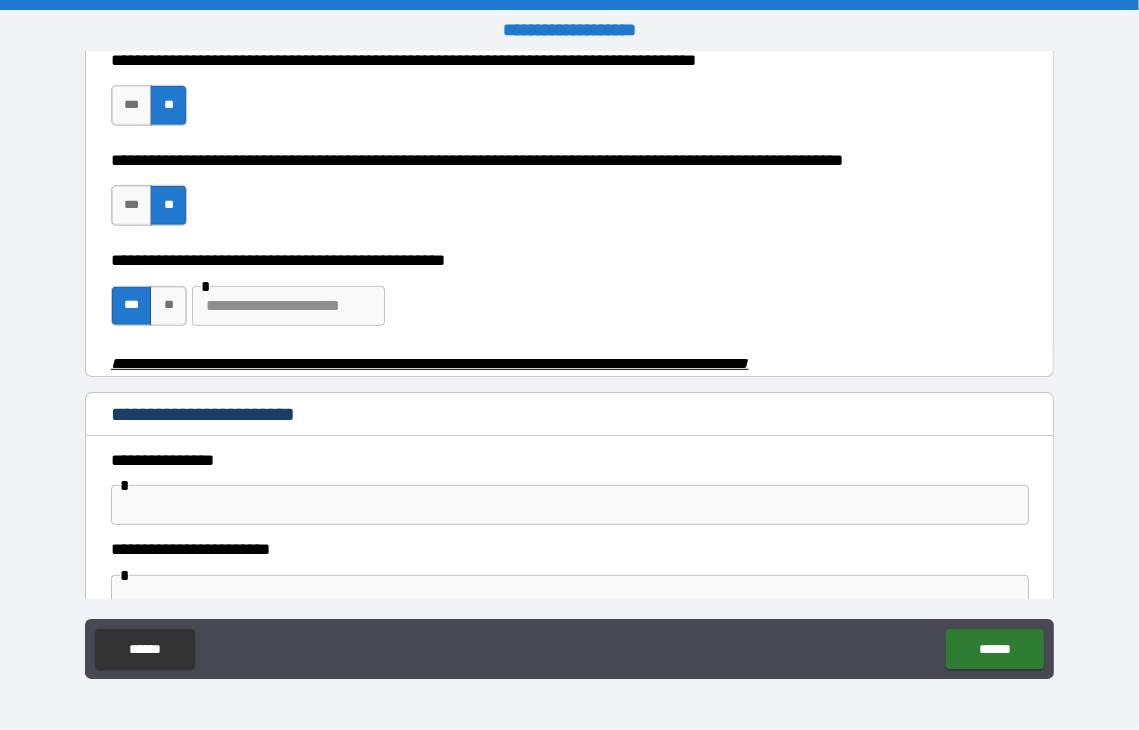 scroll, scrollTop: 800, scrollLeft: 0, axis: vertical 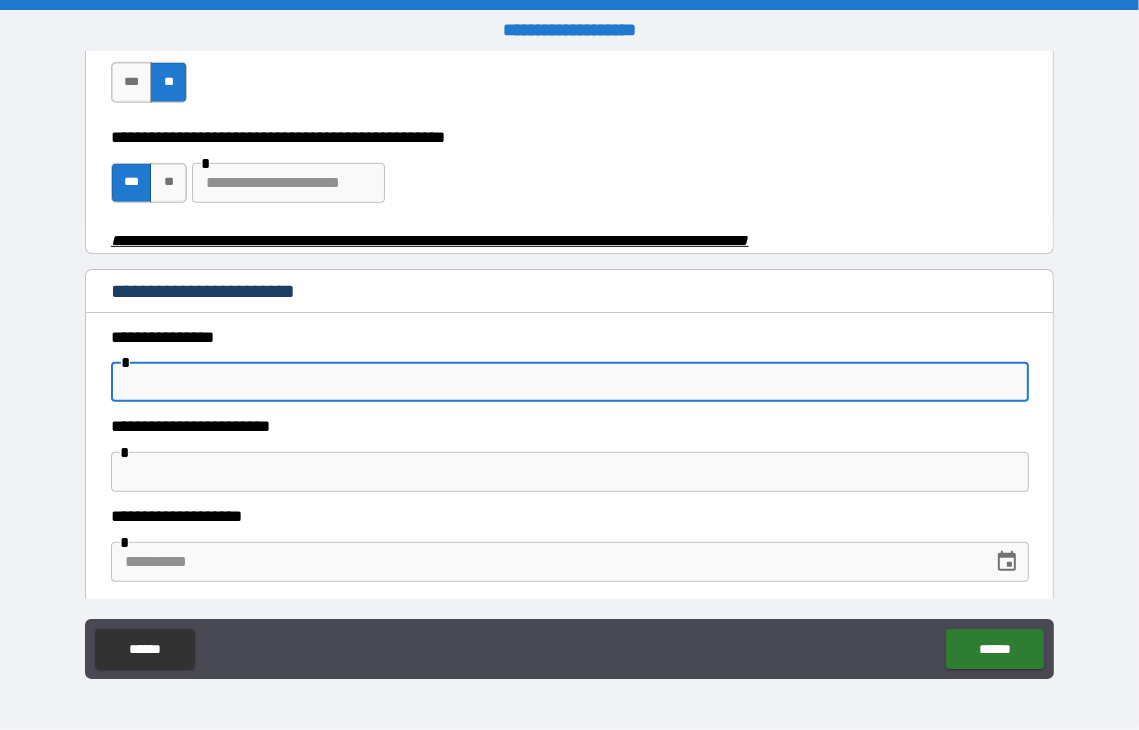 click at bounding box center (570, 382) 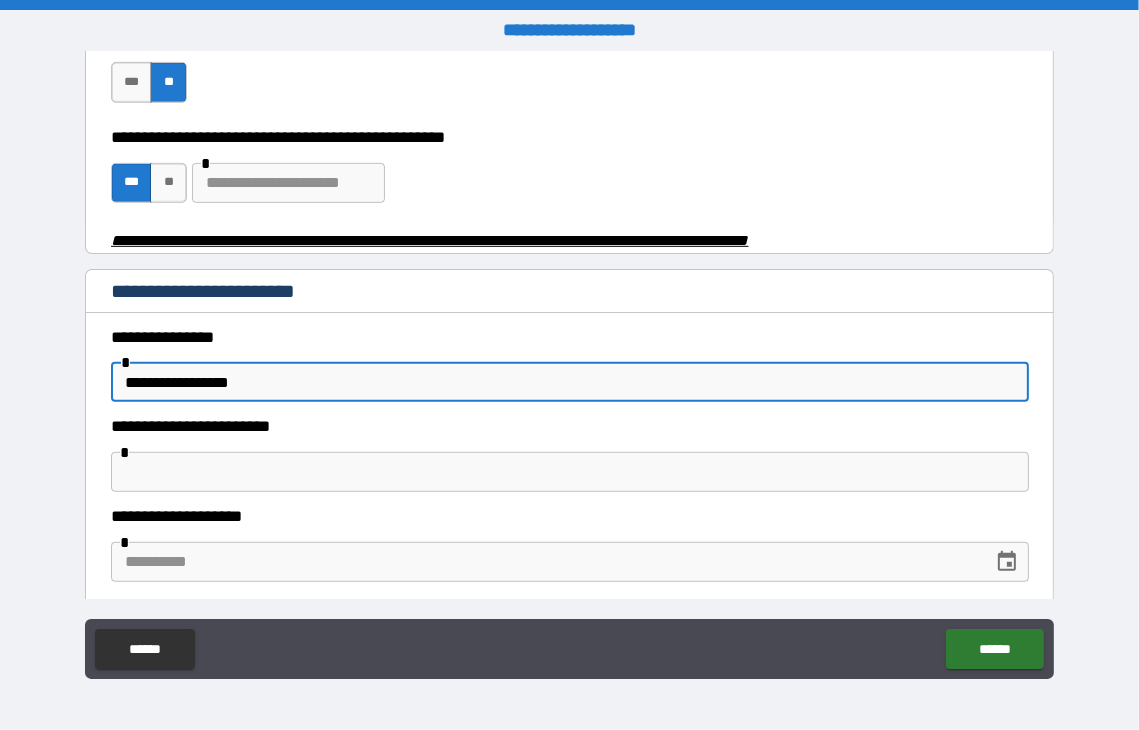 type on "**********" 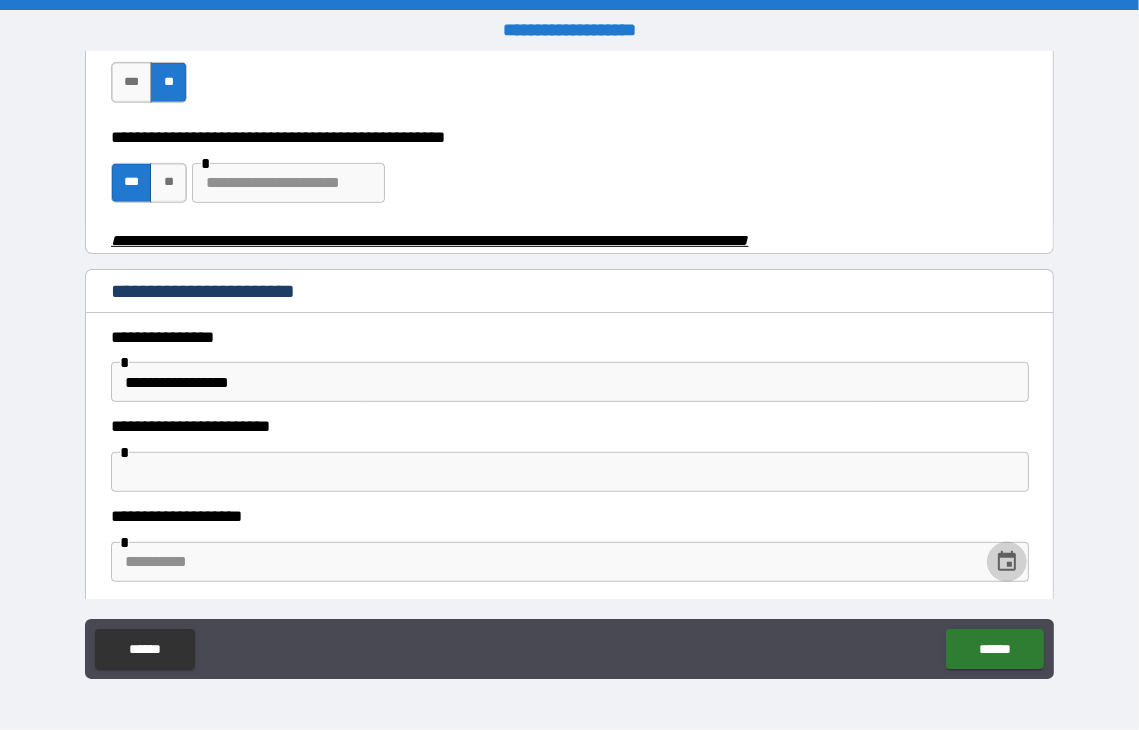 click 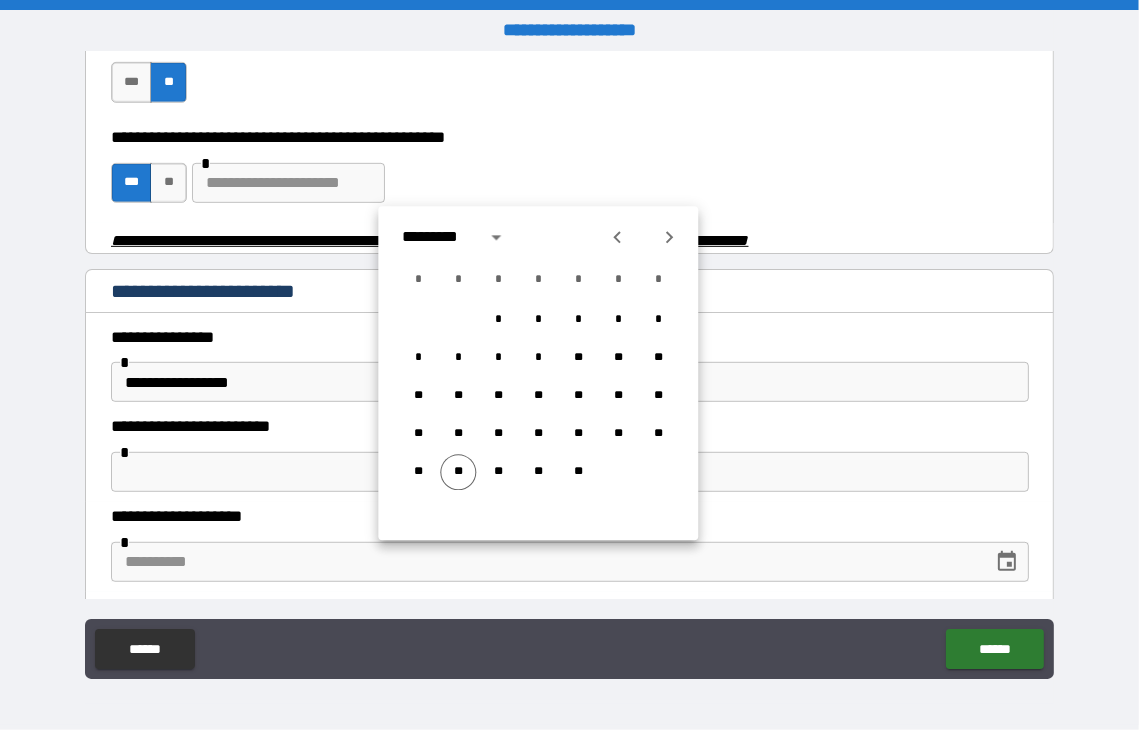 click 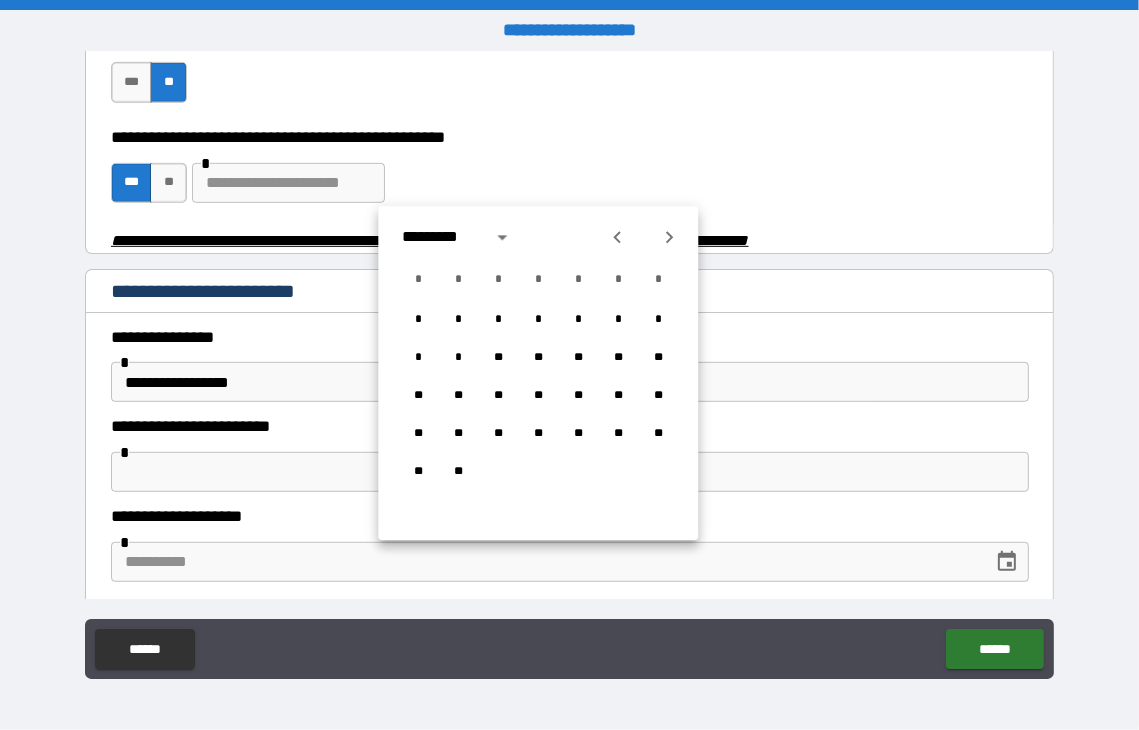 click 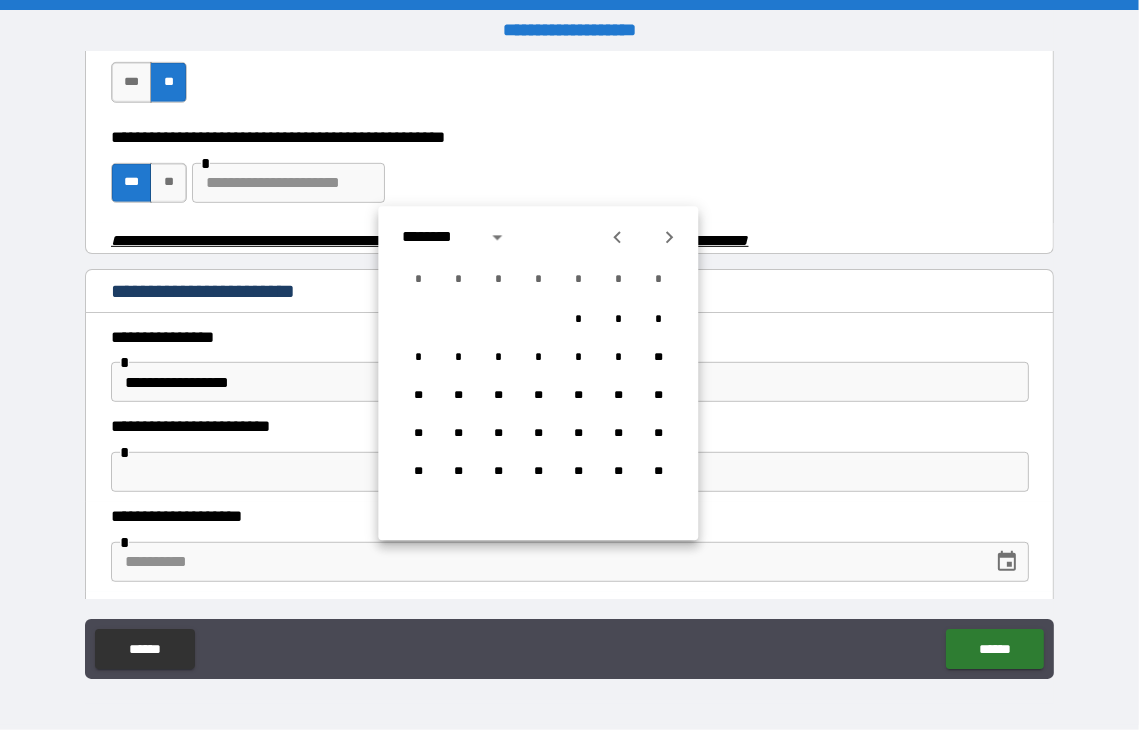 click 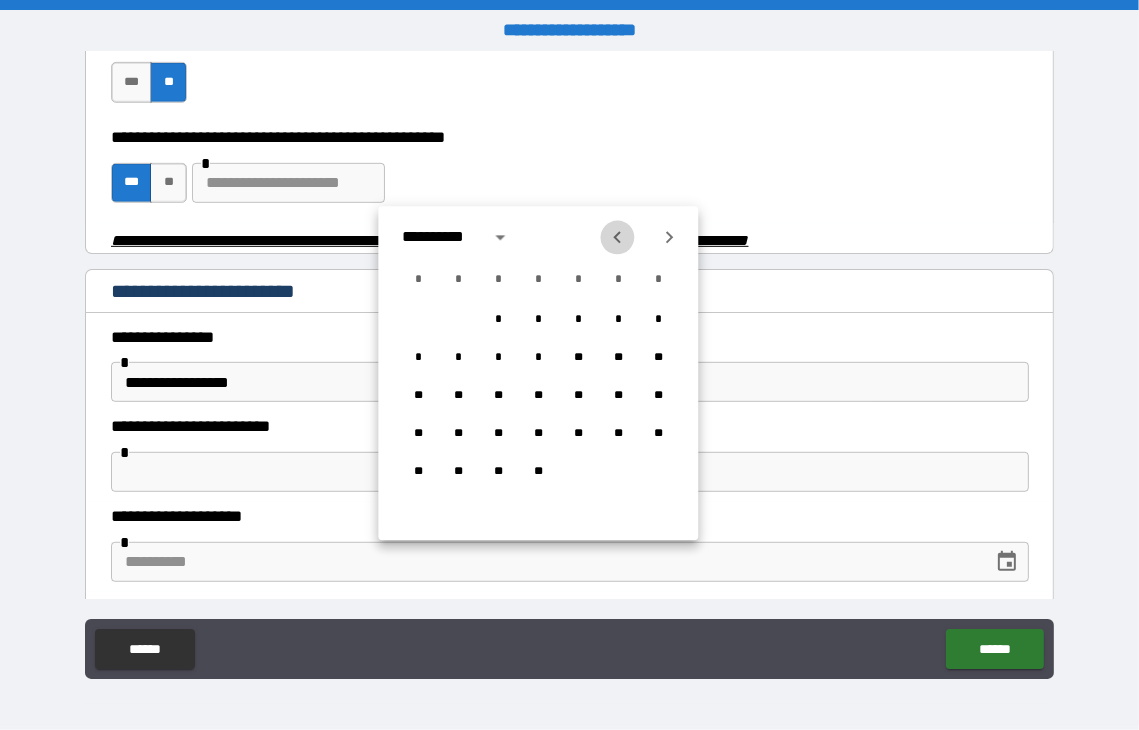 click 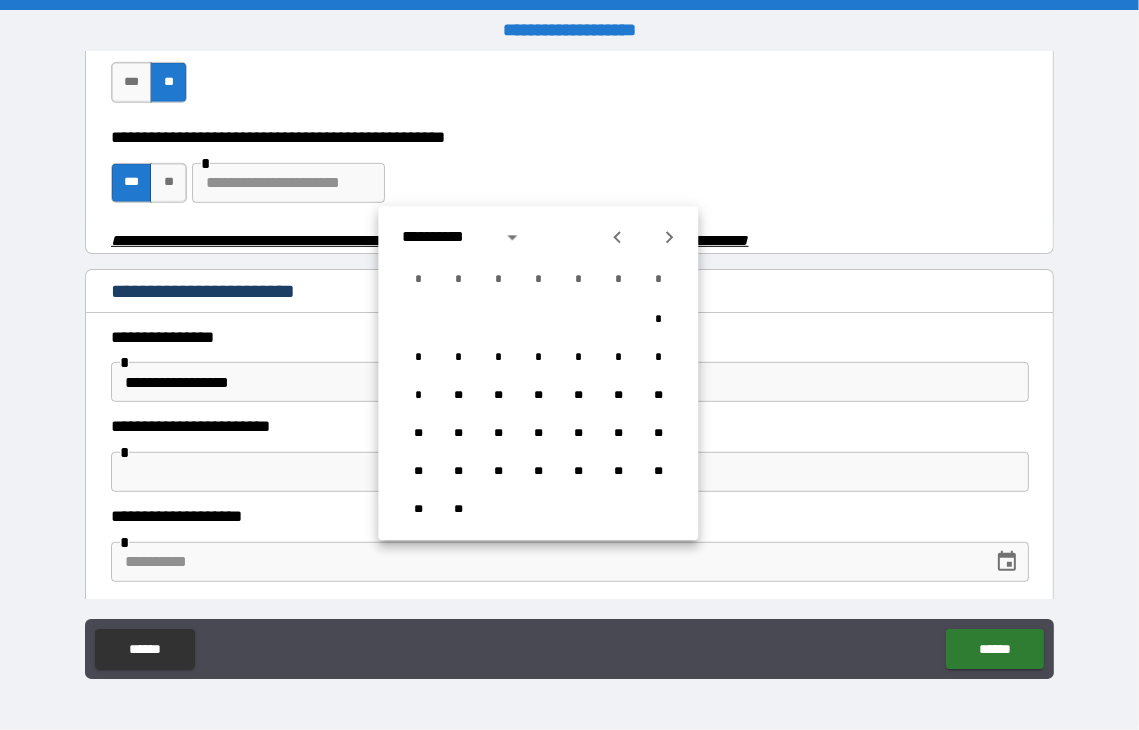 click 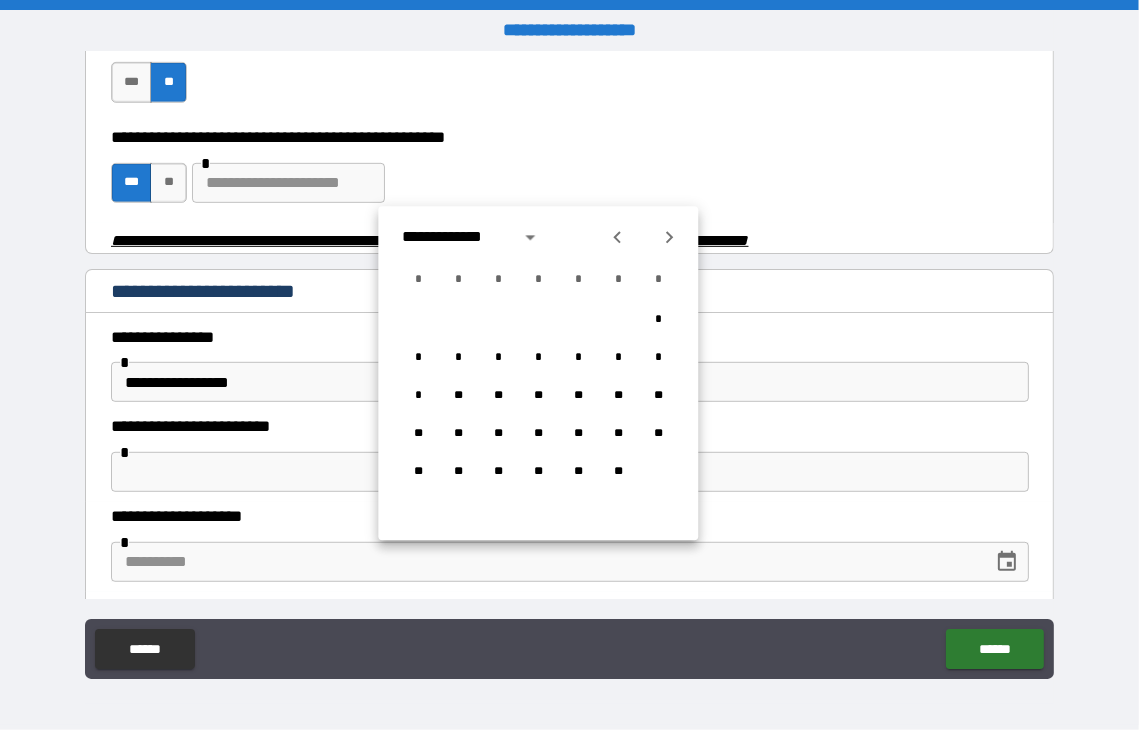 click 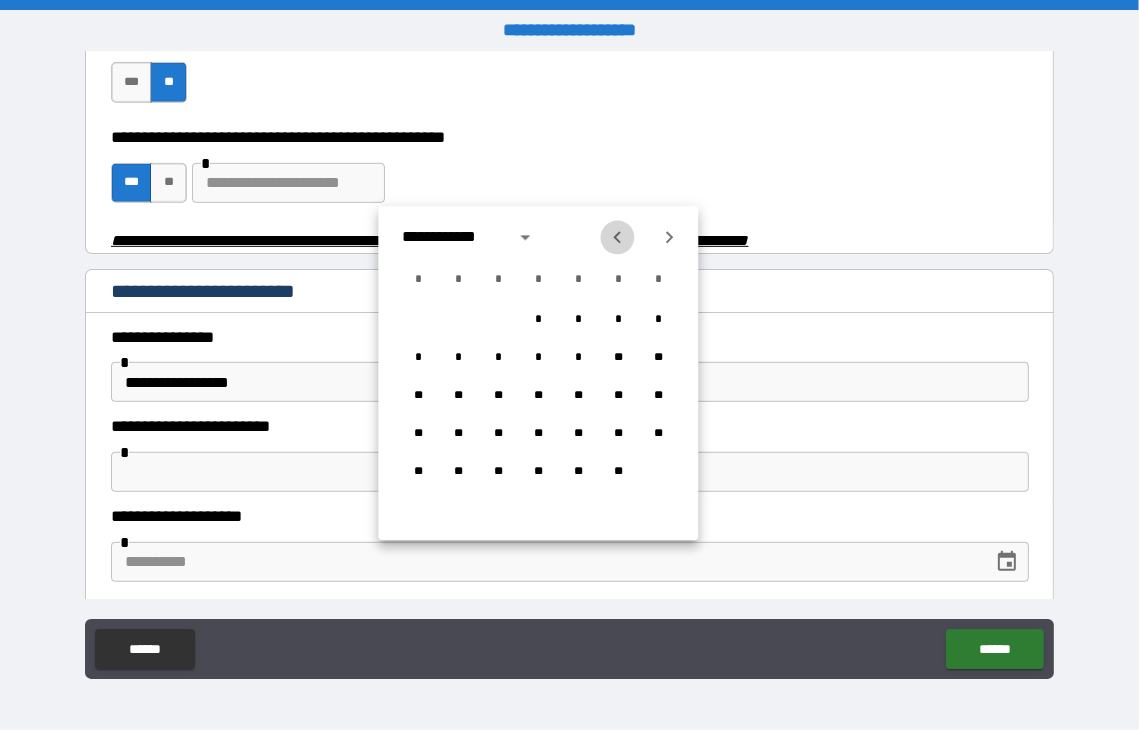 click 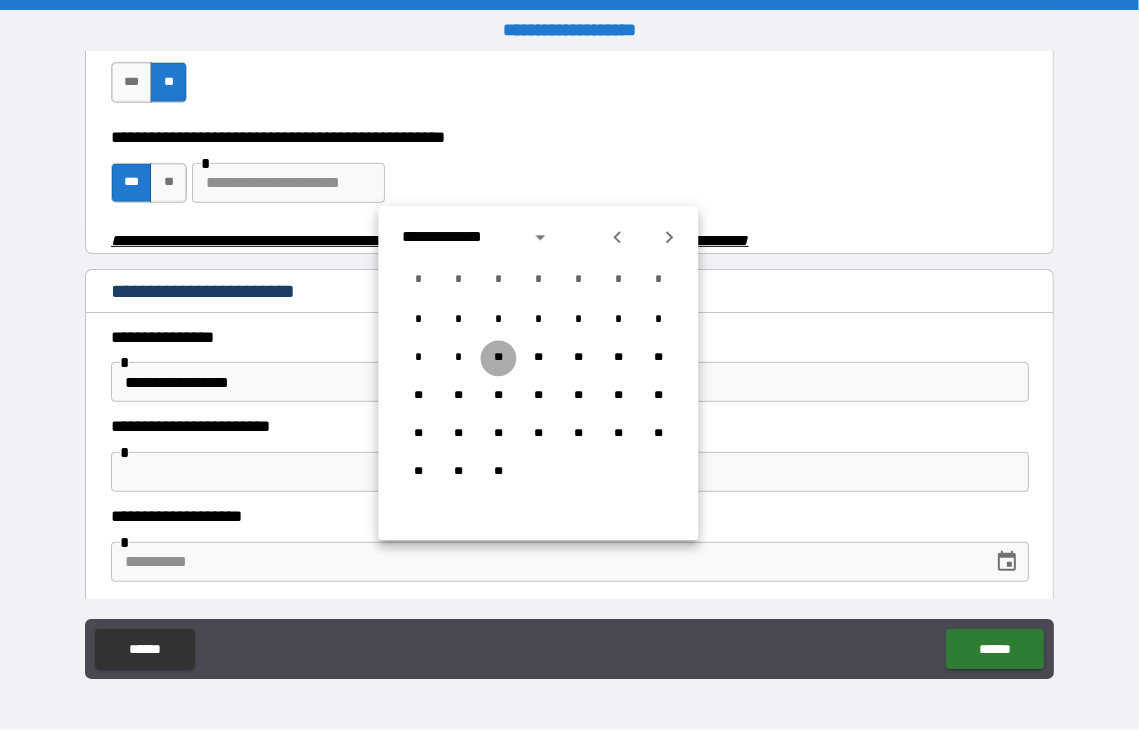 click on "**" at bounding box center [498, 358] 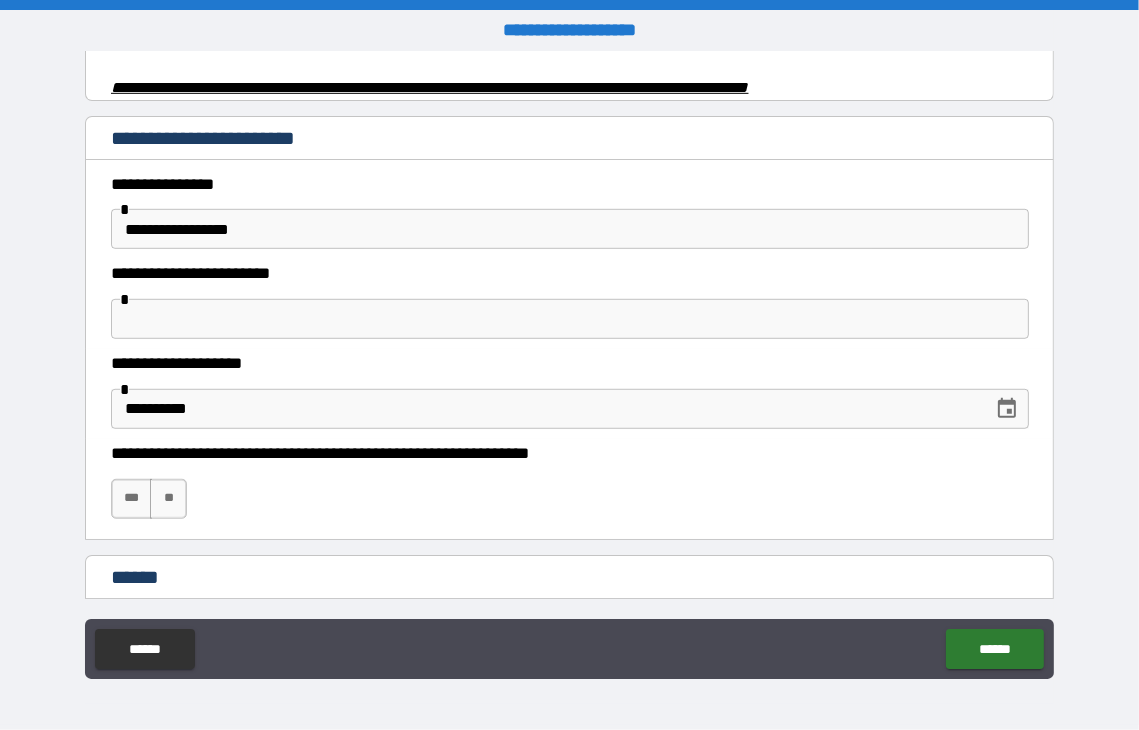 scroll, scrollTop: 1000, scrollLeft: 0, axis: vertical 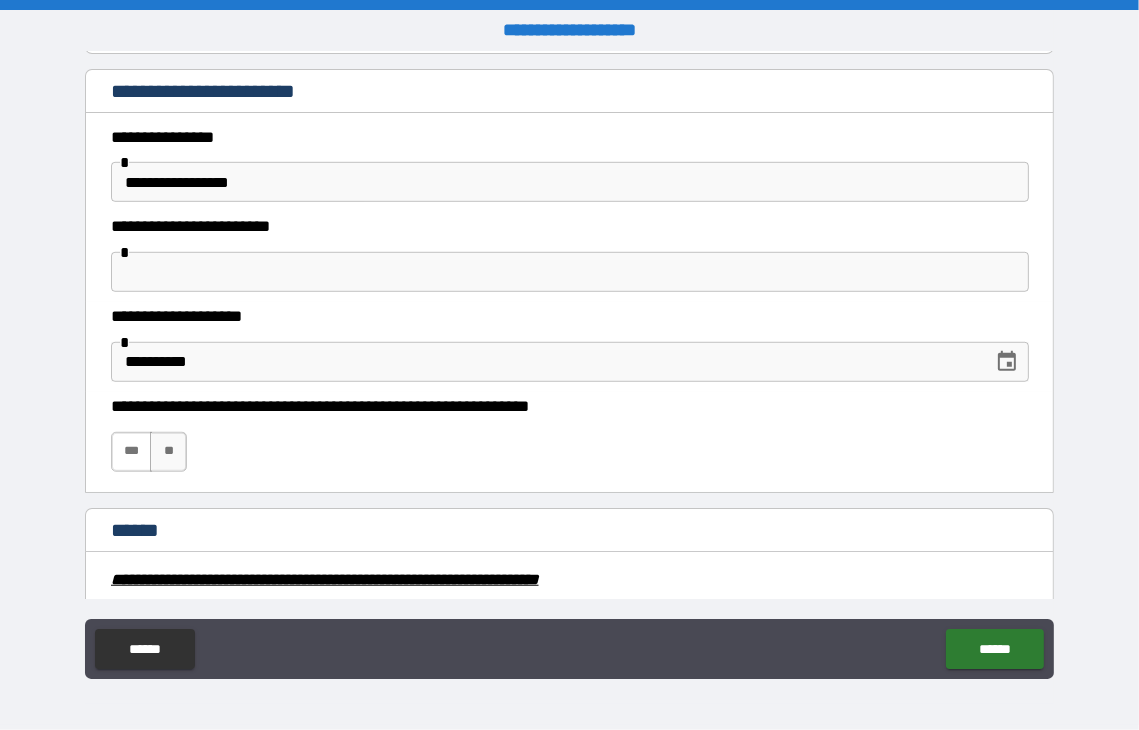 click on "***" at bounding box center [132, 452] 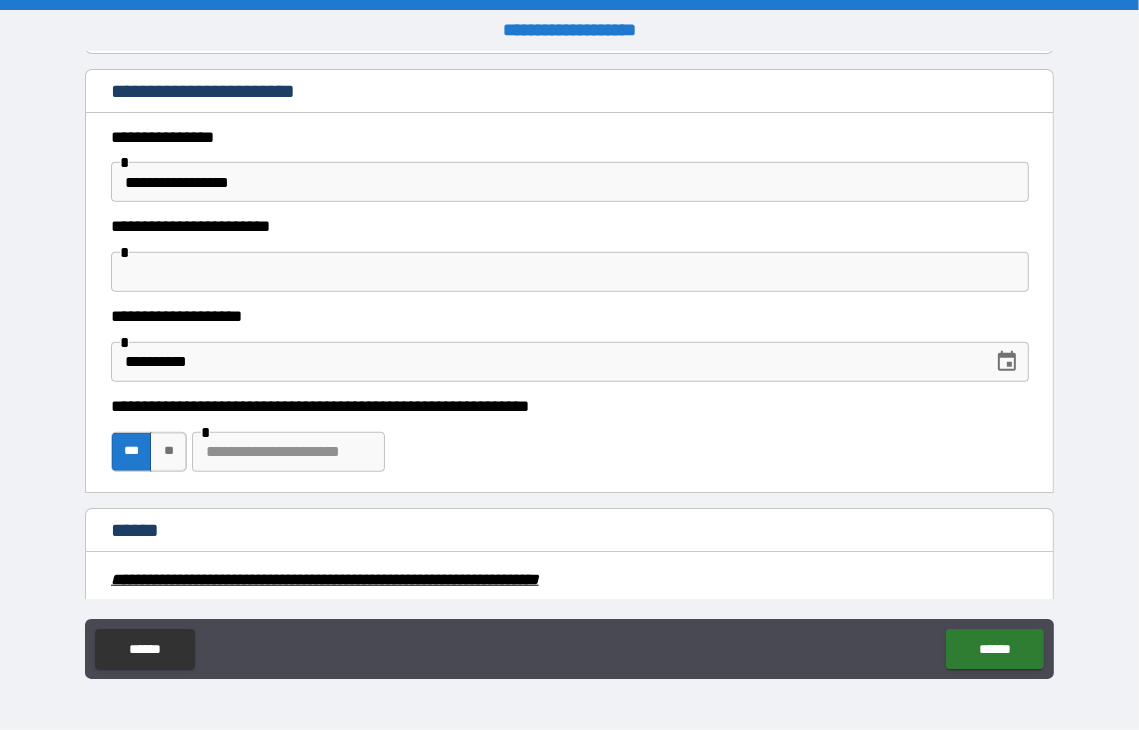click at bounding box center (288, 452) 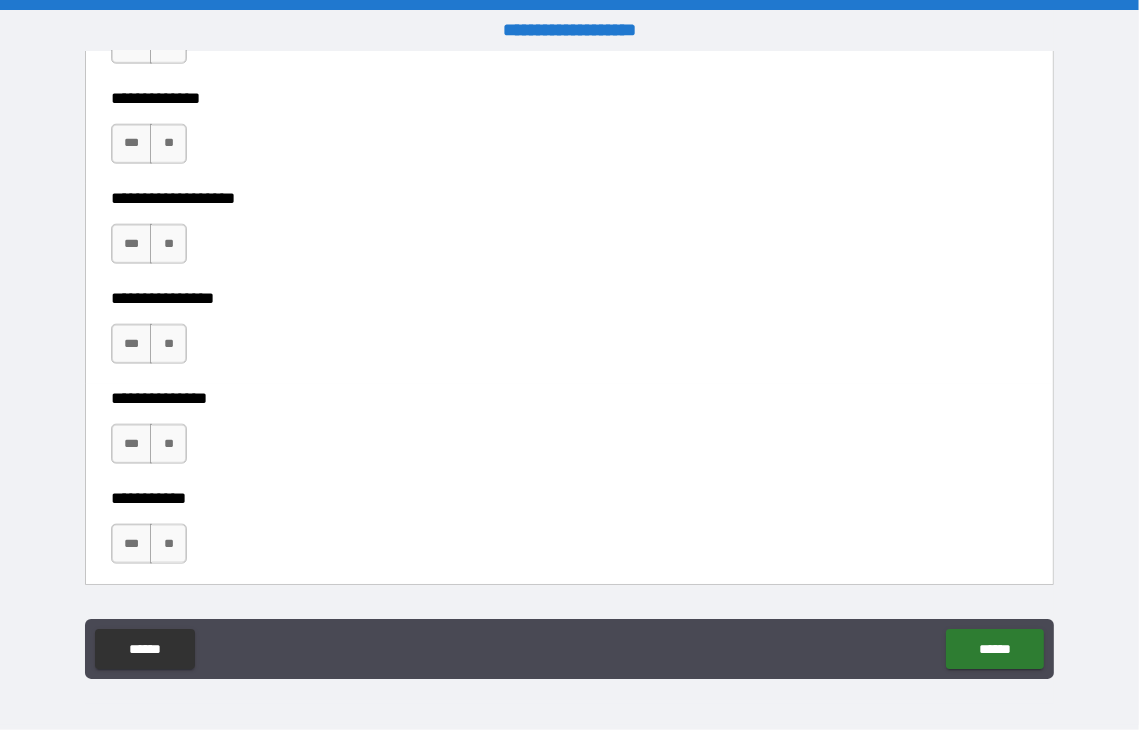 scroll, scrollTop: 1700, scrollLeft: 0, axis: vertical 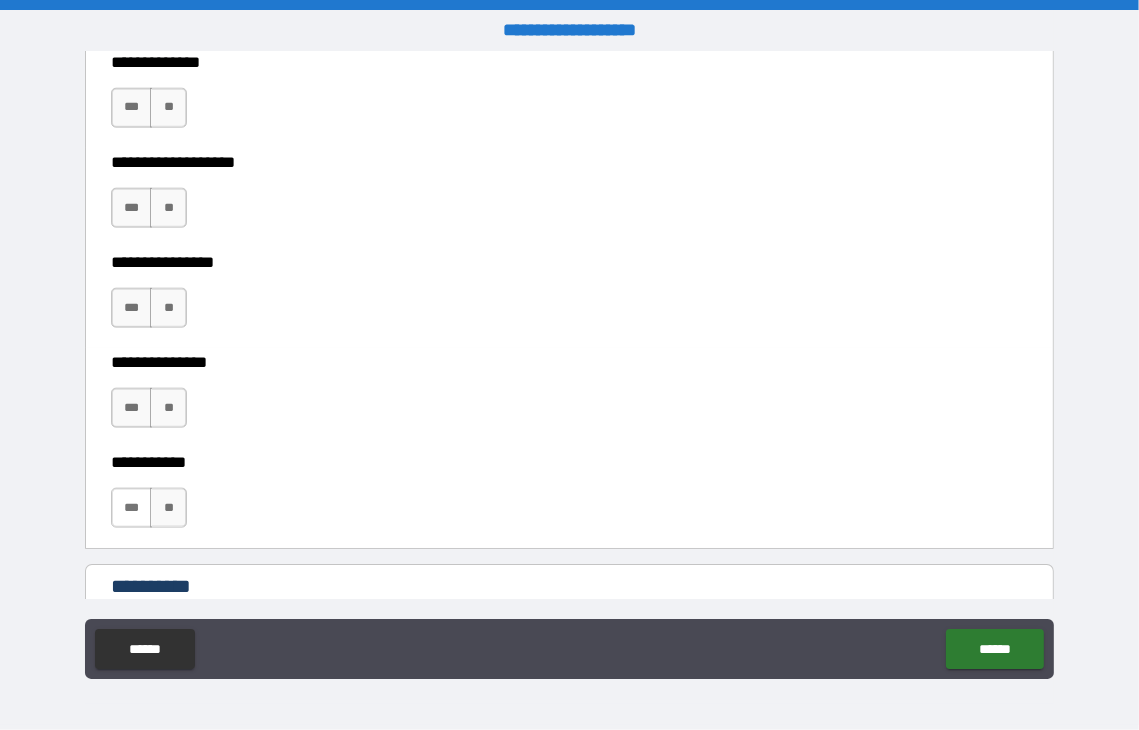 type on "**********" 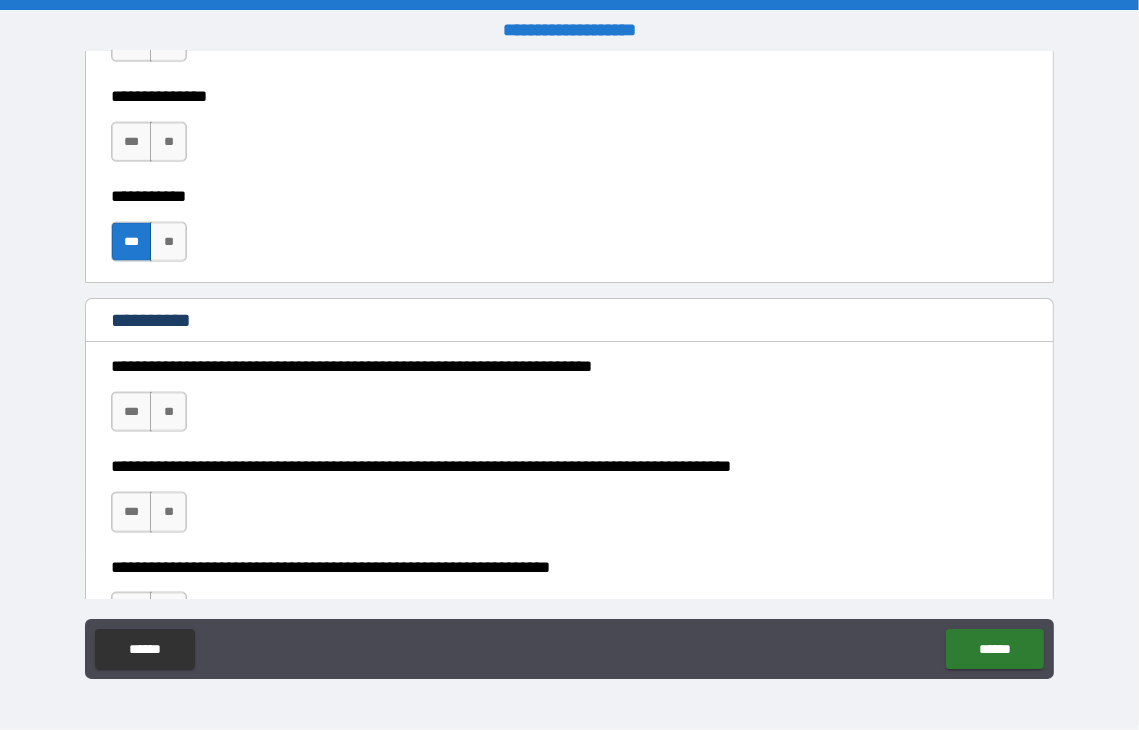 scroll, scrollTop: 2000, scrollLeft: 0, axis: vertical 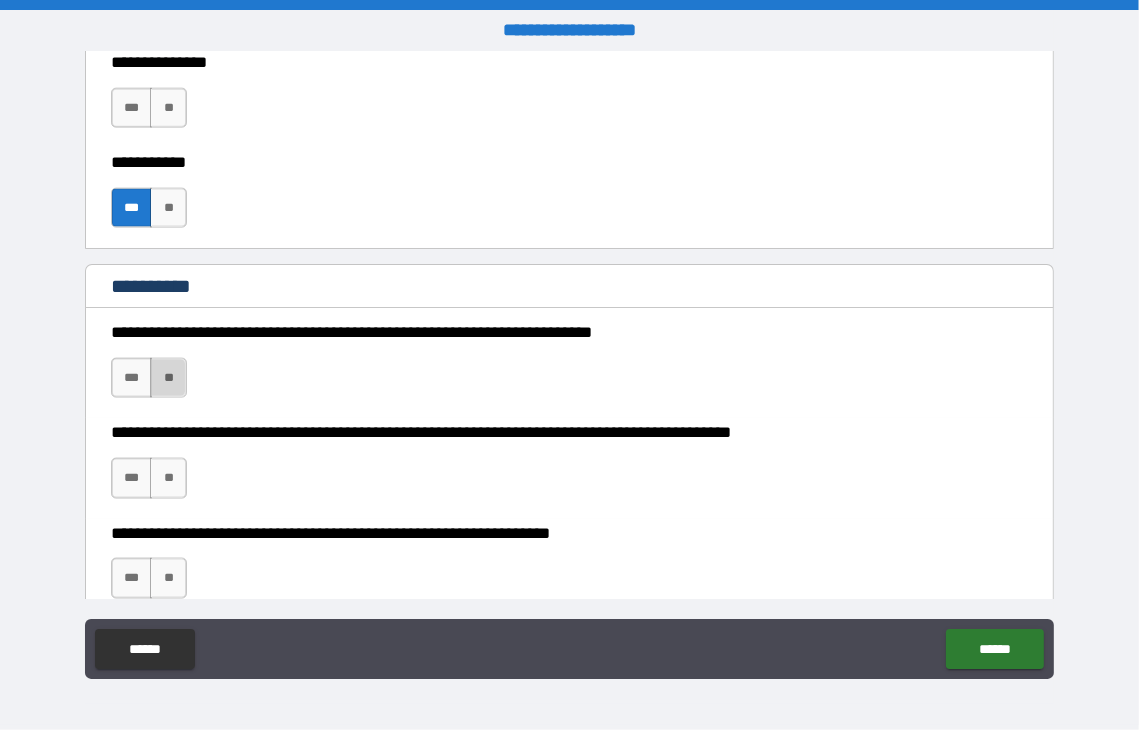 click on "**" at bounding box center (168, 378) 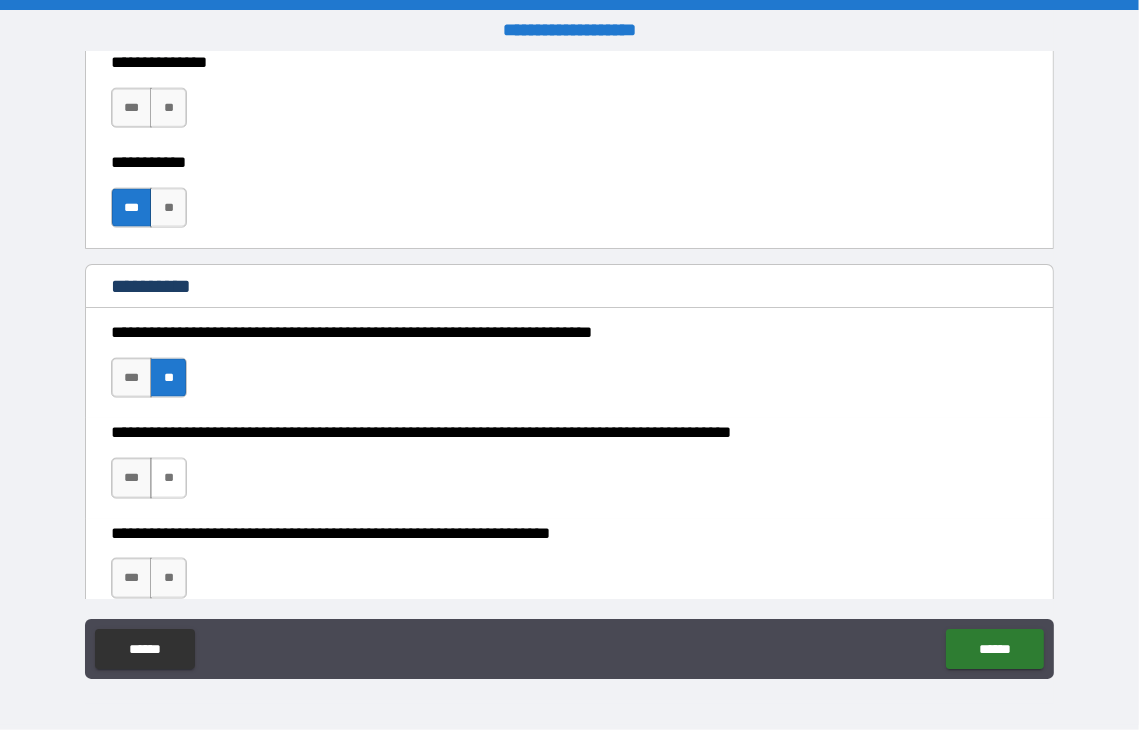 click on "**" at bounding box center (168, 478) 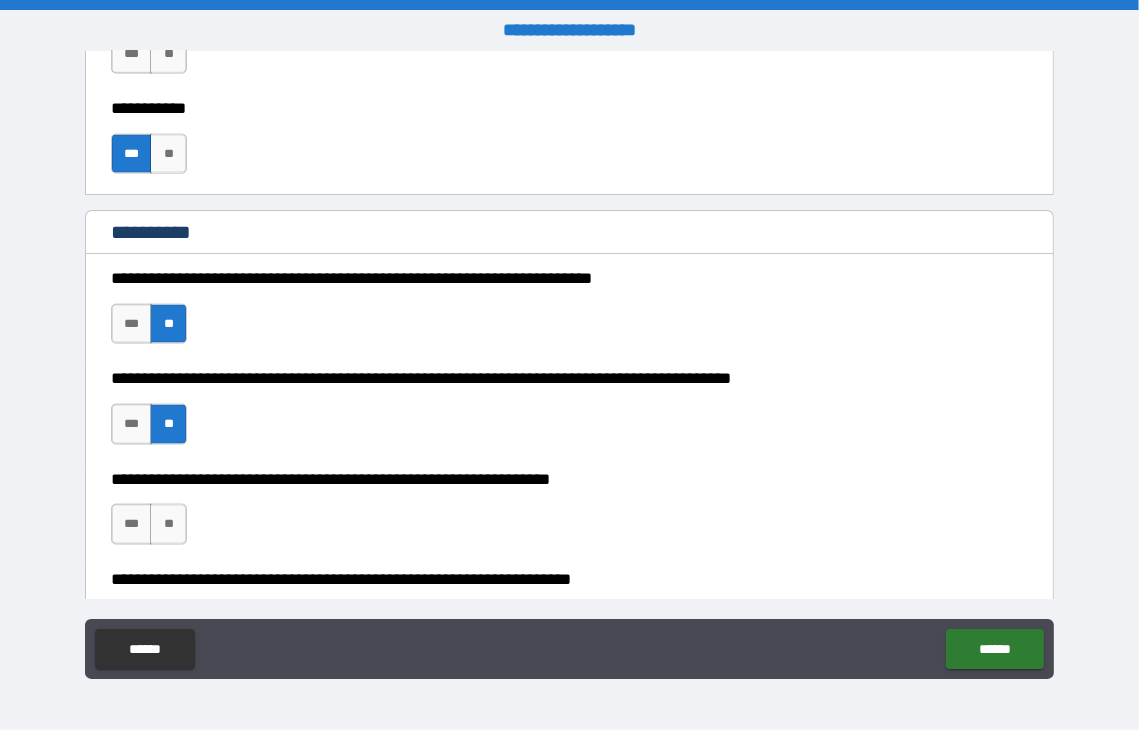 scroll, scrollTop: 2100, scrollLeft: 0, axis: vertical 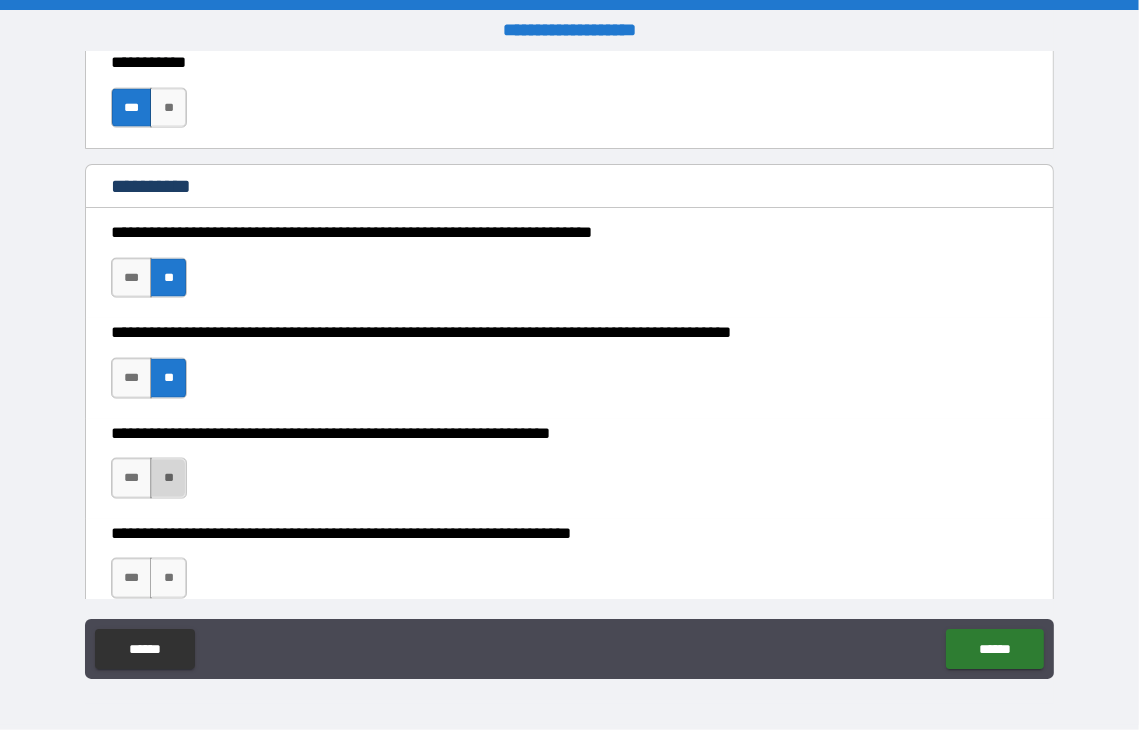 click on "**" at bounding box center (168, 478) 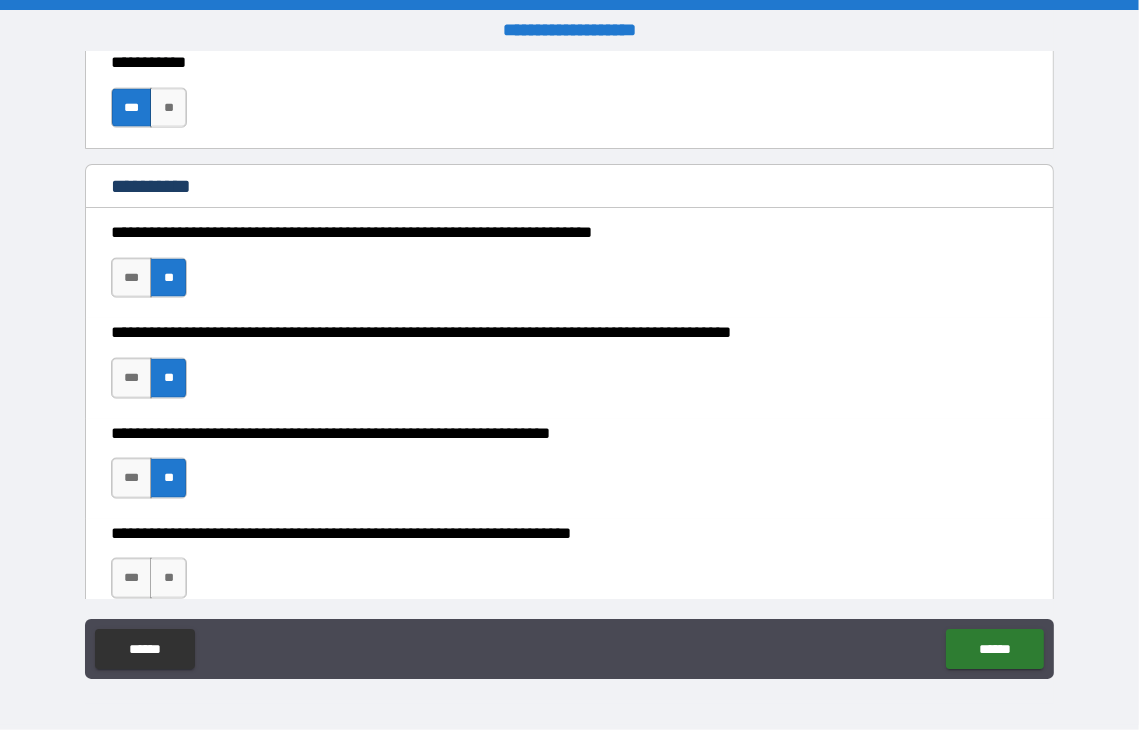 scroll, scrollTop: 2200, scrollLeft: 0, axis: vertical 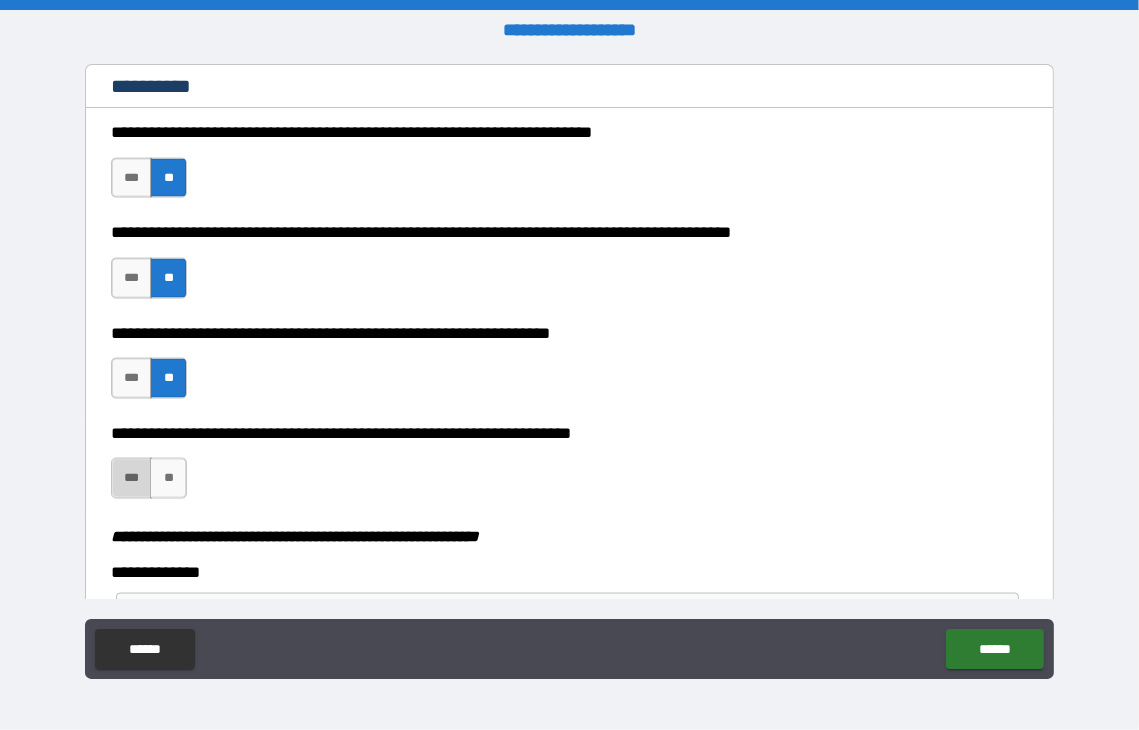 click on "***" at bounding box center [132, 478] 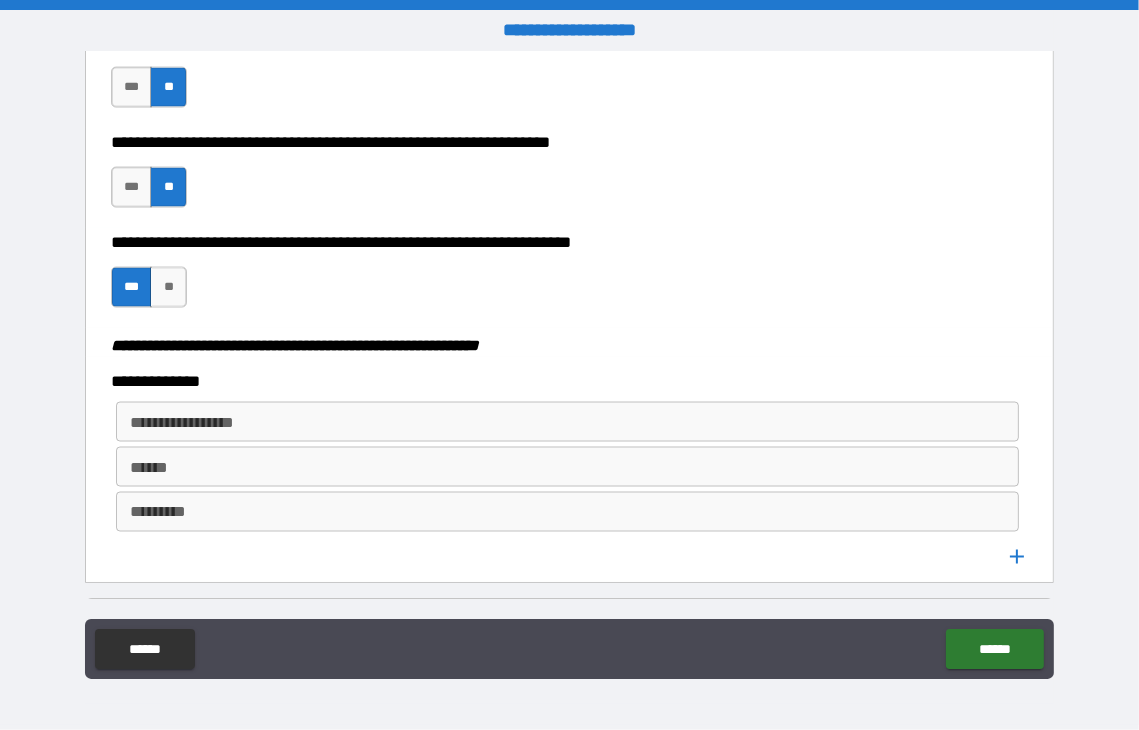 scroll, scrollTop: 2400, scrollLeft: 0, axis: vertical 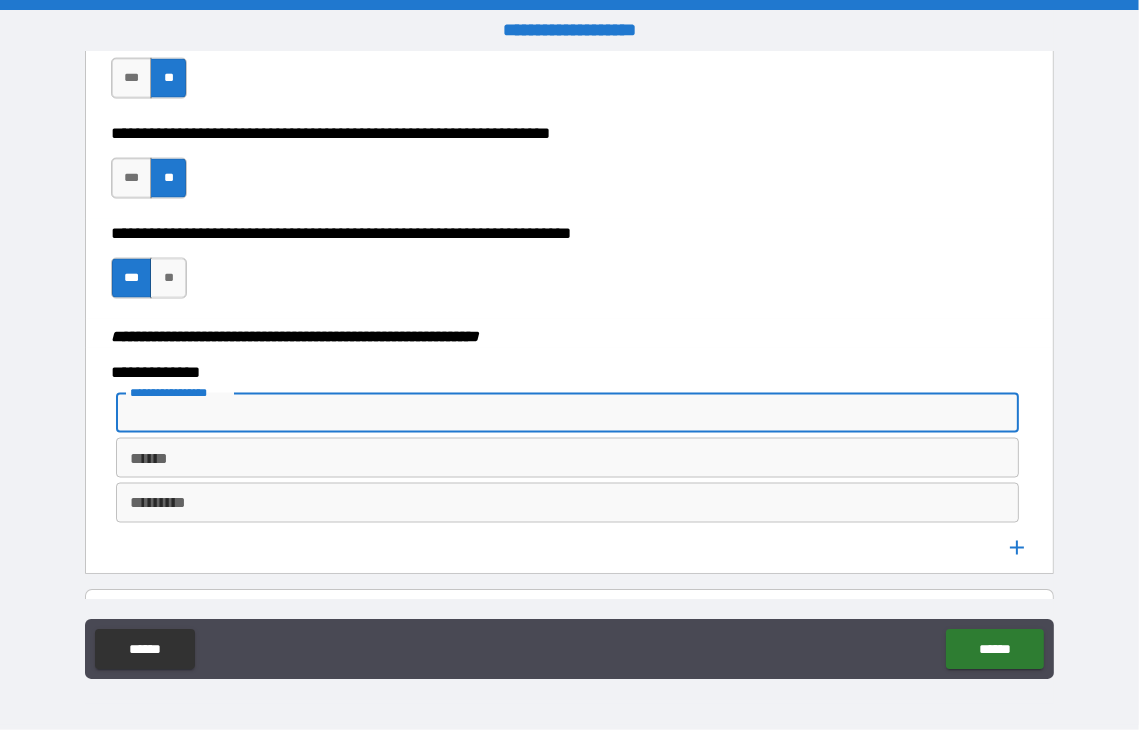 click on "**********" at bounding box center [566, 413] 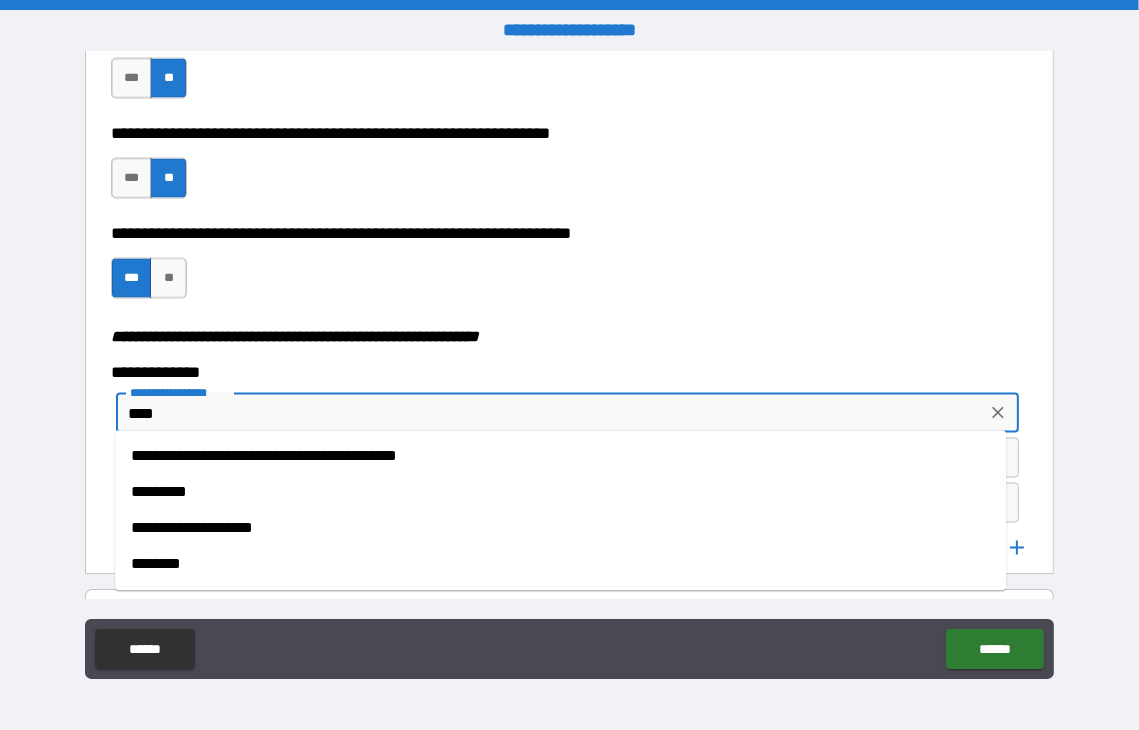 click on "**********" at bounding box center [560, 456] 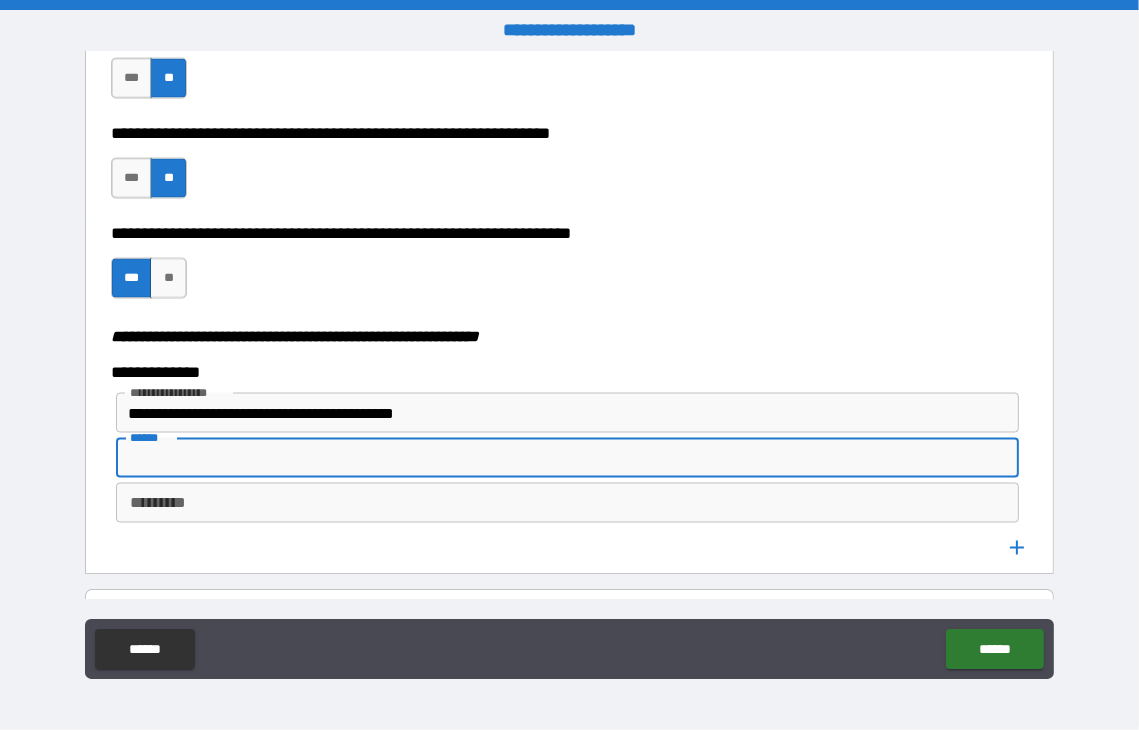 click on "******" at bounding box center (567, 458) 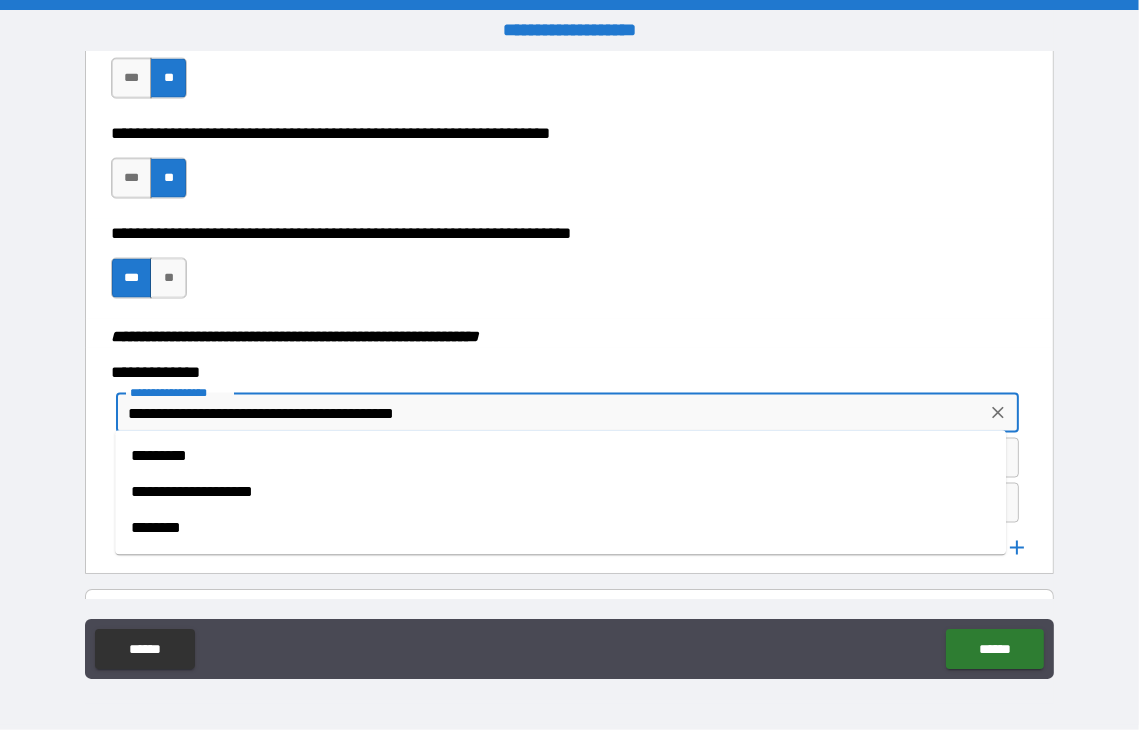 drag, startPoint x: 129, startPoint y: 412, endPoint x: 492, endPoint y: 411, distance: 363.00137 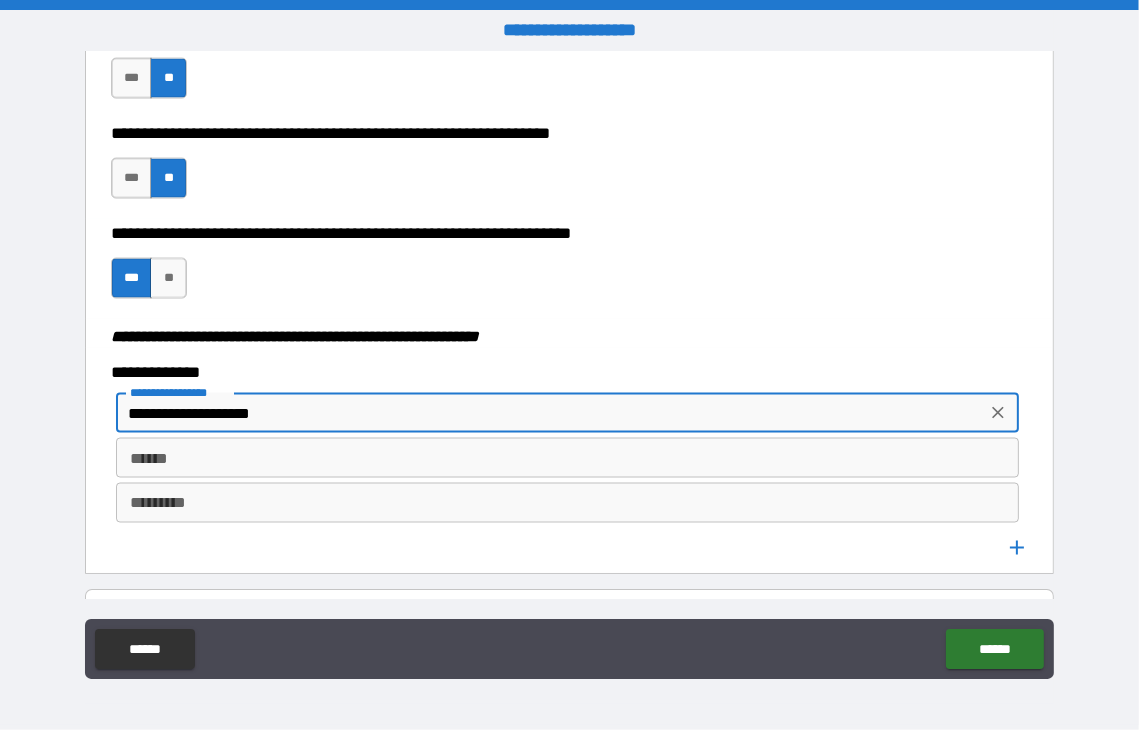 click on "****** ******" at bounding box center [567, 458] 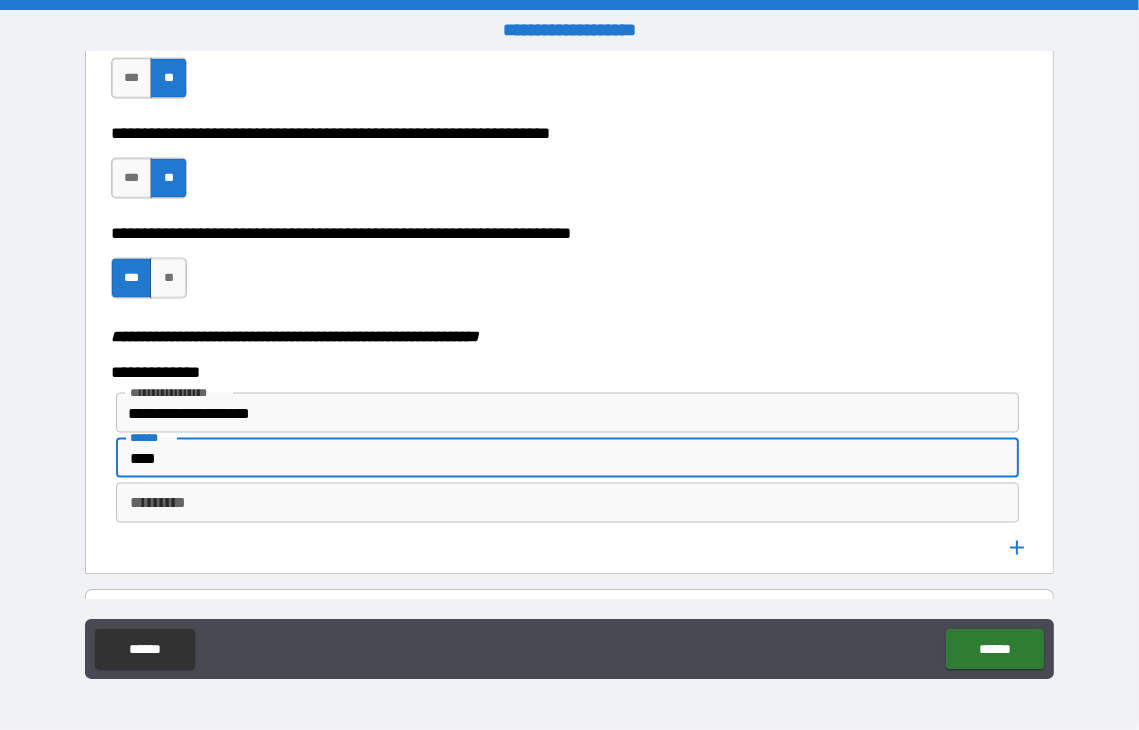 type on "****" 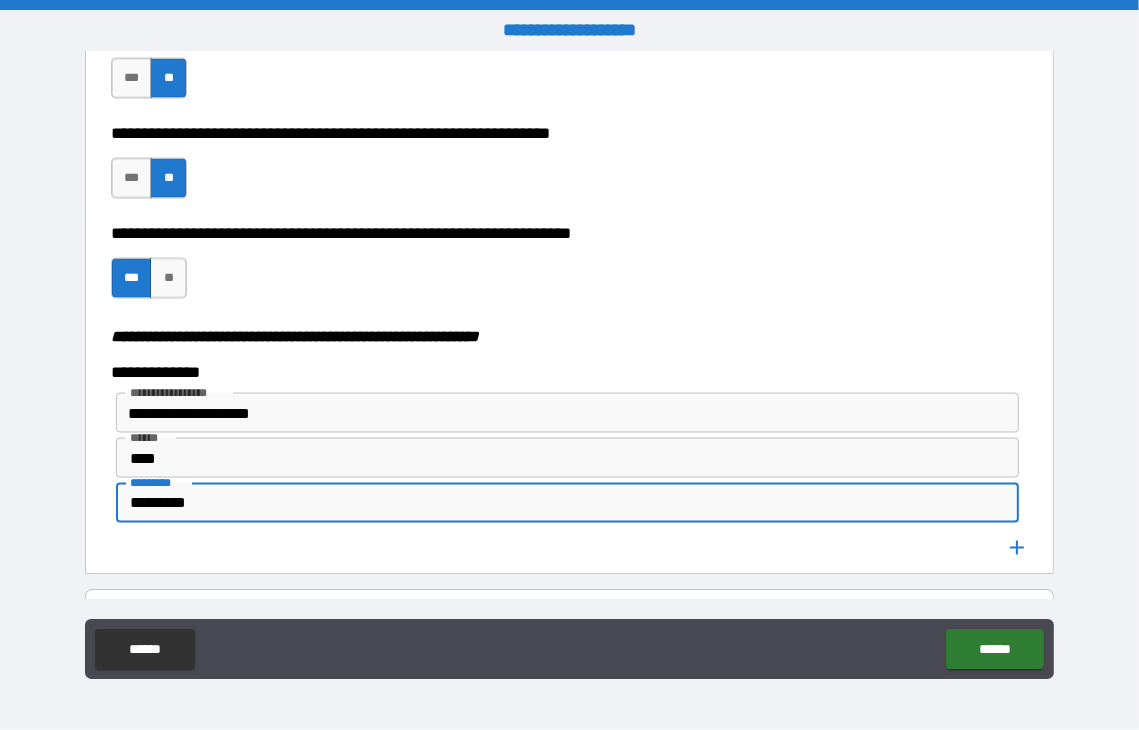 scroll, scrollTop: 2600, scrollLeft: 0, axis: vertical 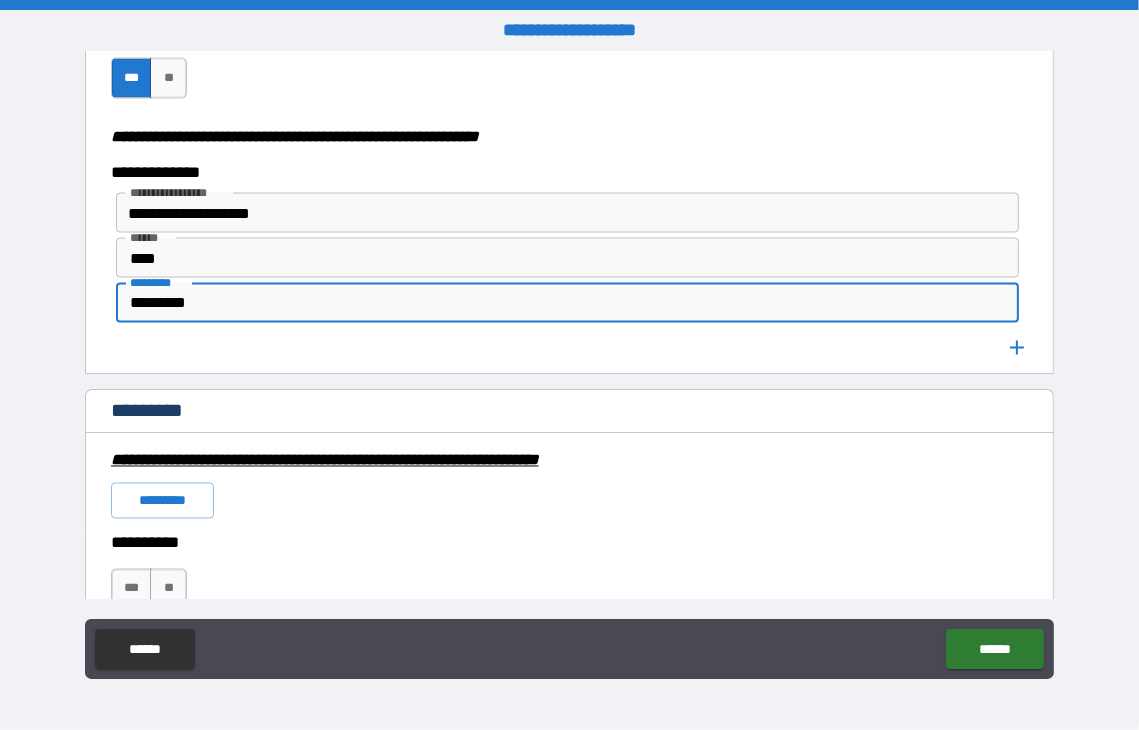 type on "*********" 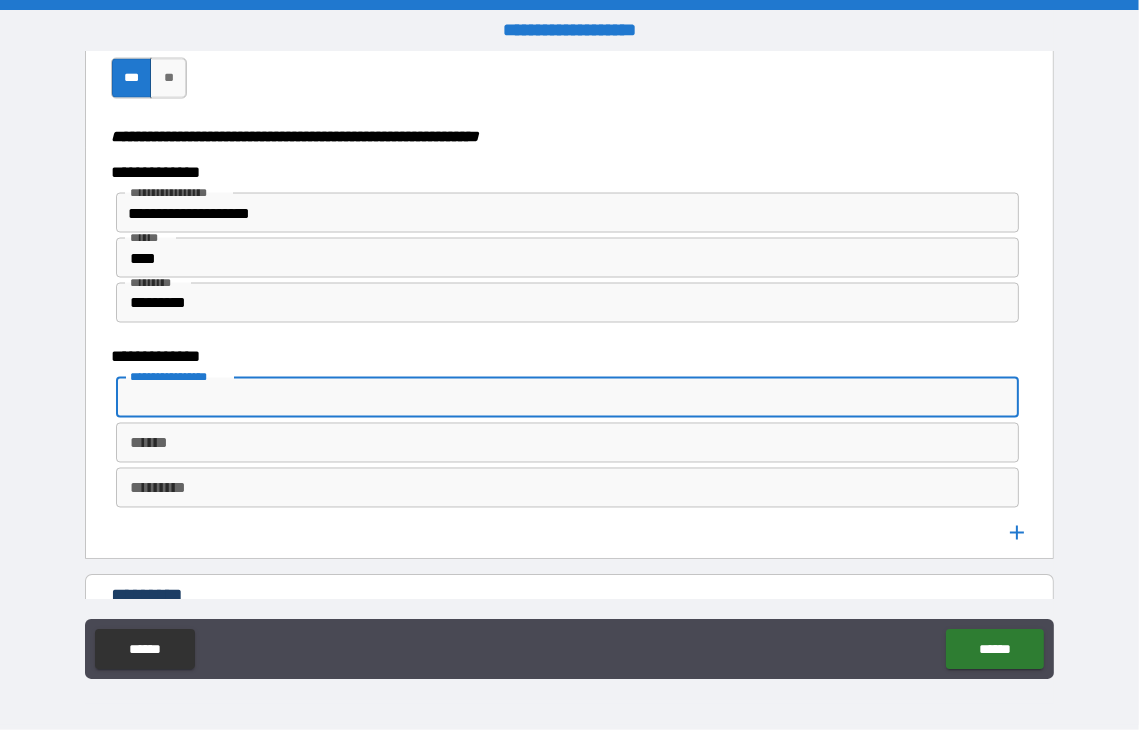 click on "**********" at bounding box center (566, 398) 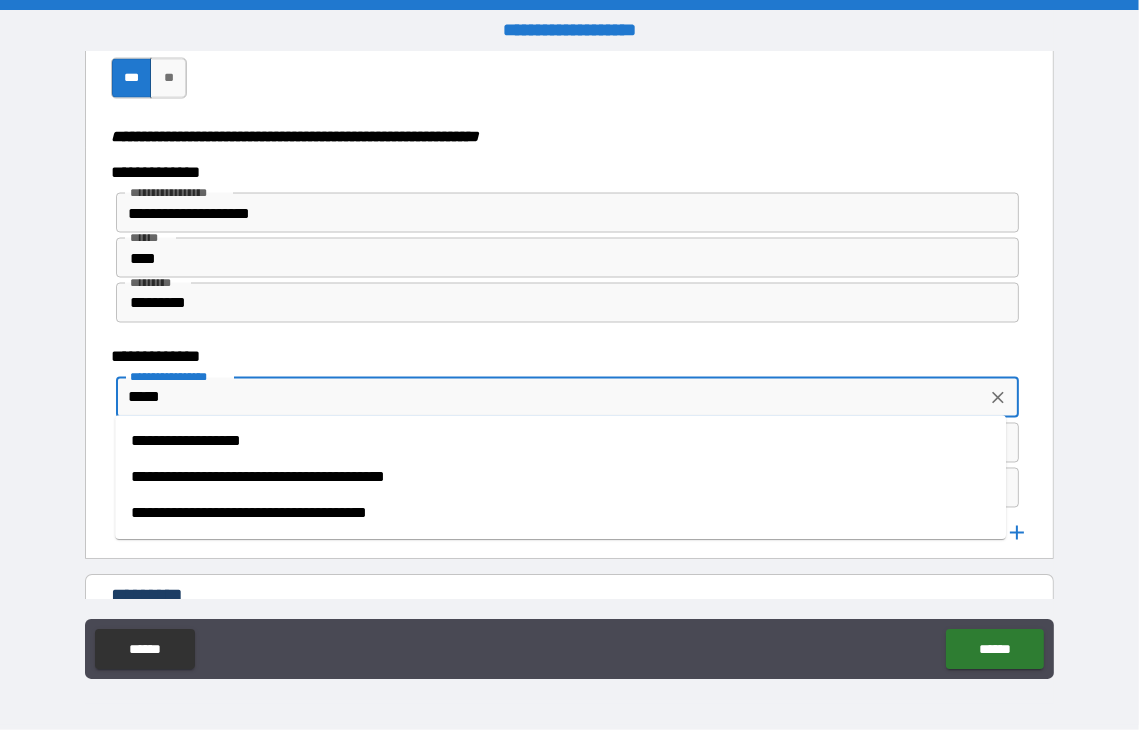 click on "**********" at bounding box center [560, 477] 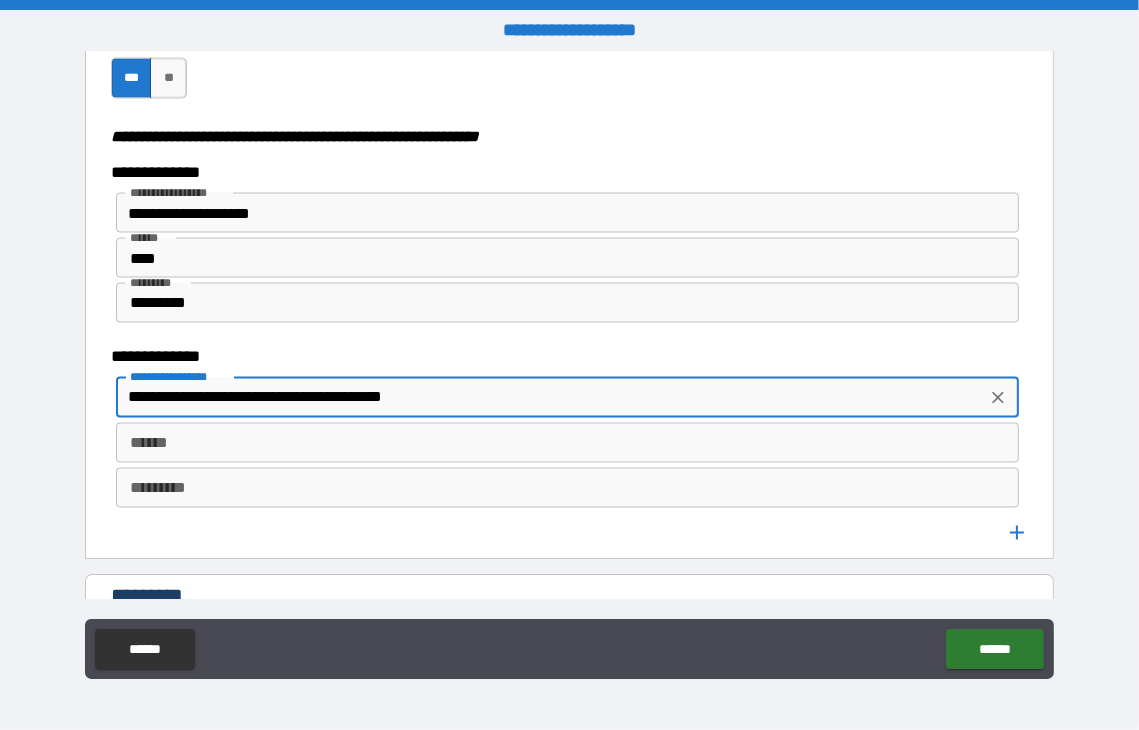 type on "**********" 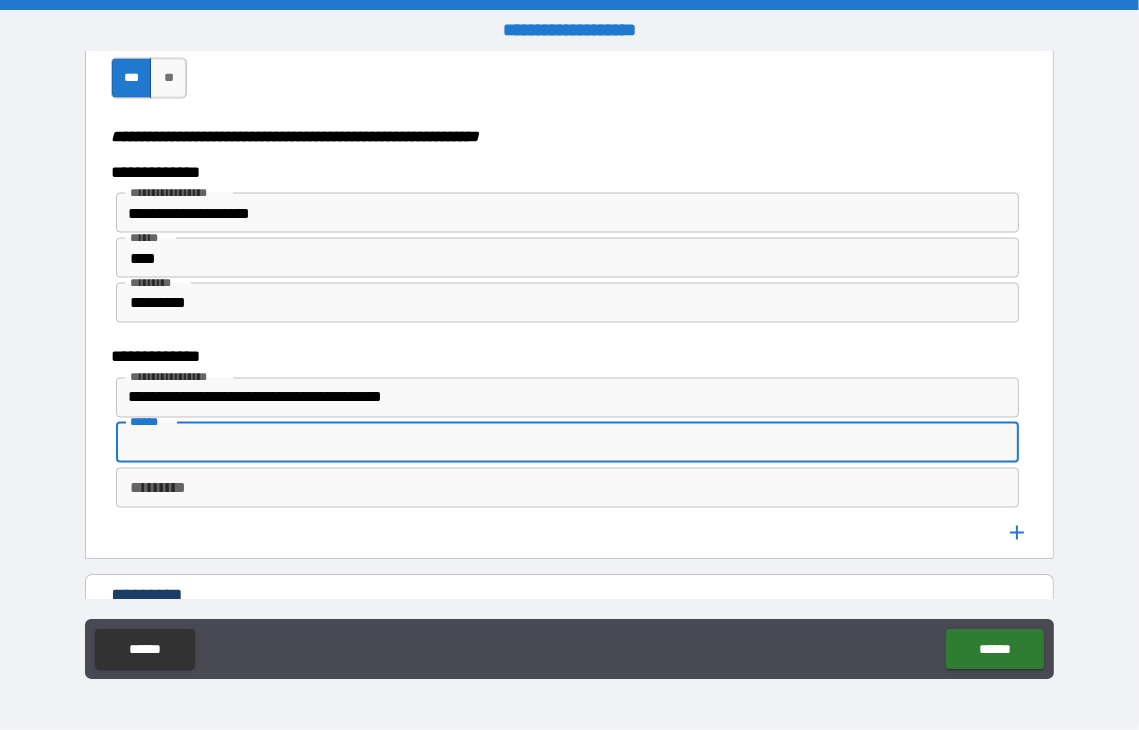 click on "******" at bounding box center [567, 443] 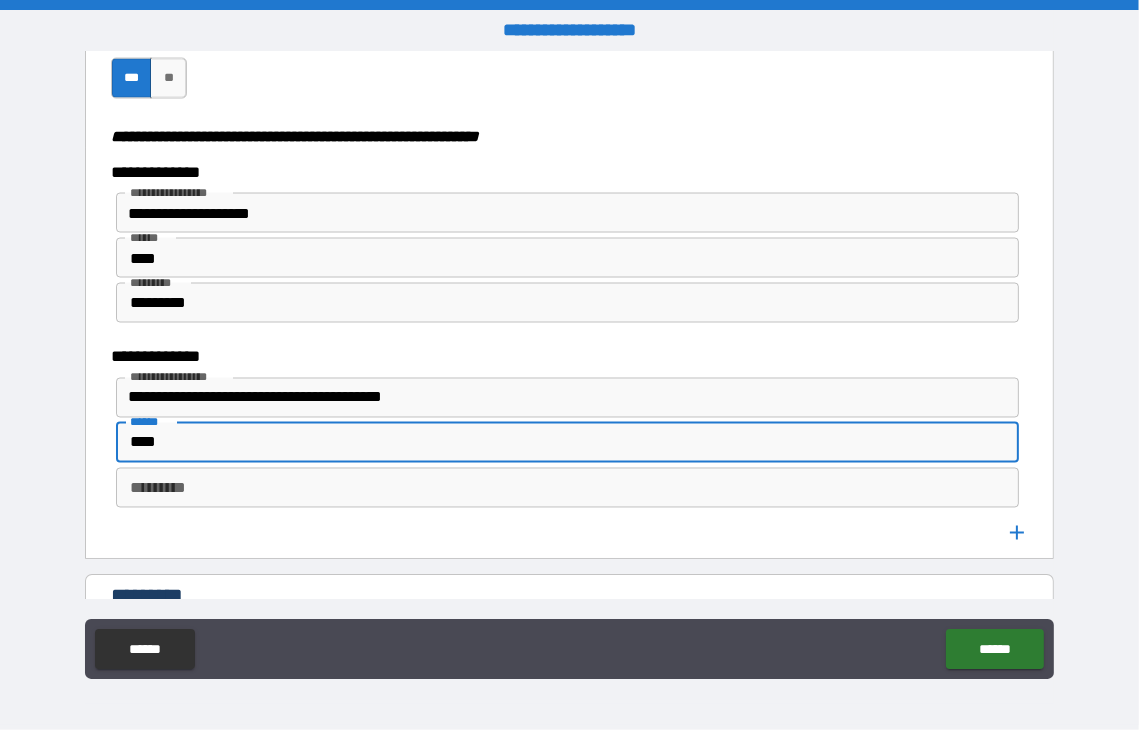 type on "****" 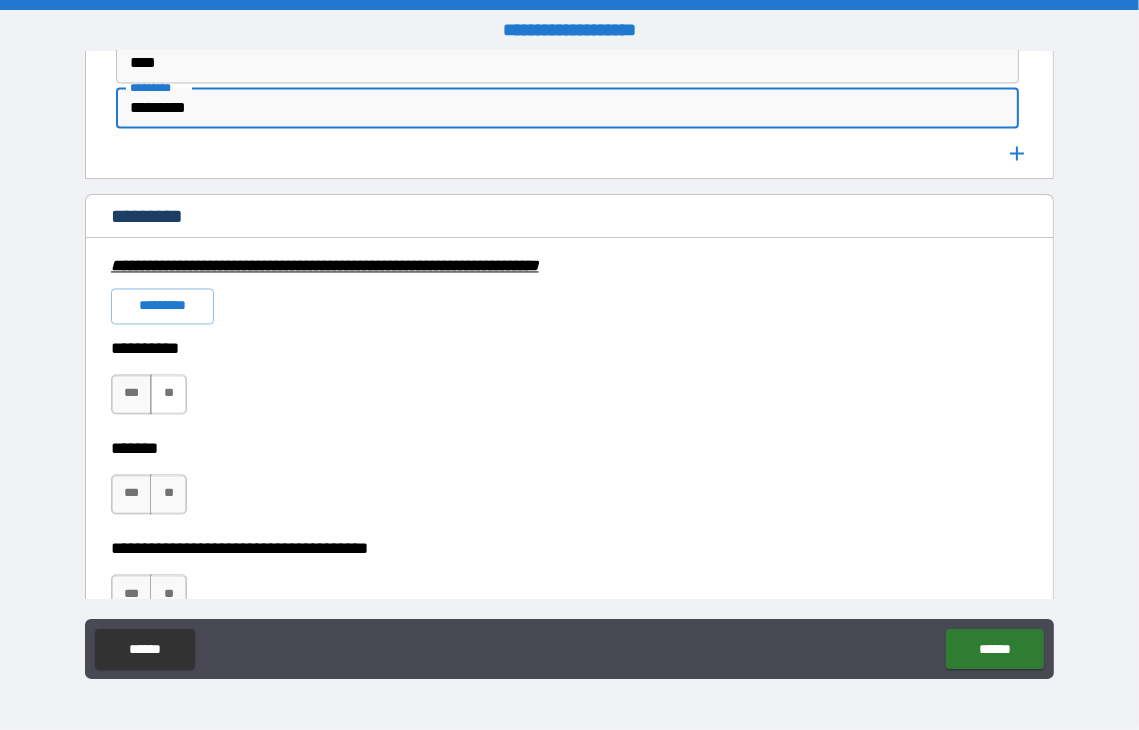 scroll, scrollTop: 3000, scrollLeft: 0, axis: vertical 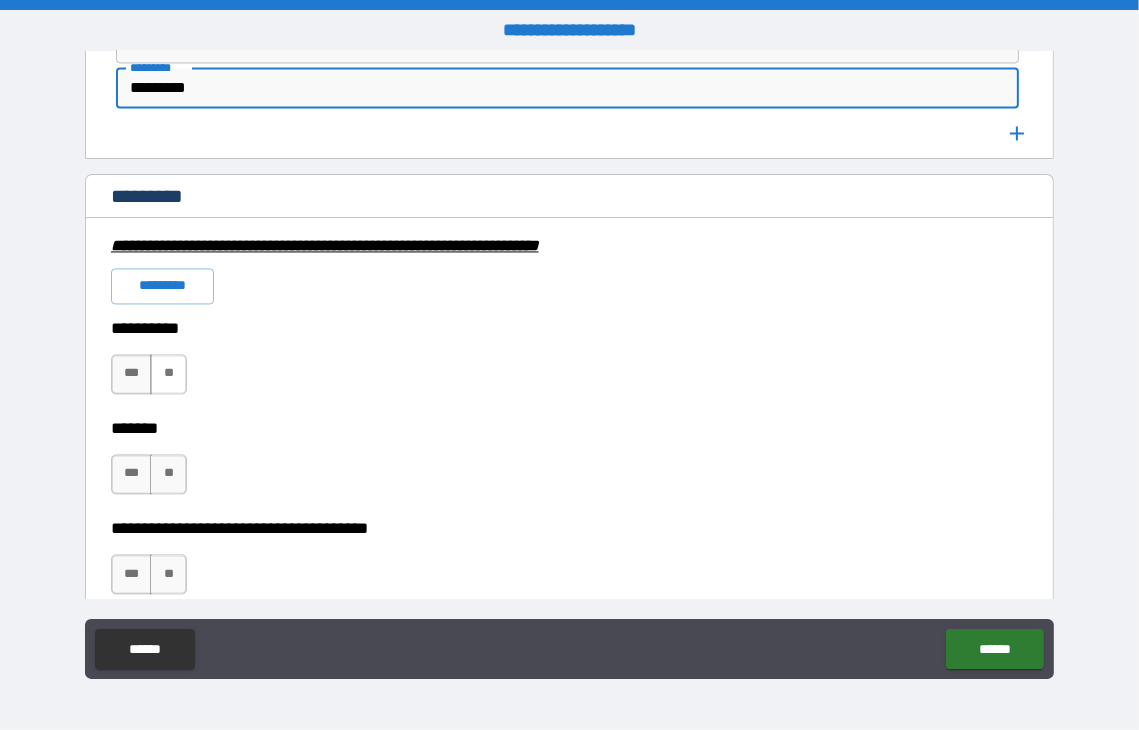 type on "*********" 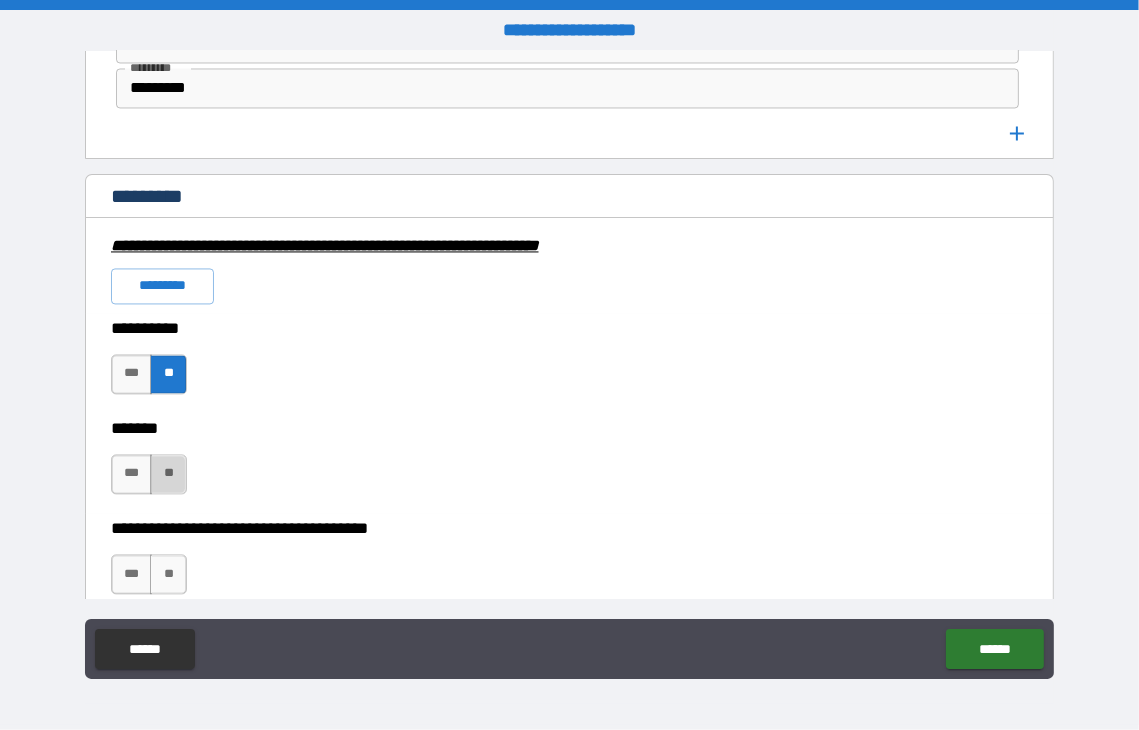 click on "**" at bounding box center [168, 474] 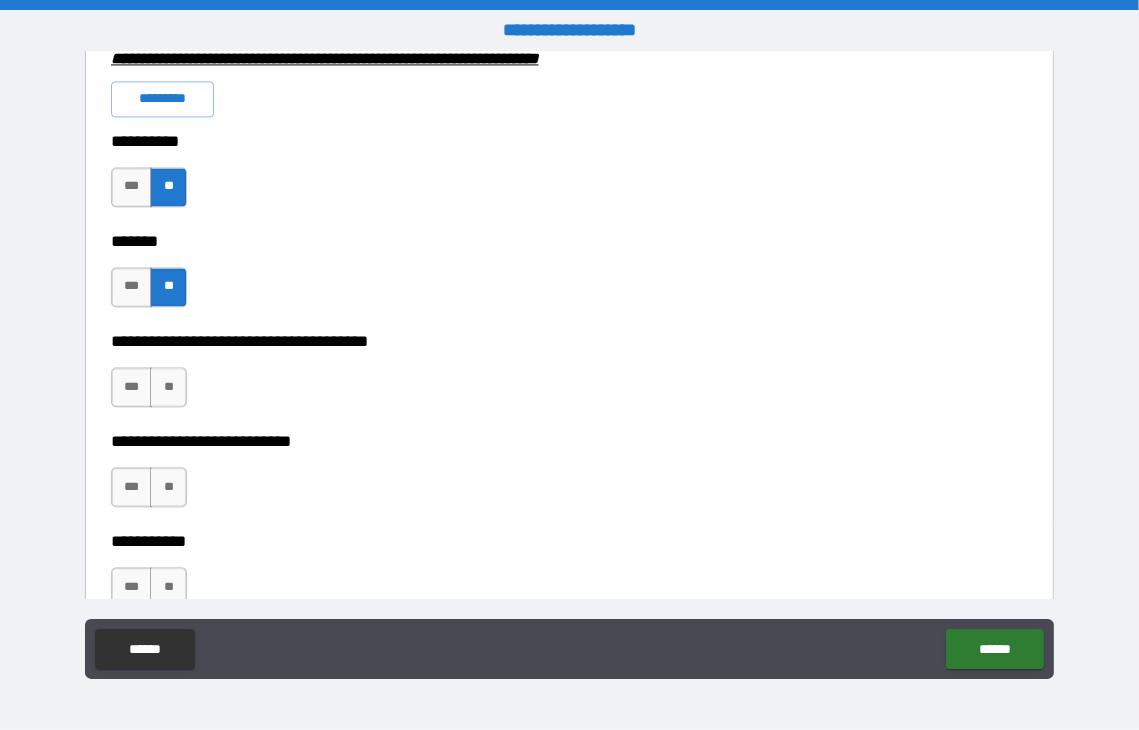 scroll, scrollTop: 3200, scrollLeft: 0, axis: vertical 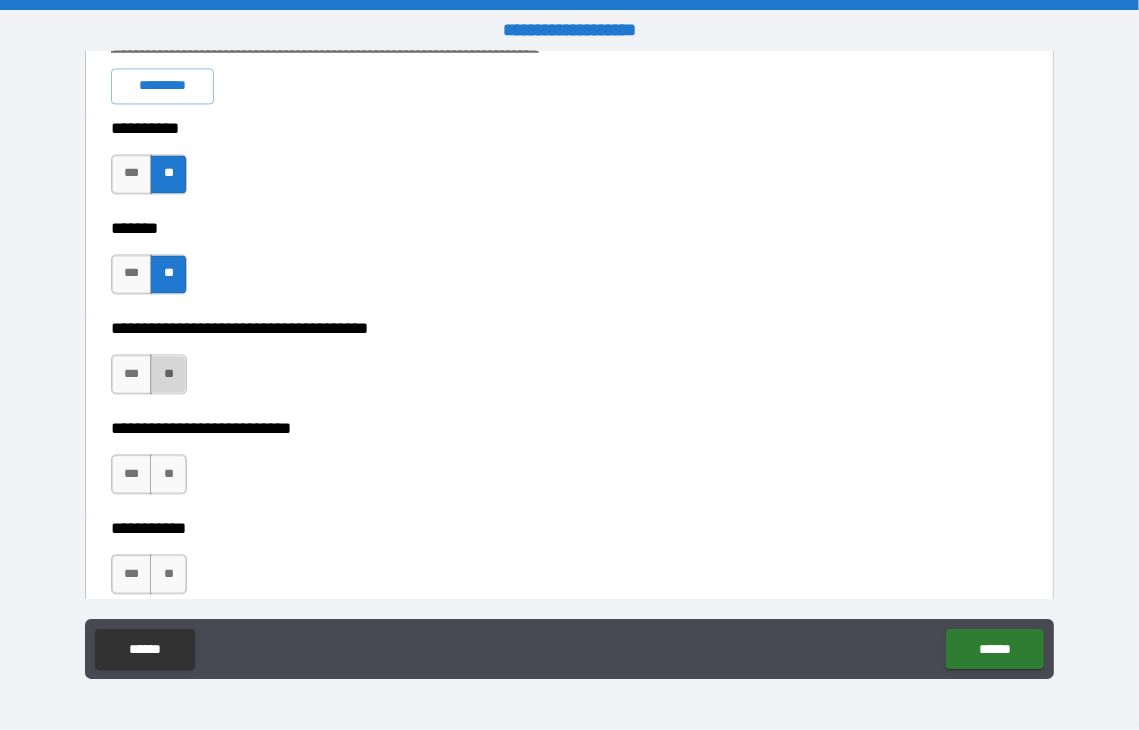 click on "**" at bounding box center [168, 374] 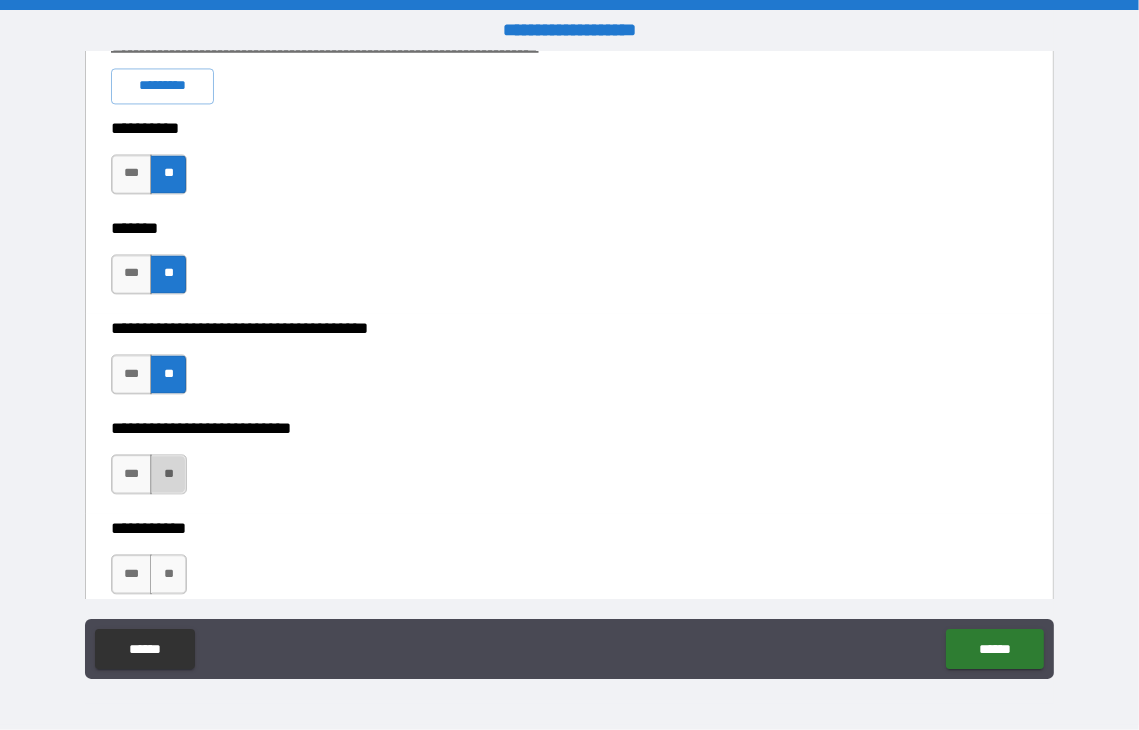 drag, startPoint x: 169, startPoint y: 469, endPoint x: 170, endPoint y: 482, distance: 13.038404 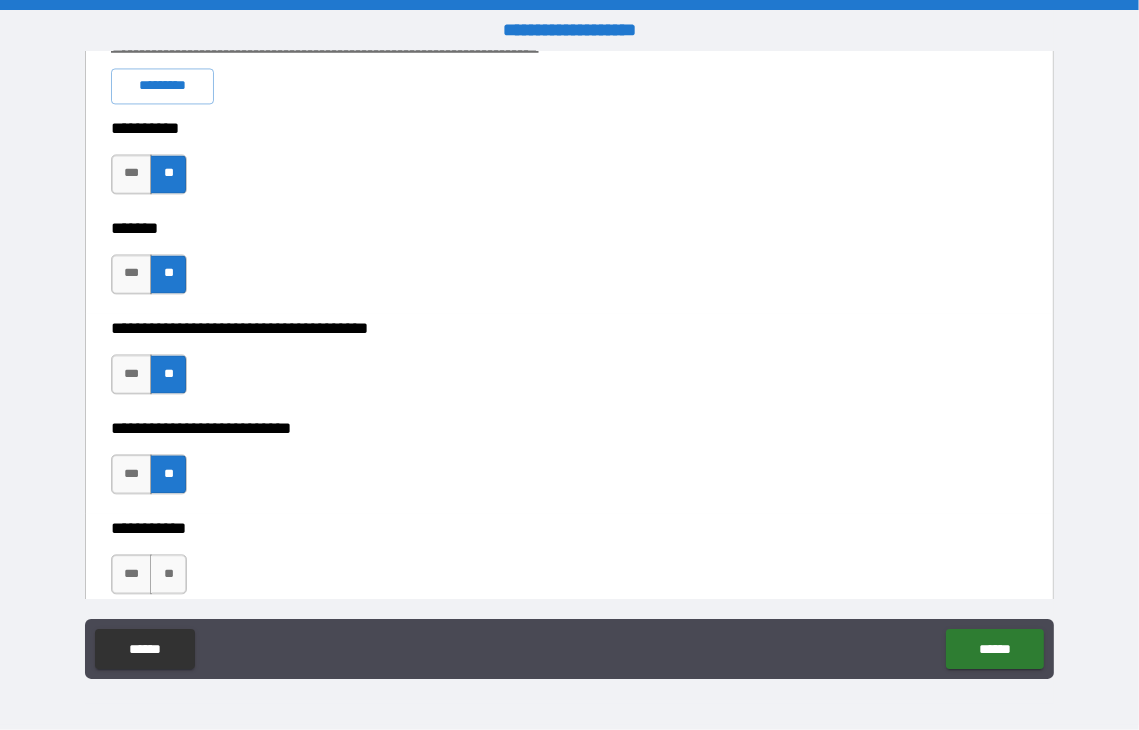 scroll, scrollTop: 3400, scrollLeft: 0, axis: vertical 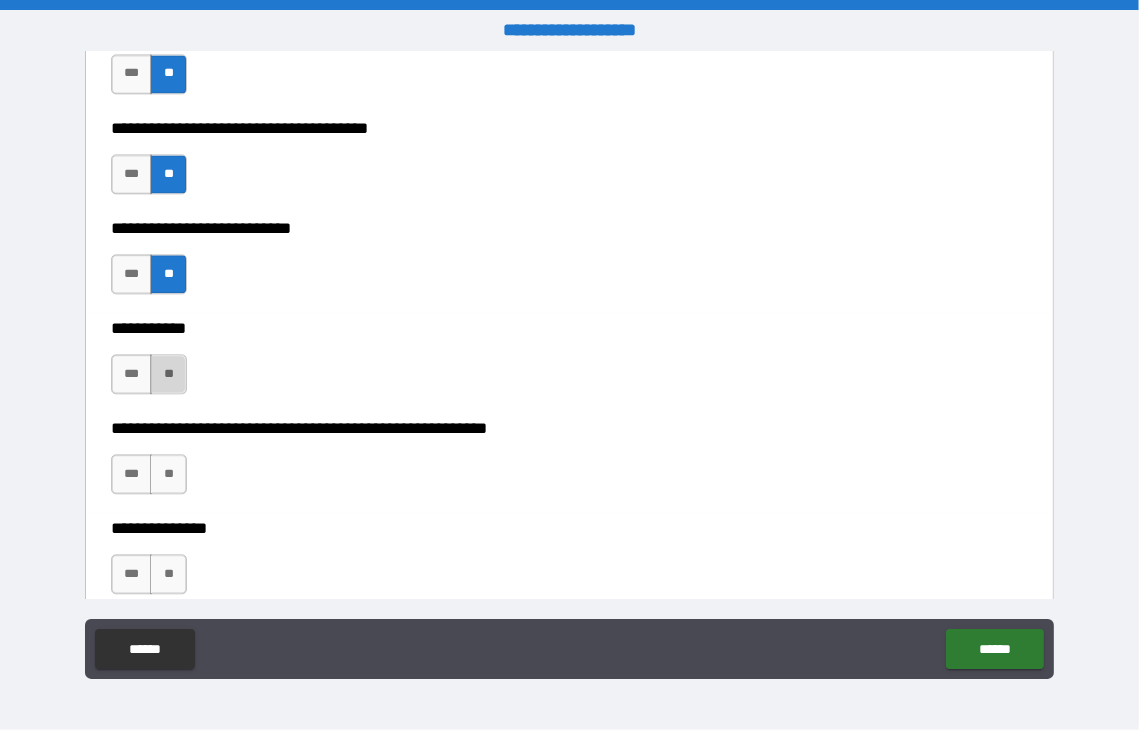 click on "**" at bounding box center [168, 374] 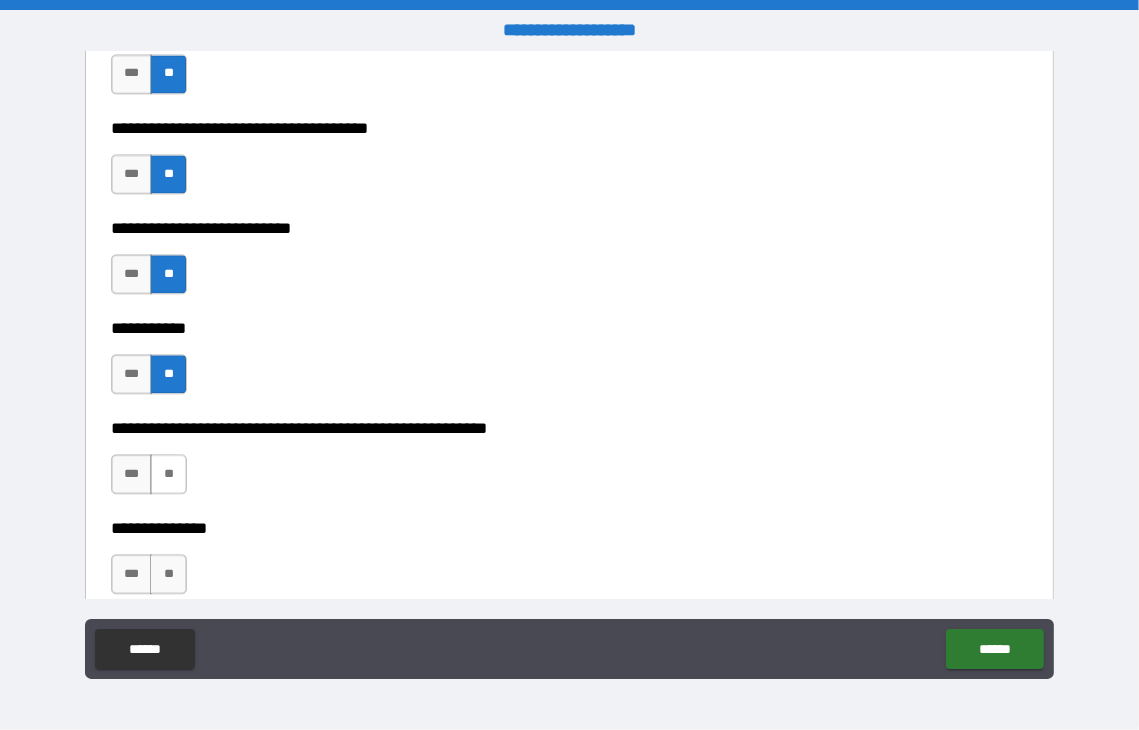 click on "**" at bounding box center (168, 474) 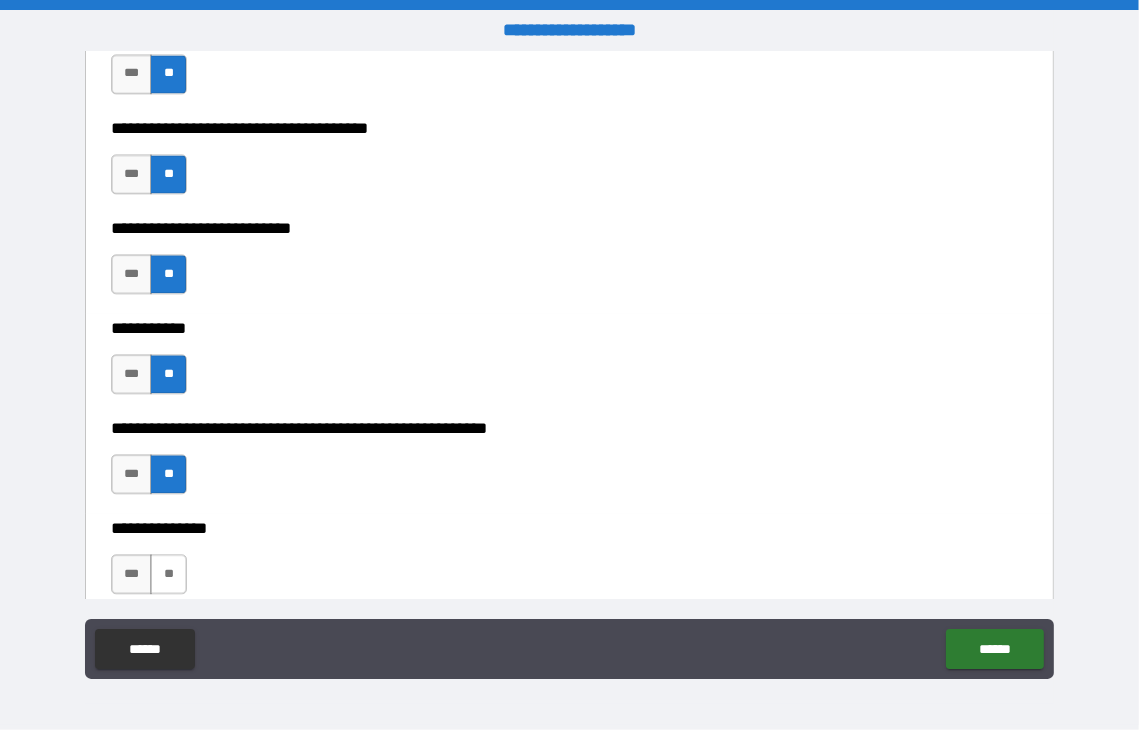 click on "**" at bounding box center [168, 574] 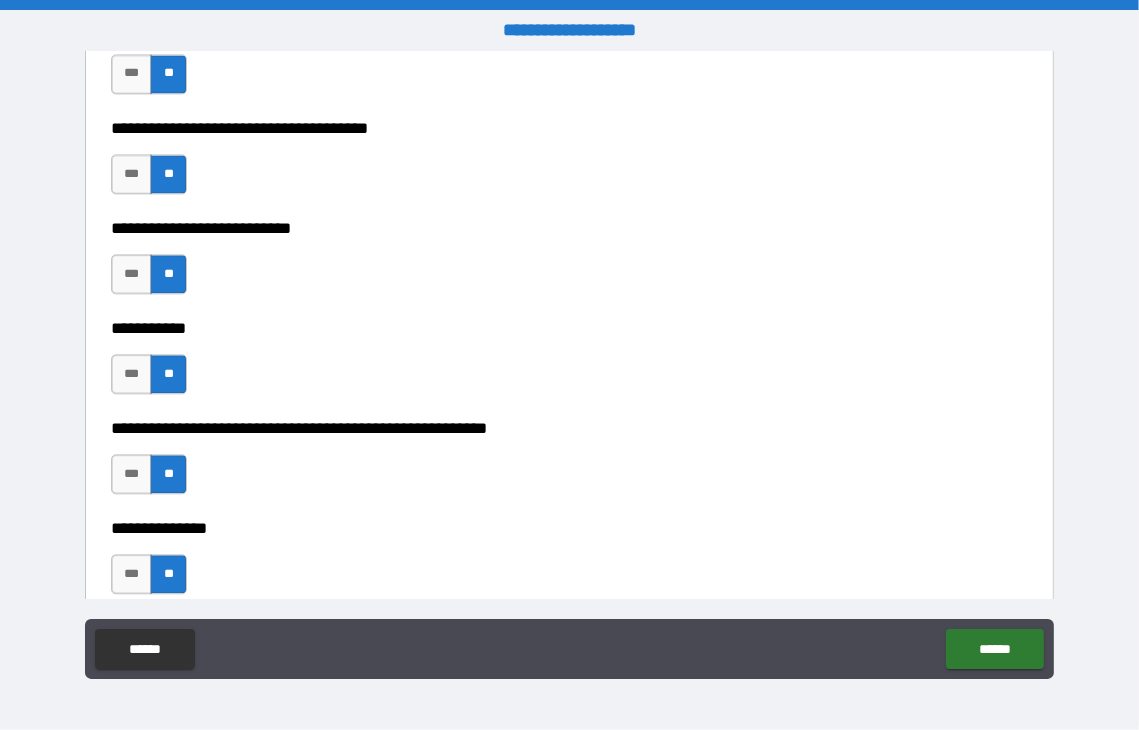 scroll, scrollTop: 3600, scrollLeft: 0, axis: vertical 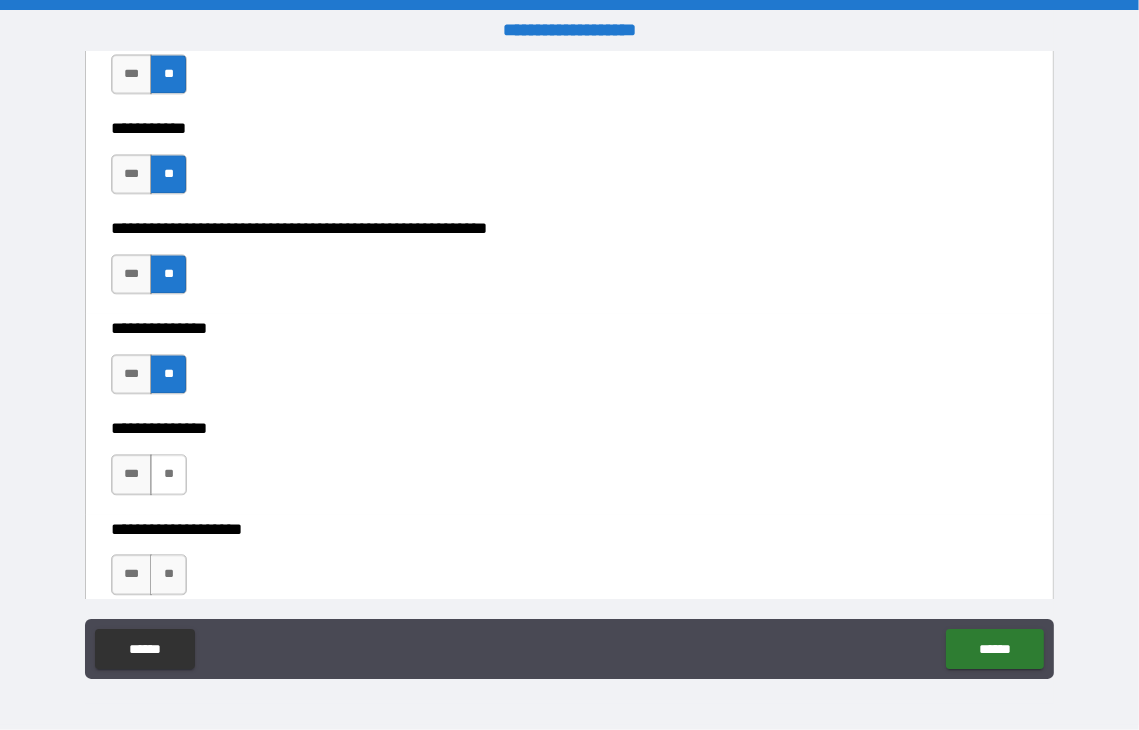click on "**" at bounding box center (168, 474) 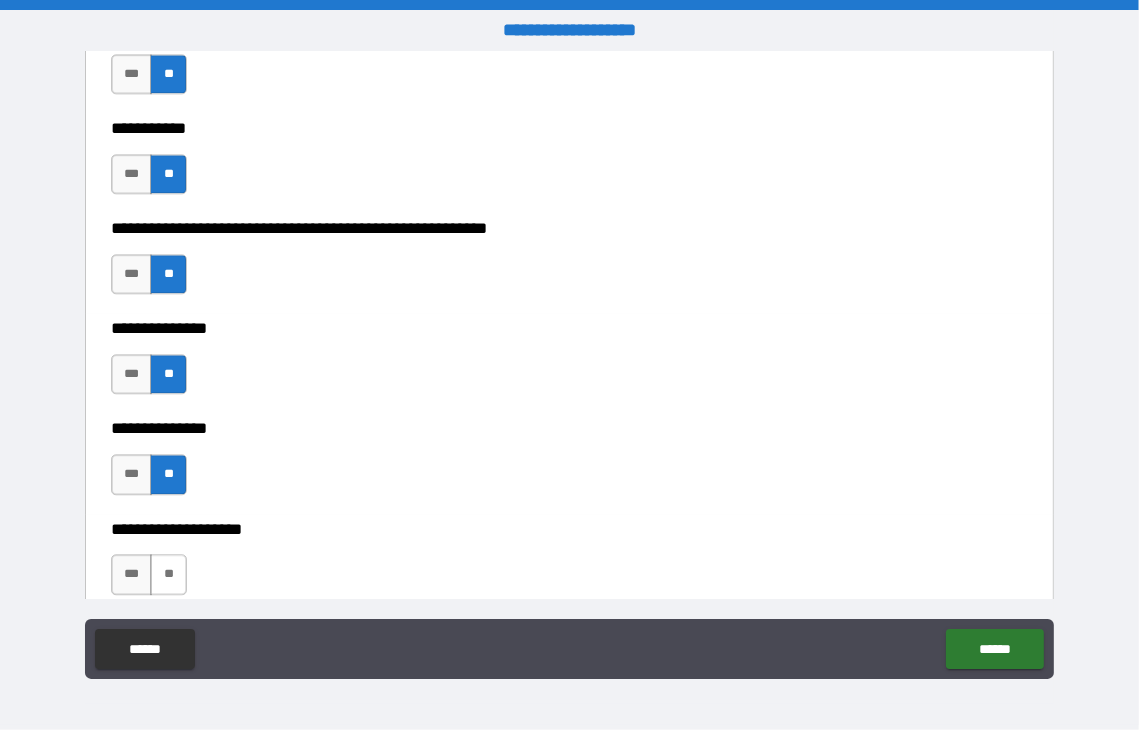 click on "**" at bounding box center (168, 574) 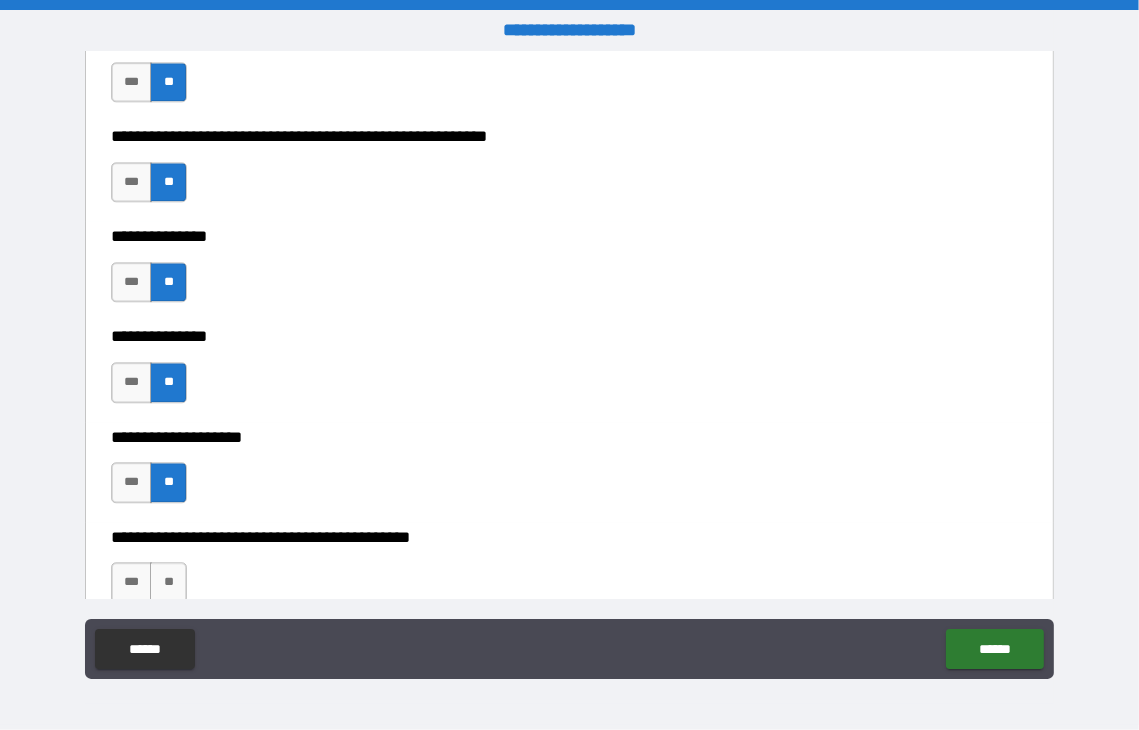 scroll, scrollTop: 3800, scrollLeft: 0, axis: vertical 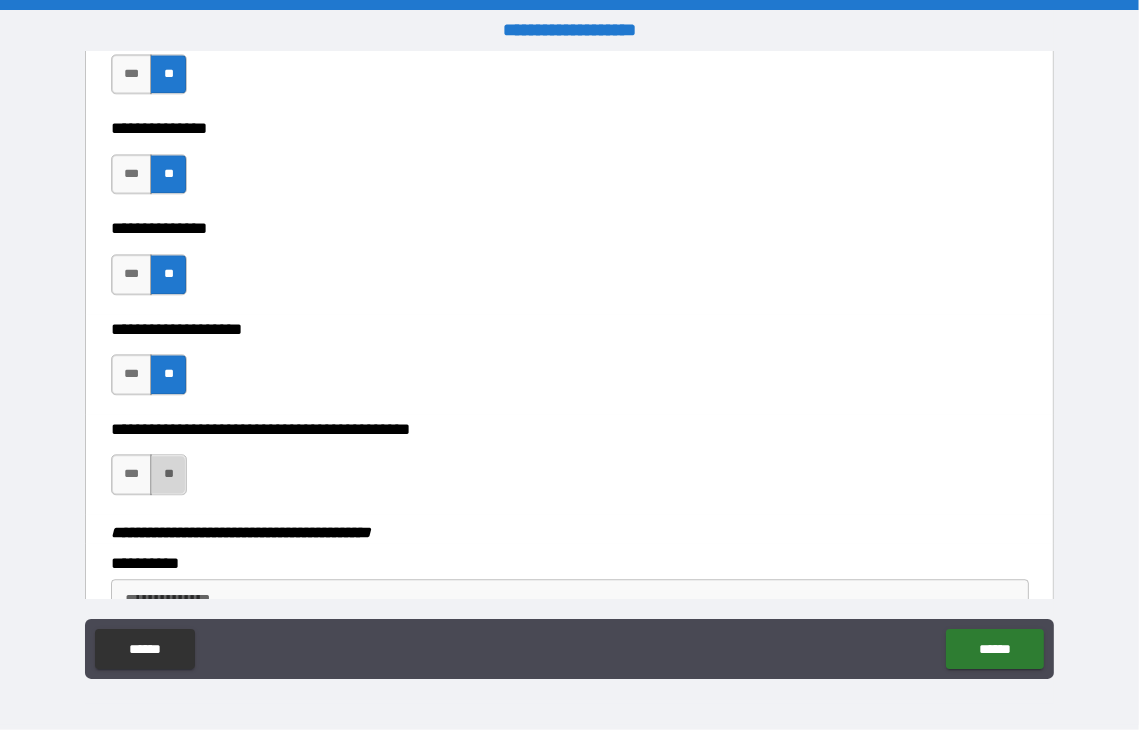 click on "**" at bounding box center (168, 474) 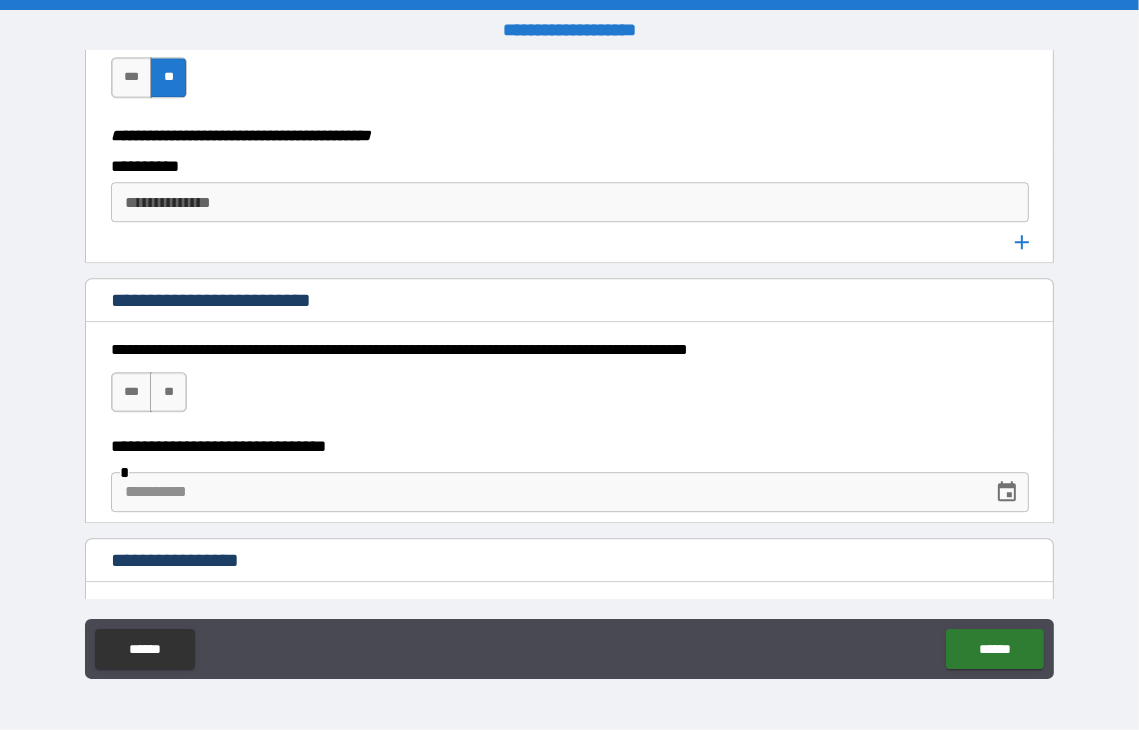 scroll, scrollTop: 4200, scrollLeft: 0, axis: vertical 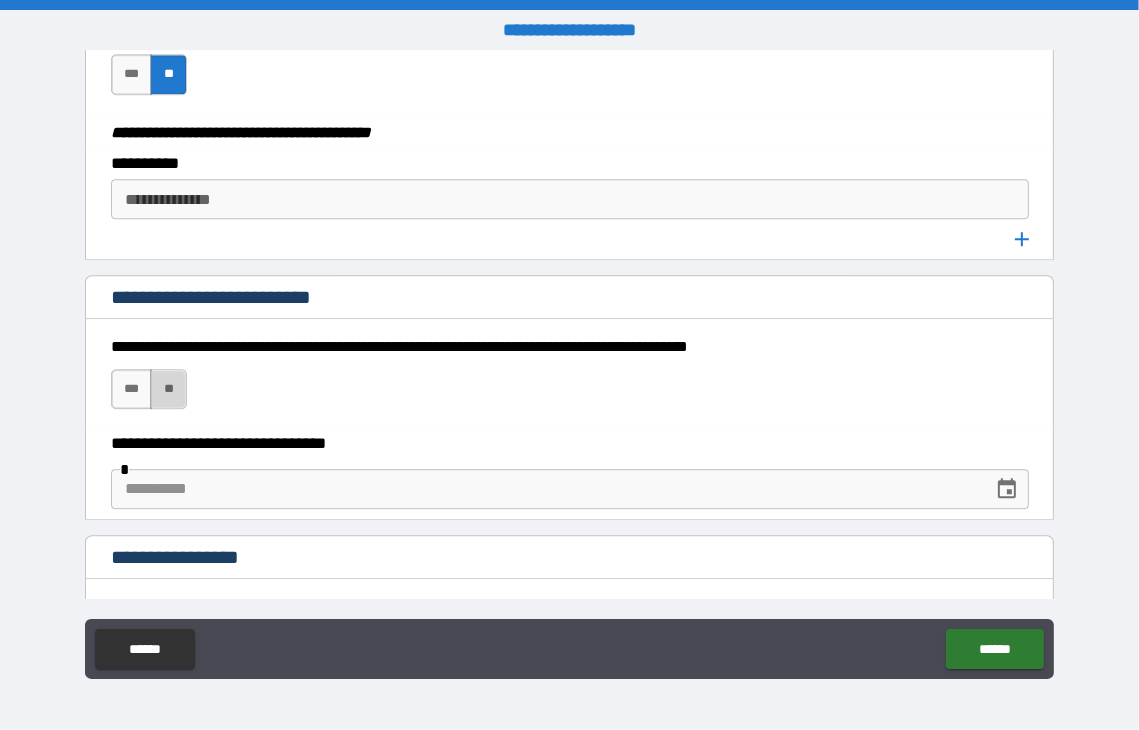 click on "**" at bounding box center [168, 389] 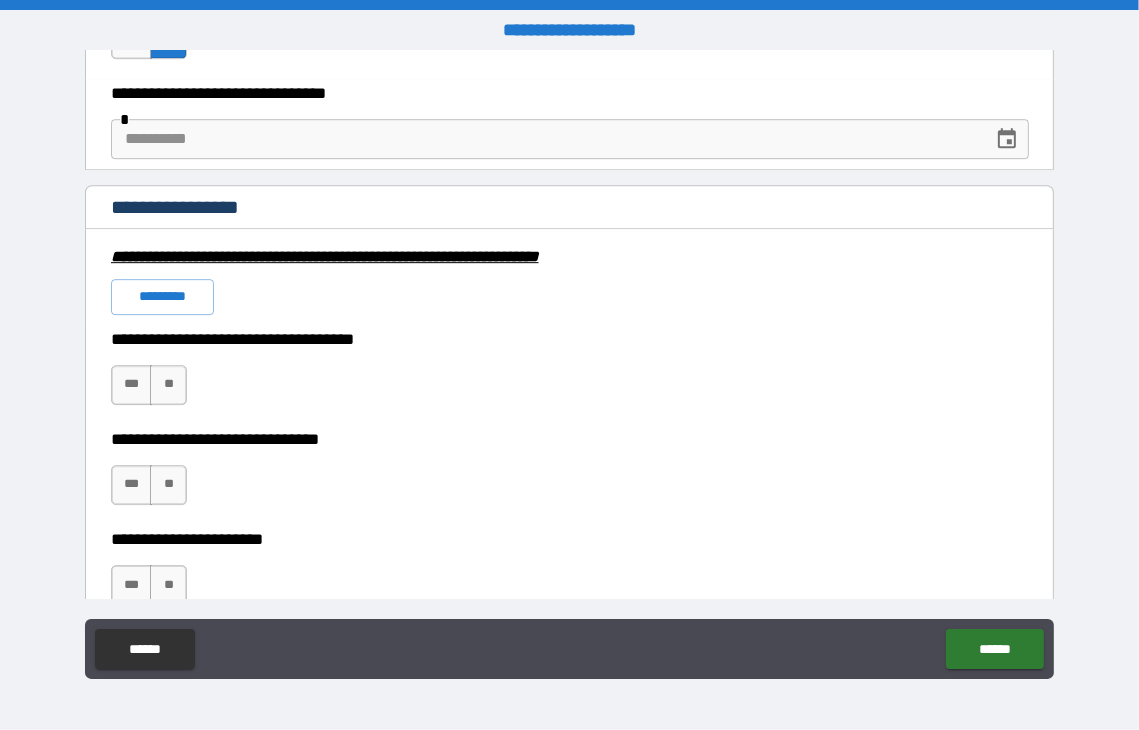 scroll, scrollTop: 4600, scrollLeft: 0, axis: vertical 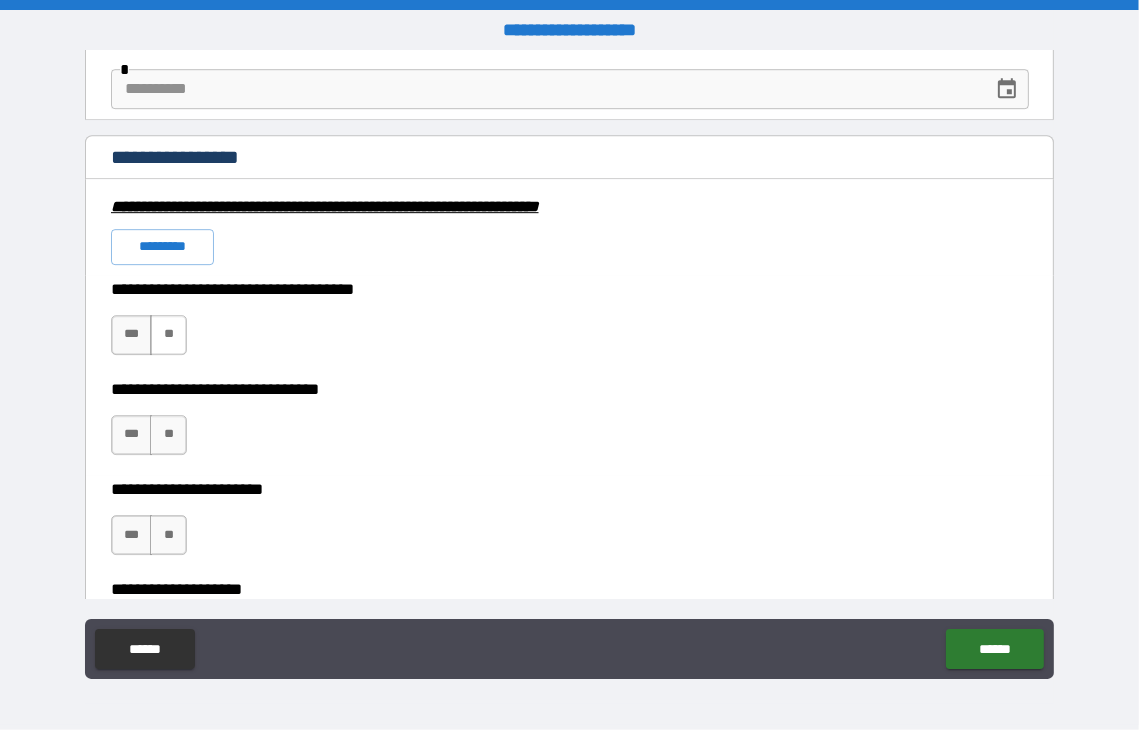 click on "**" at bounding box center [168, 335] 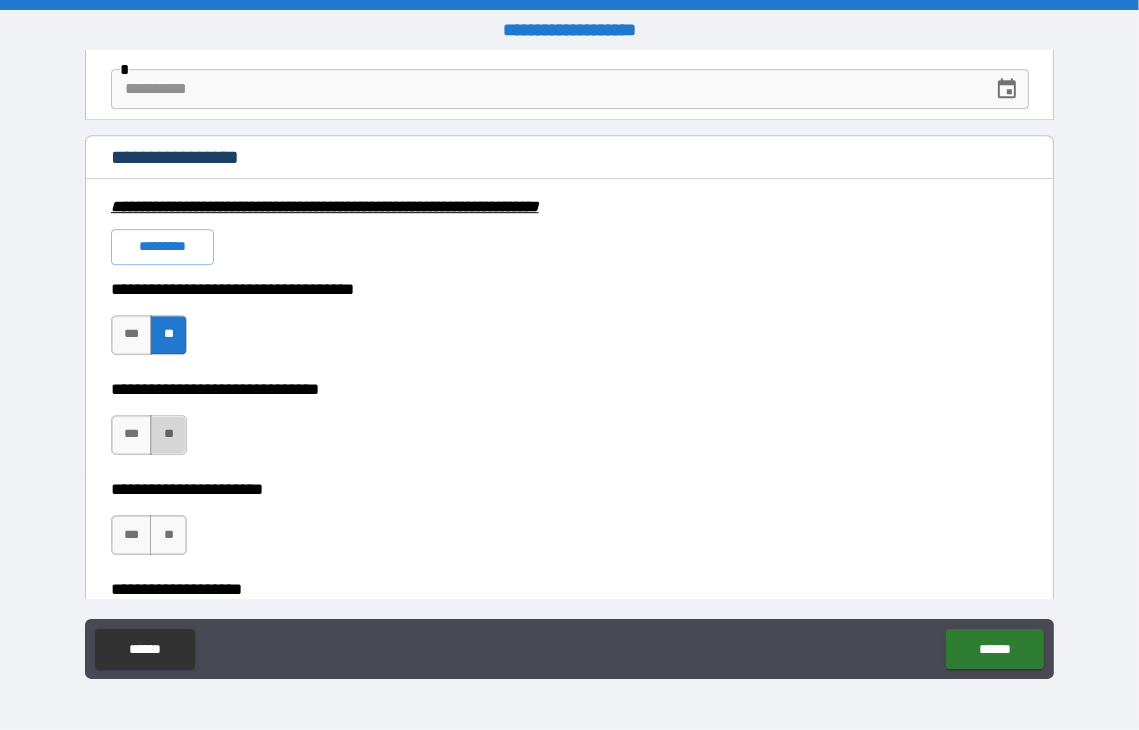 click on "**" at bounding box center (168, 435) 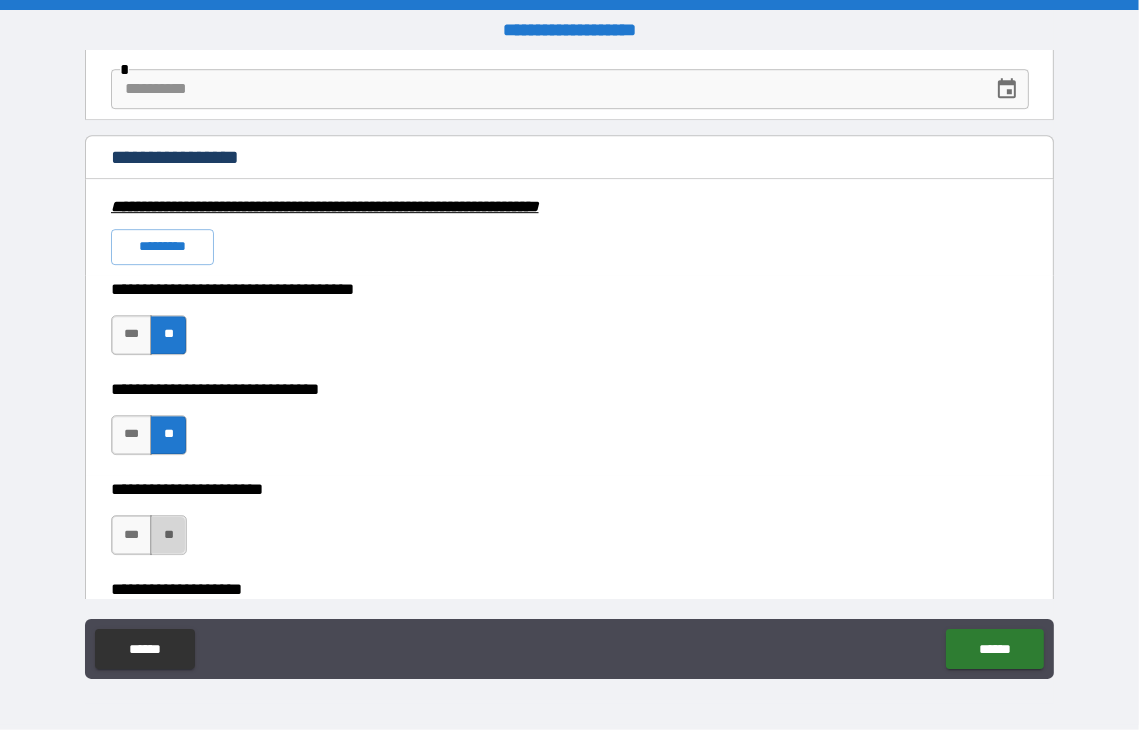 click on "**" at bounding box center (168, 535) 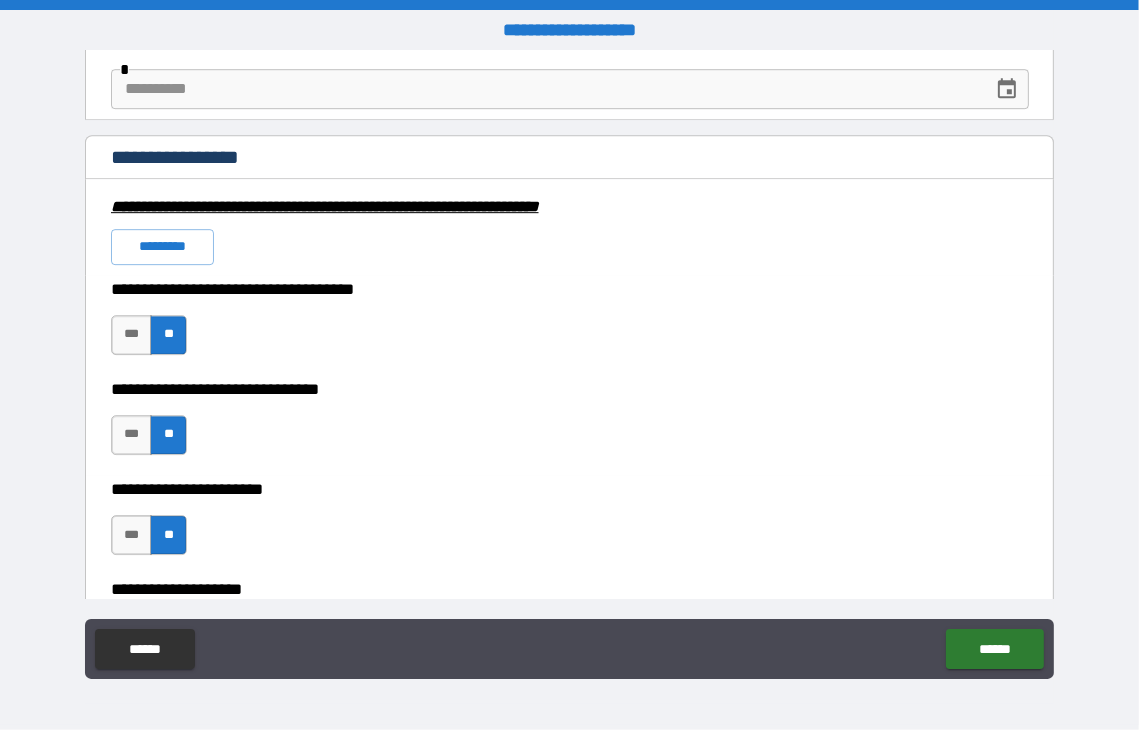 scroll, scrollTop: 4800, scrollLeft: 0, axis: vertical 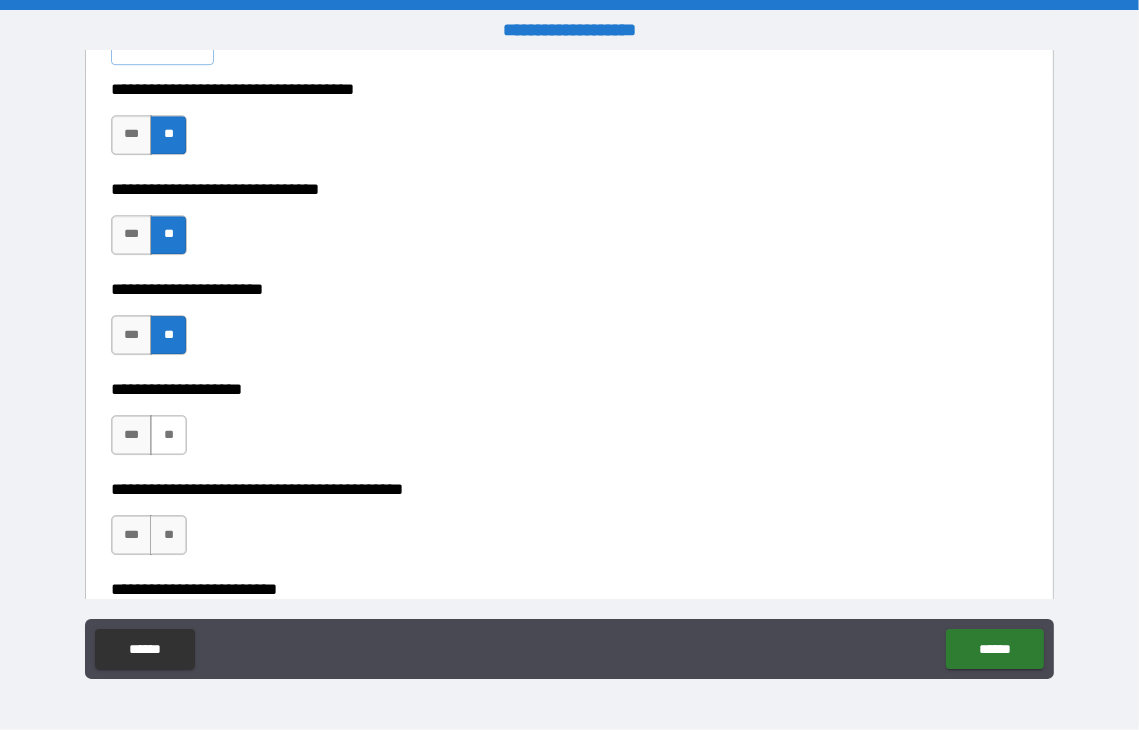 click on "**" at bounding box center (168, 435) 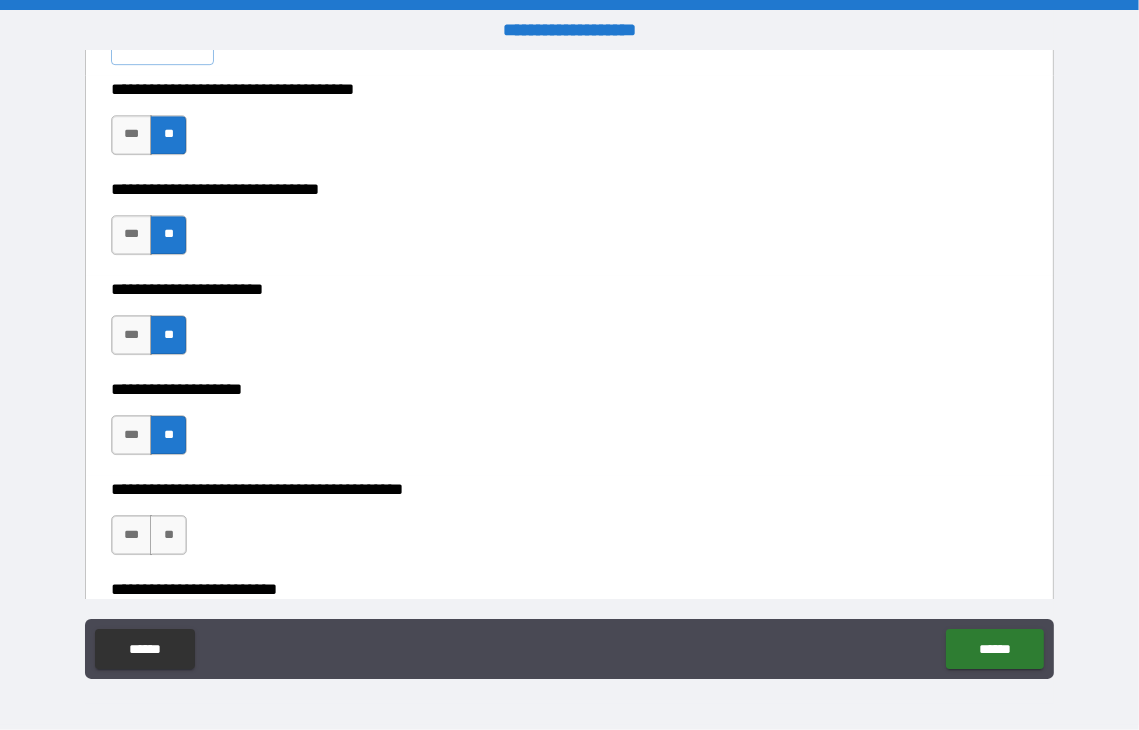 scroll, scrollTop: 4900, scrollLeft: 0, axis: vertical 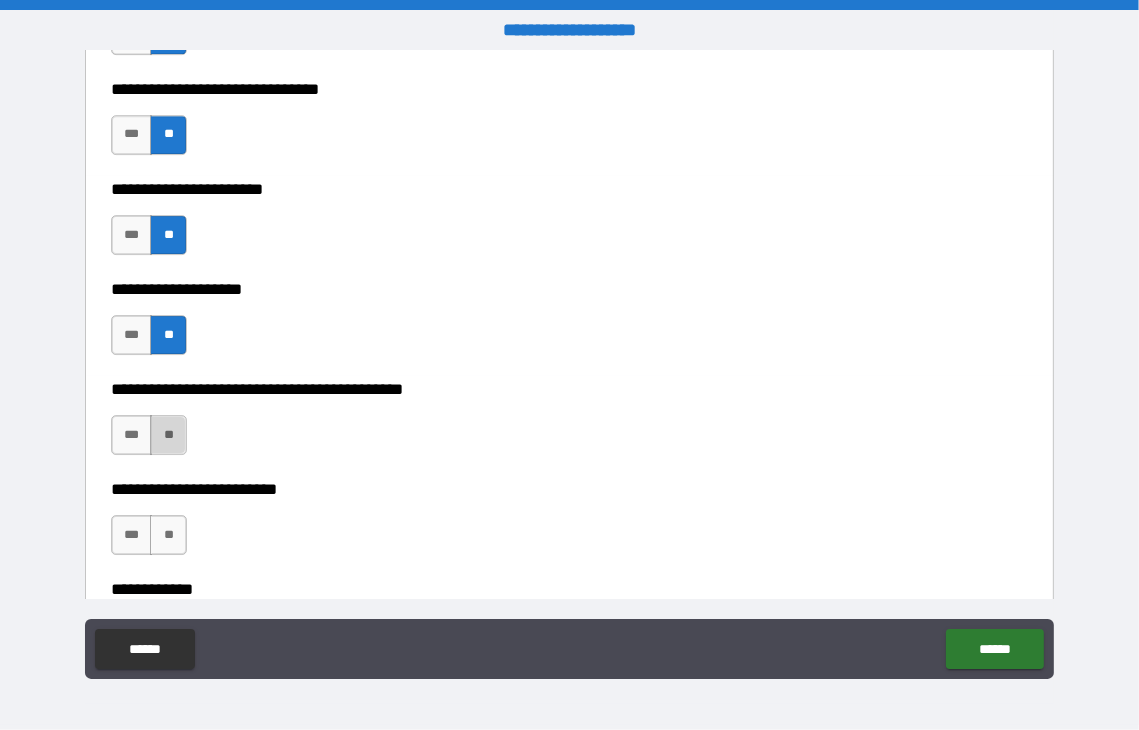 click on "**" at bounding box center [168, 435] 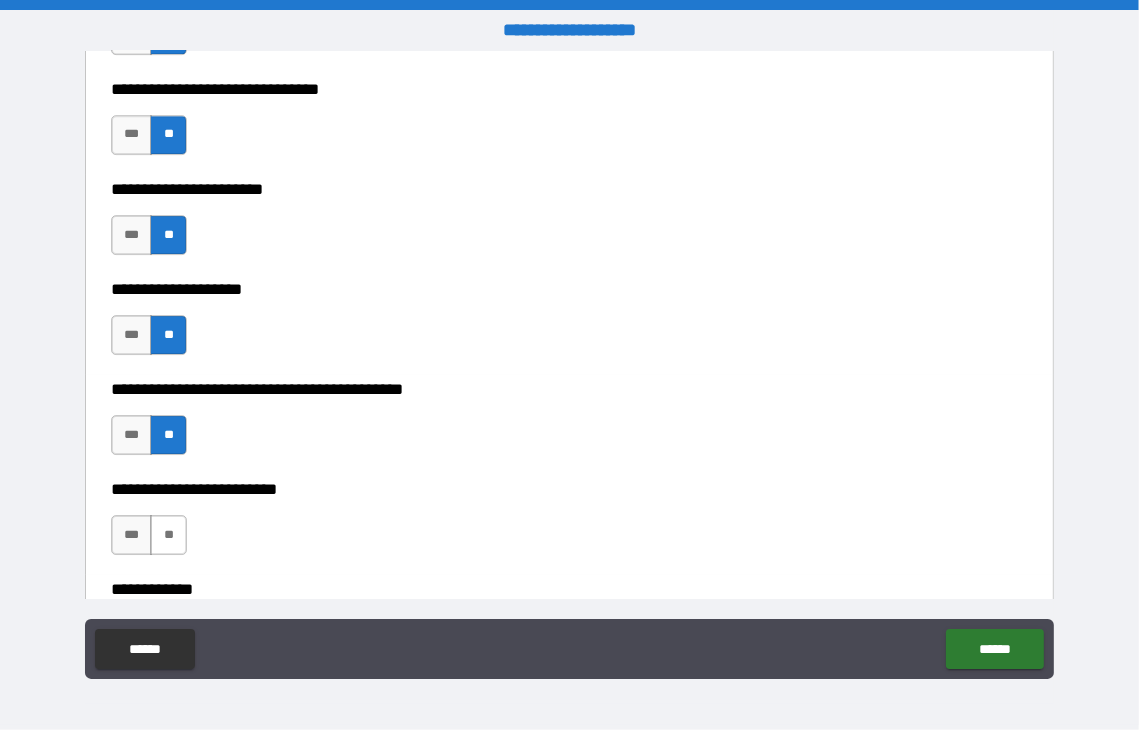 click on "**" at bounding box center [168, 535] 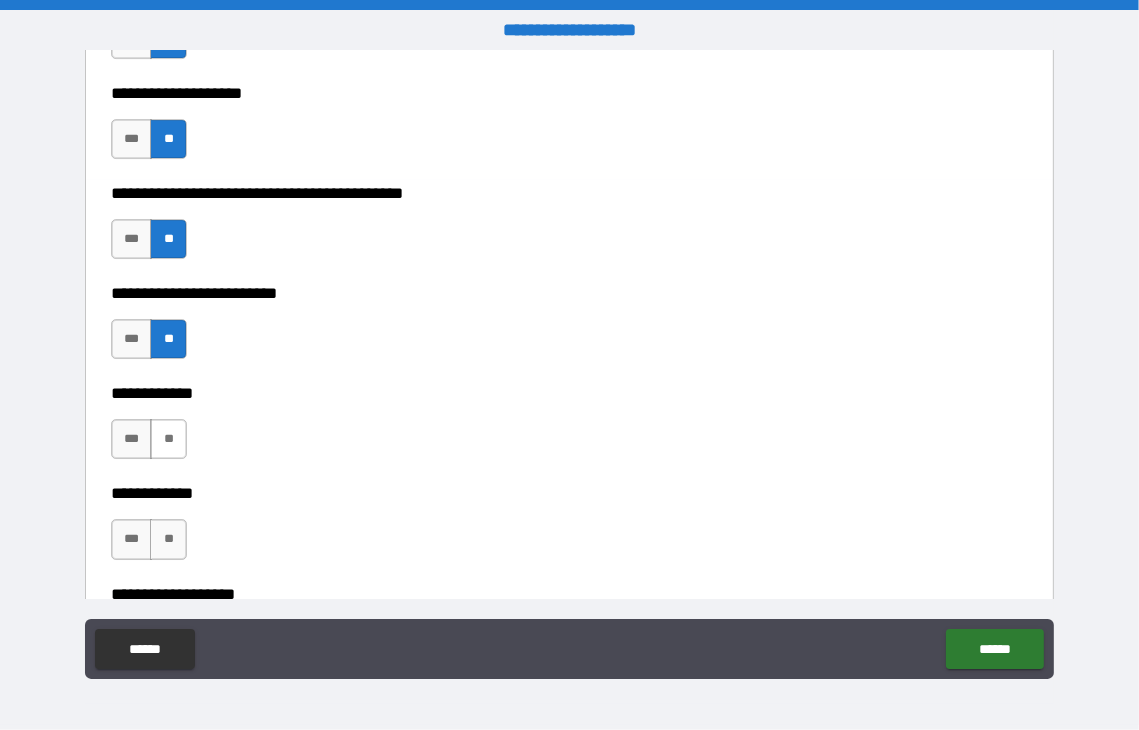 scroll, scrollTop: 5100, scrollLeft: 0, axis: vertical 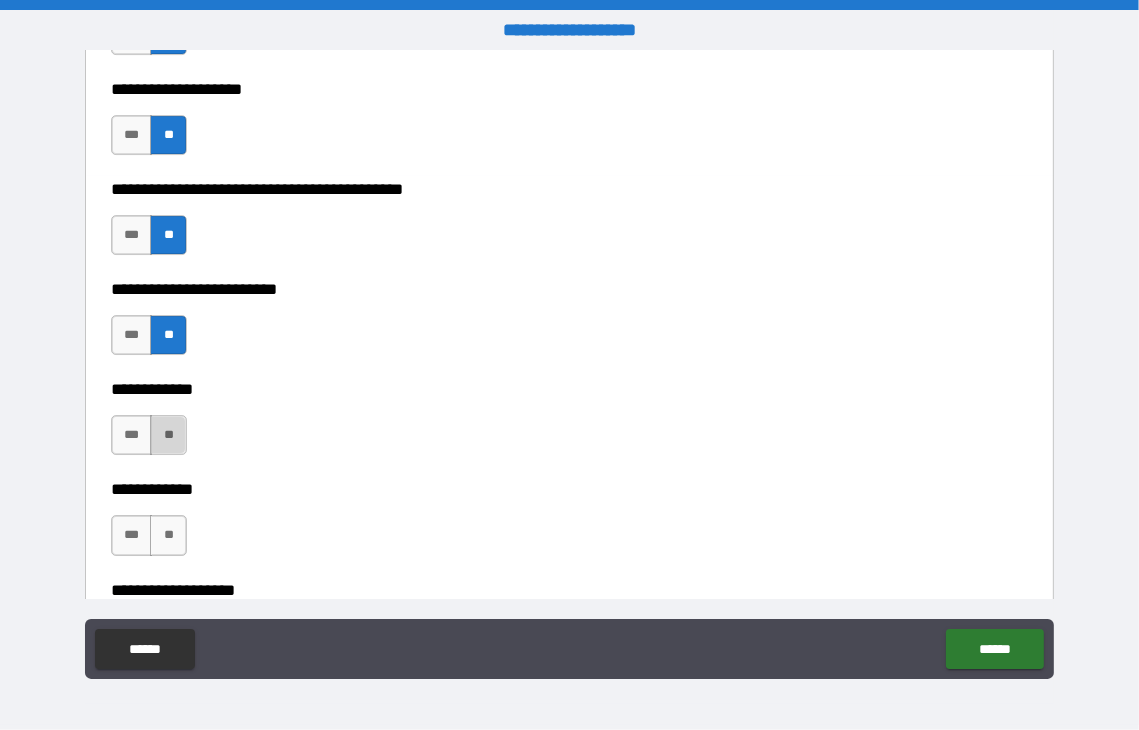 click on "**" at bounding box center [168, 435] 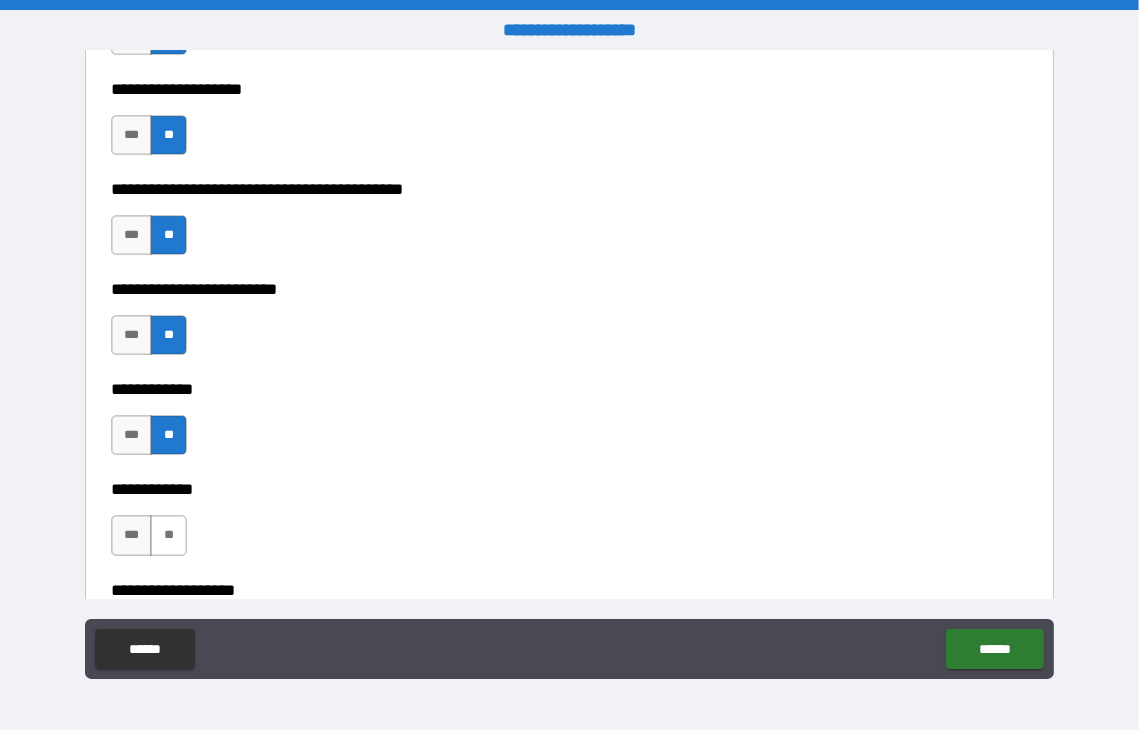 click on "**" at bounding box center (168, 535) 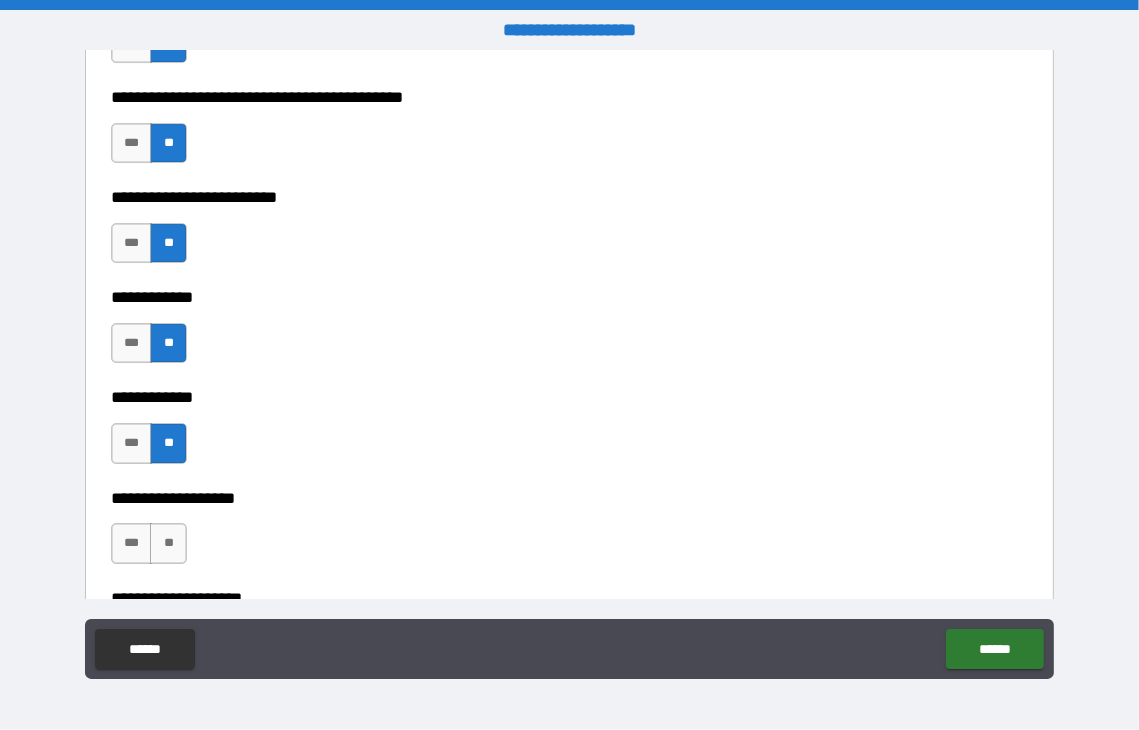 scroll, scrollTop: 5300, scrollLeft: 0, axis: vertical 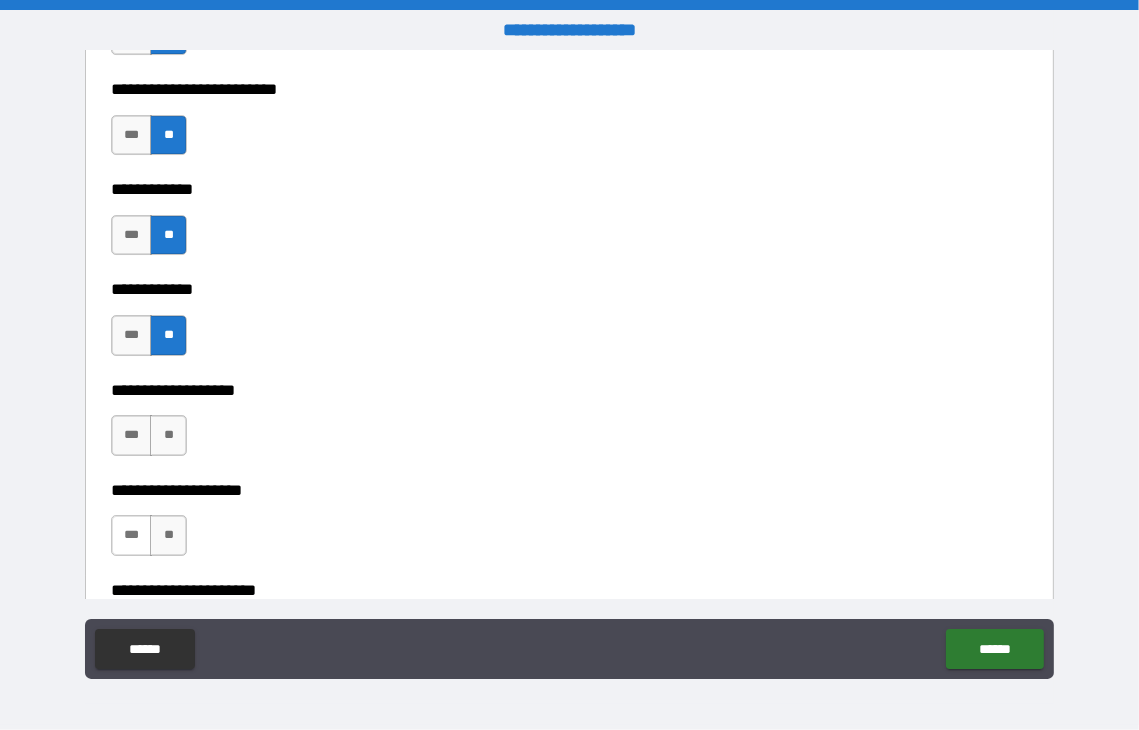 click on "***" at bounding box center [132, 535] 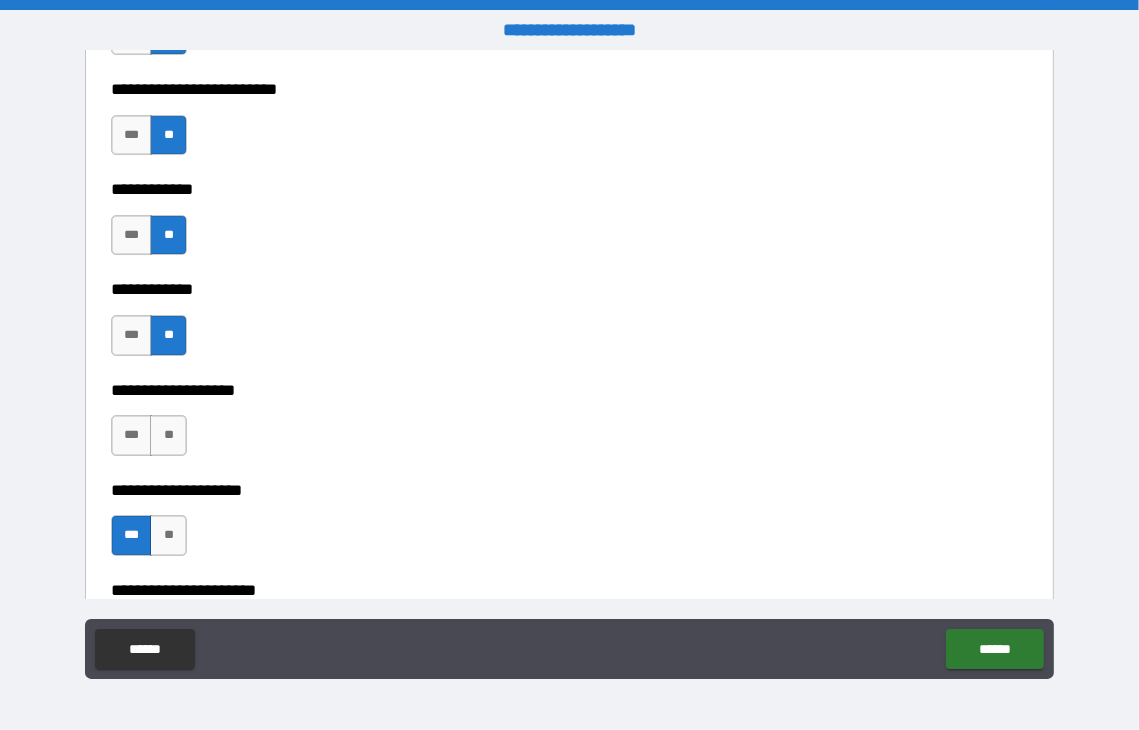 scroll, scrollTop: 5400, scrollLeft: 0, axis: vertical 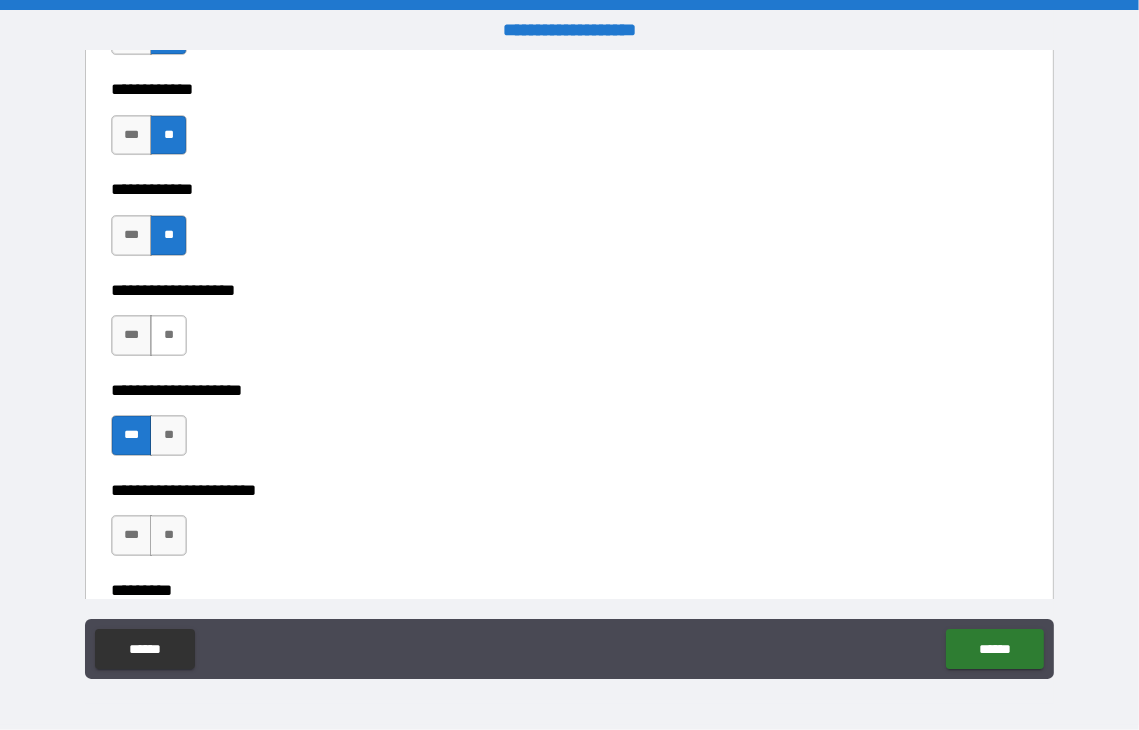 click on "**" at bounding box center [168, 335] 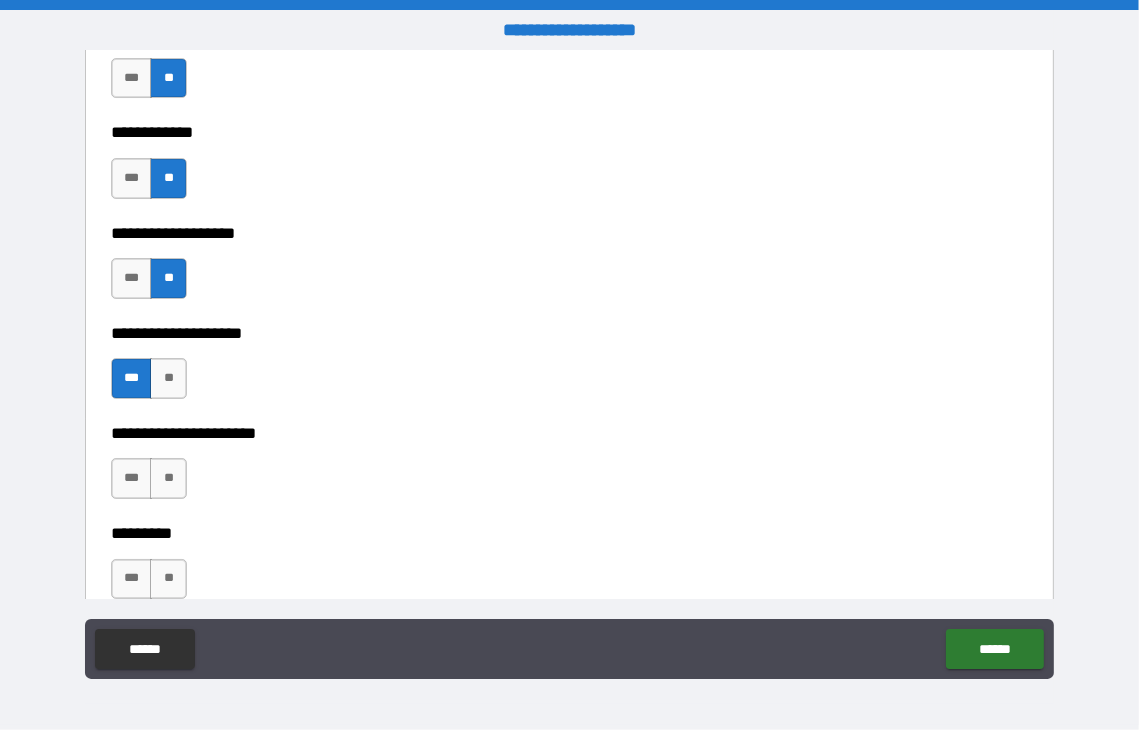 scroll, scrollTop: 5500, scrollLeft: 0, axis: vertical 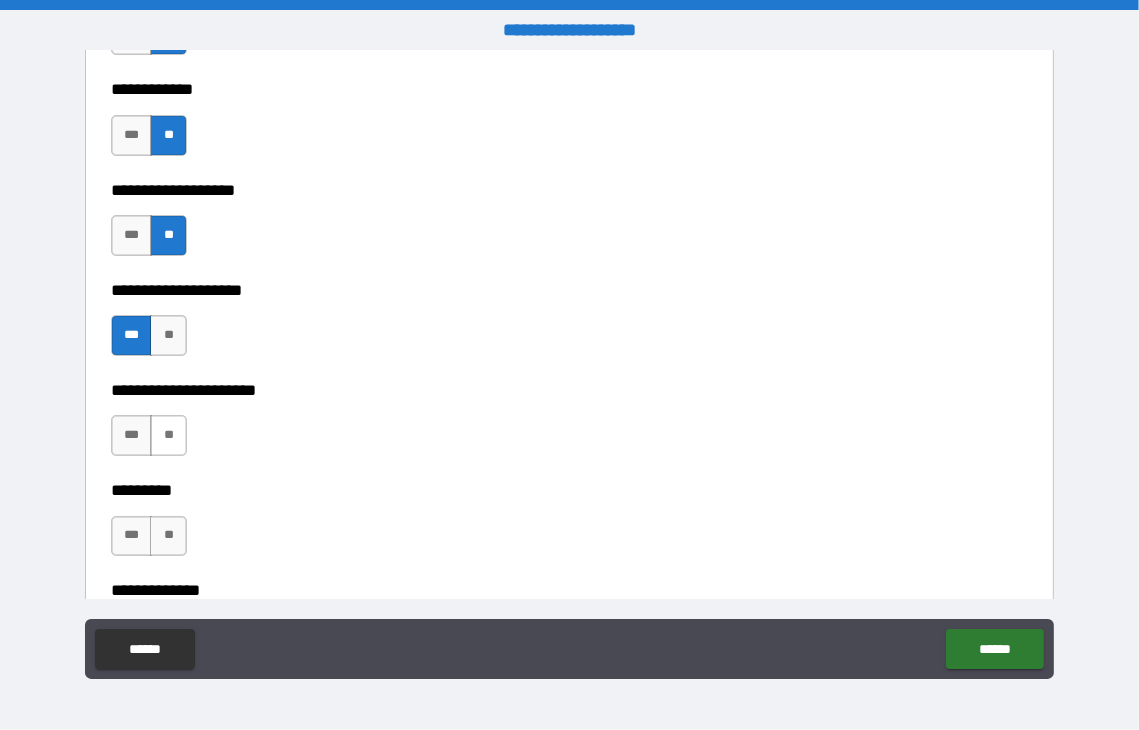 click on "**" at bounding box center (168, 435) 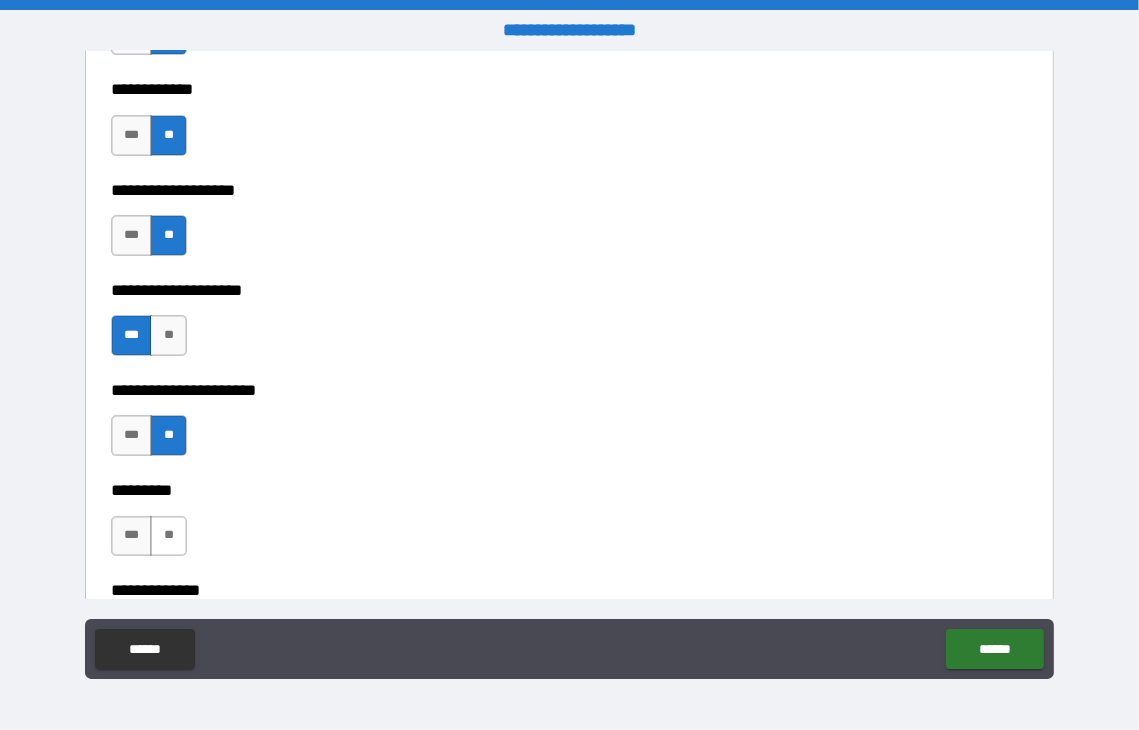 click on "**" at bounding box center [168, 536] 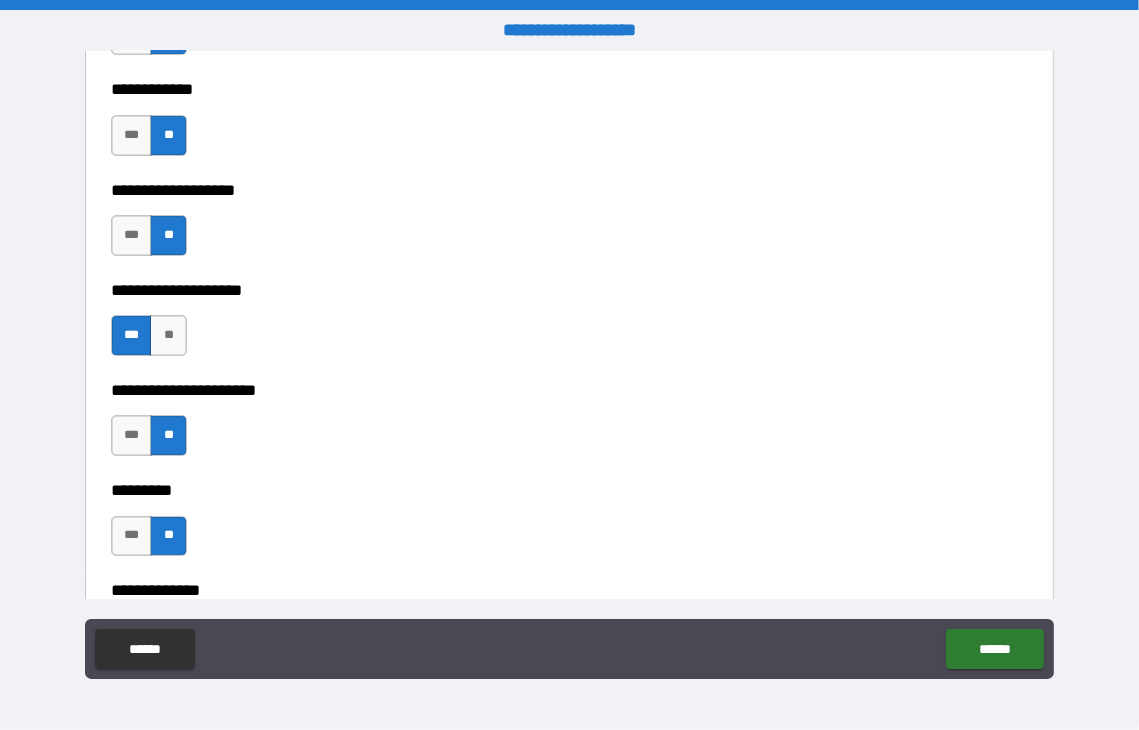 scroll, scrollTop: 5700, scrollLeft: 0, axis: vertical 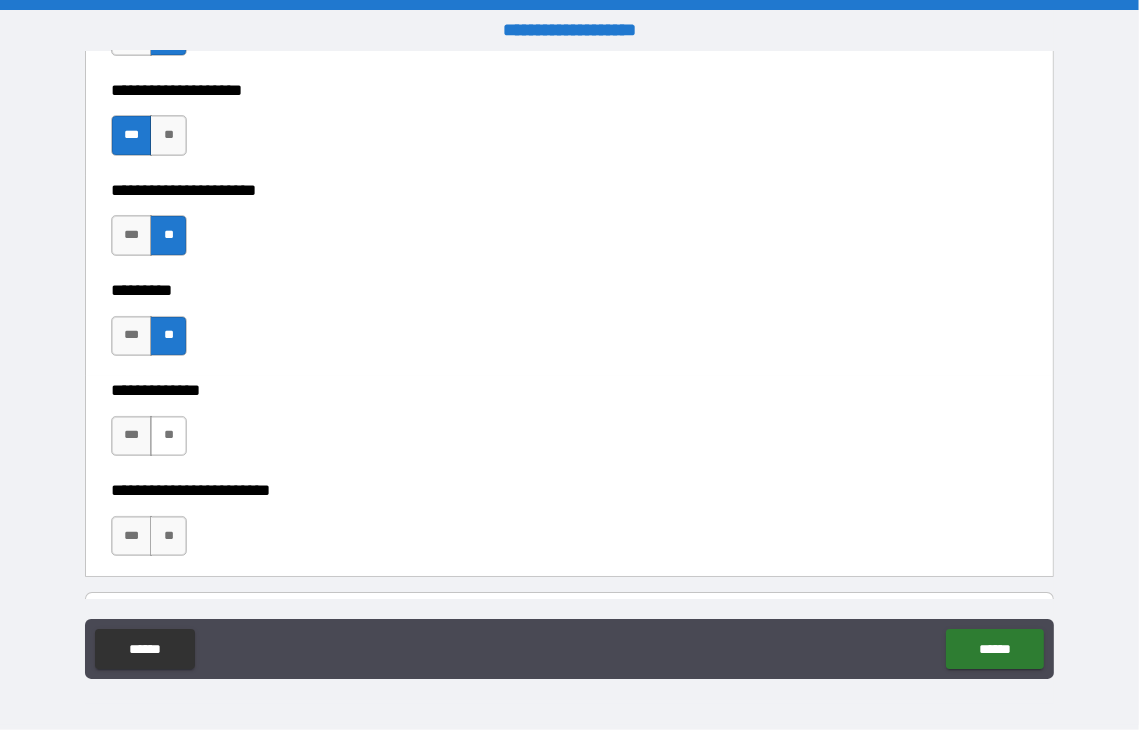 click on "**" at bounding box center (168, 436) 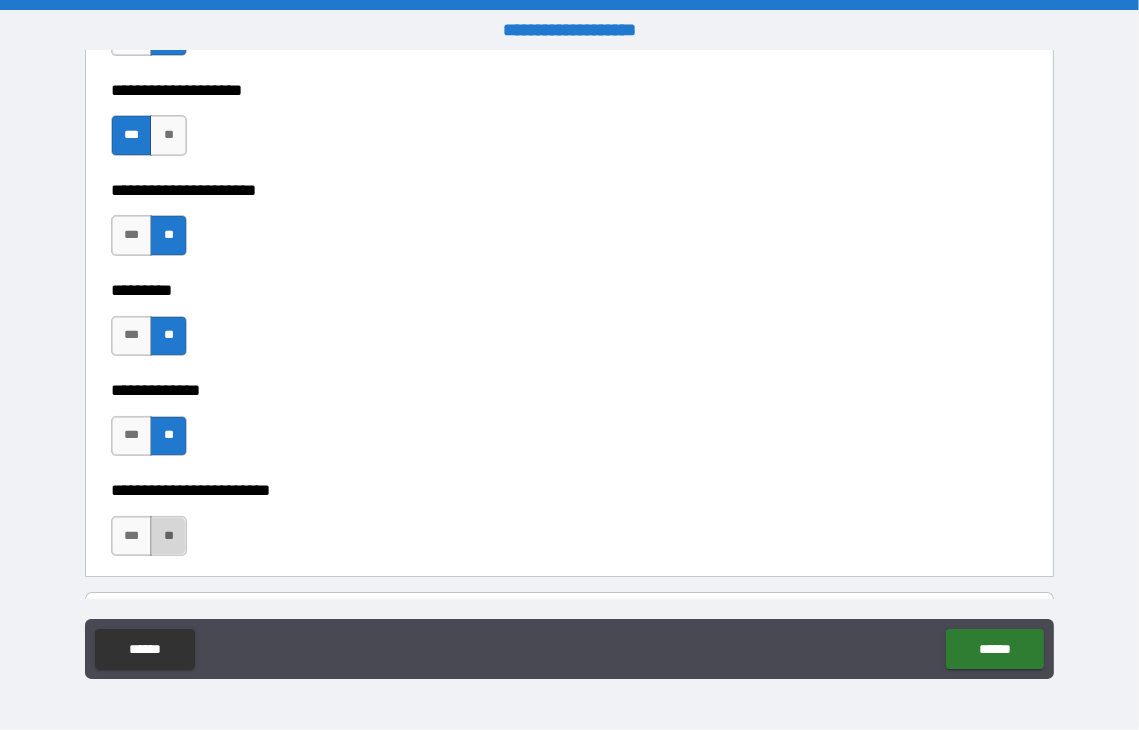 click on "**" at bounding box center (168, 536) 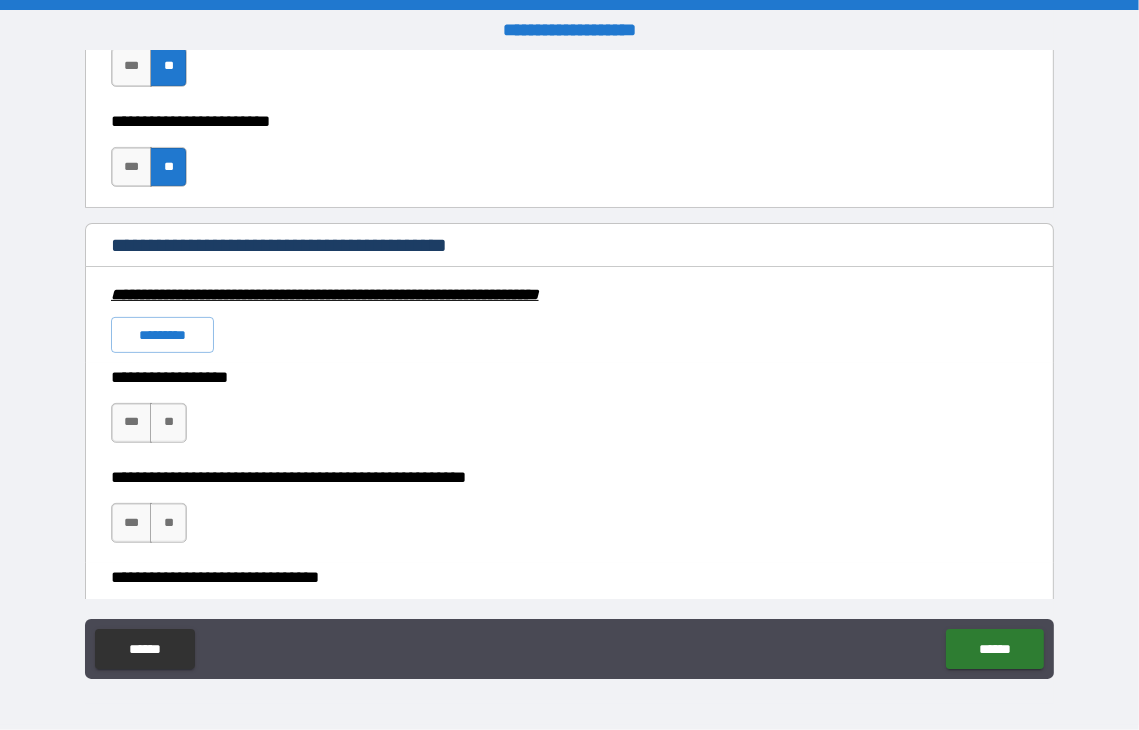 scroll, scrollTop: 6100, scrollLeft: 0, axis: vertical 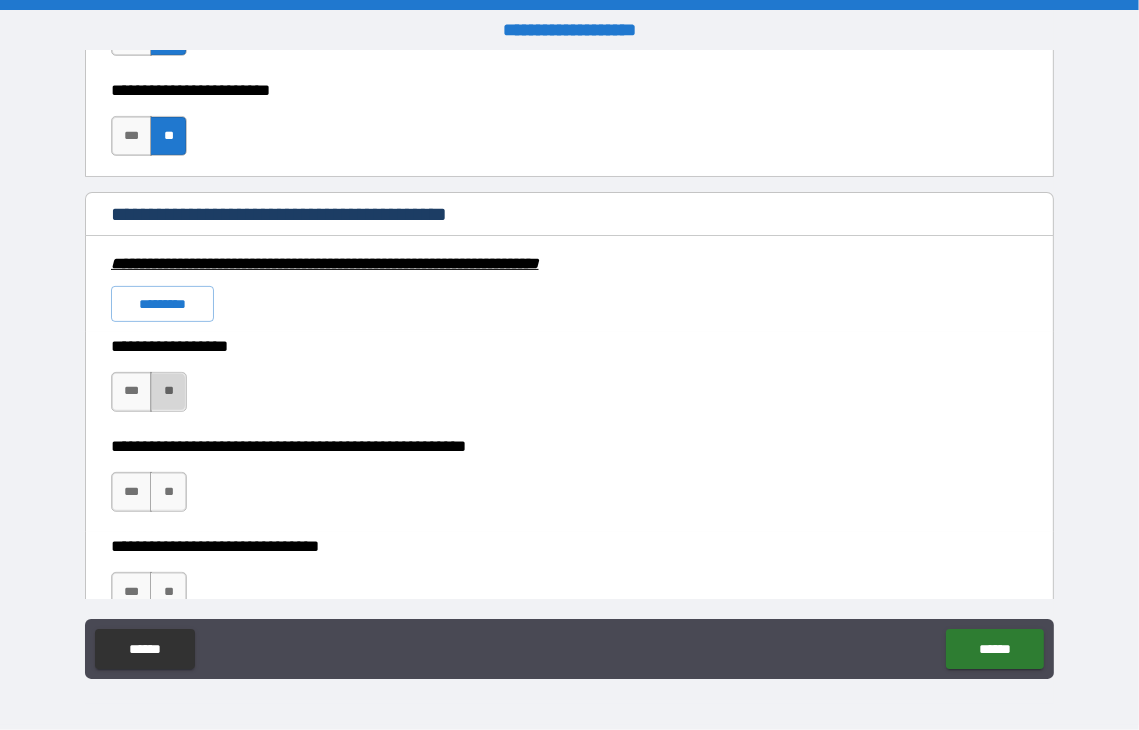 click on "**" at bounding box center [168, 392] 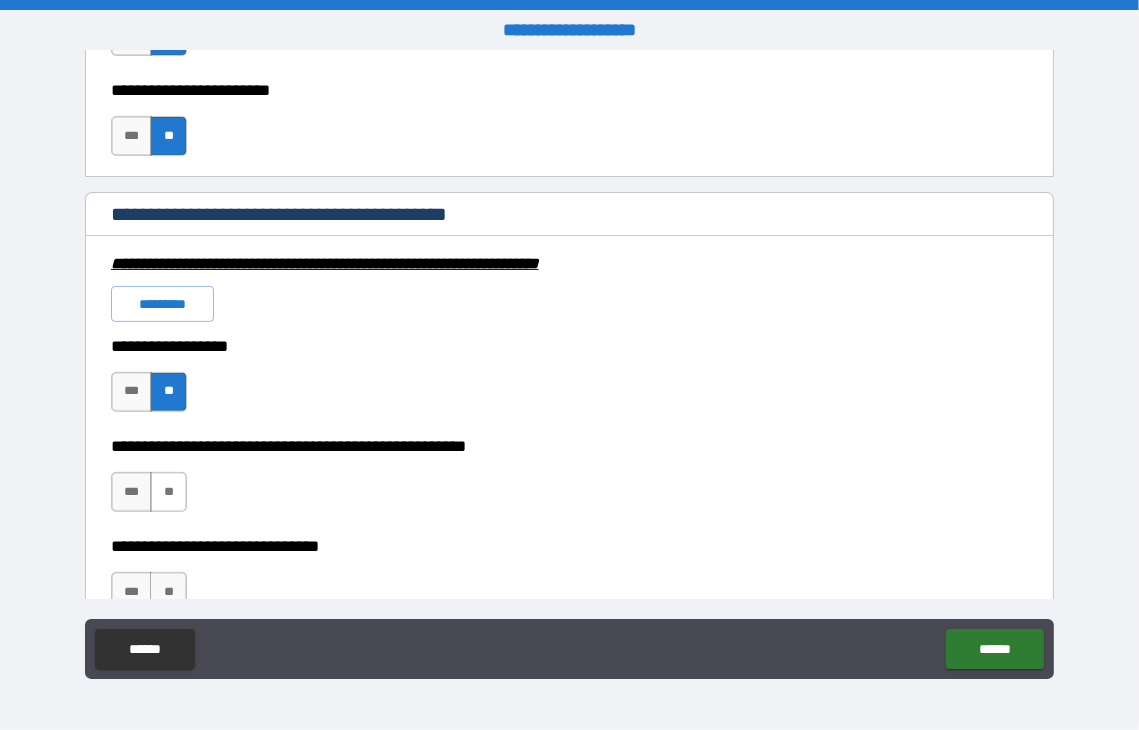 click on "**" at bounding box center [168, 492] 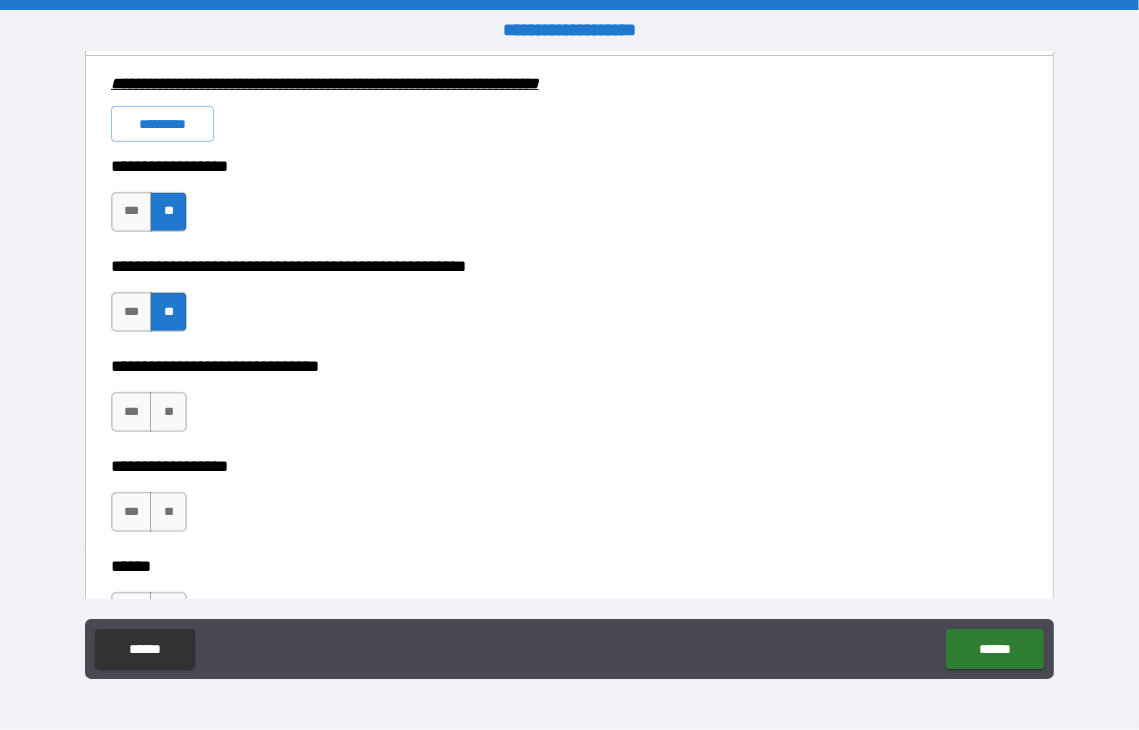 scroll, scrollTop: 6300, scrollLeft: 0, axis: vertical 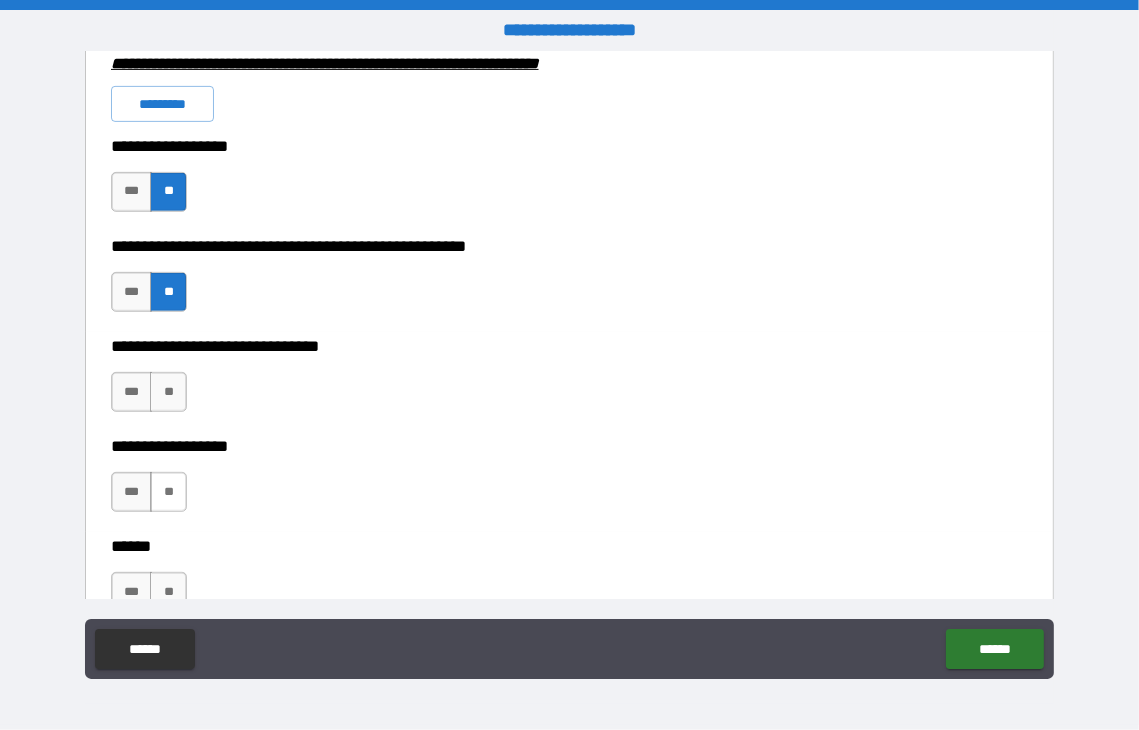 drag, startPoint x: 180, startPoint y: 384, endPoint x: 179, endPoint y: 477, distance: 93.00538 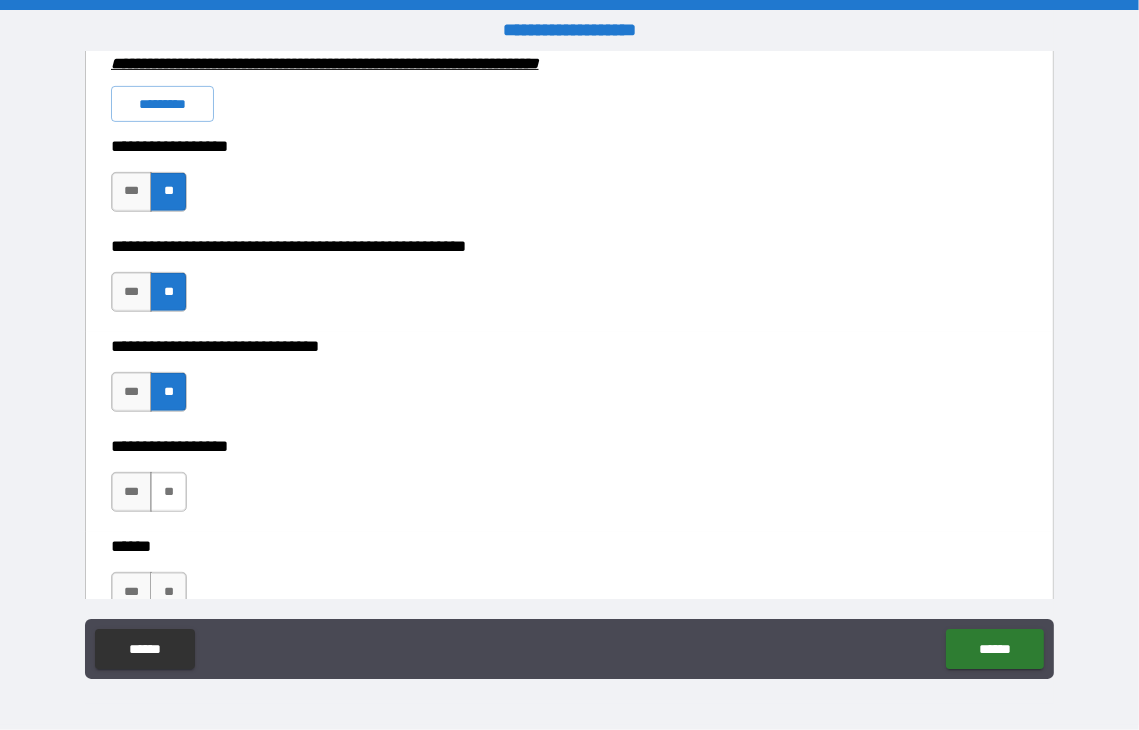 click on "**" at bounding box center [168, 492] 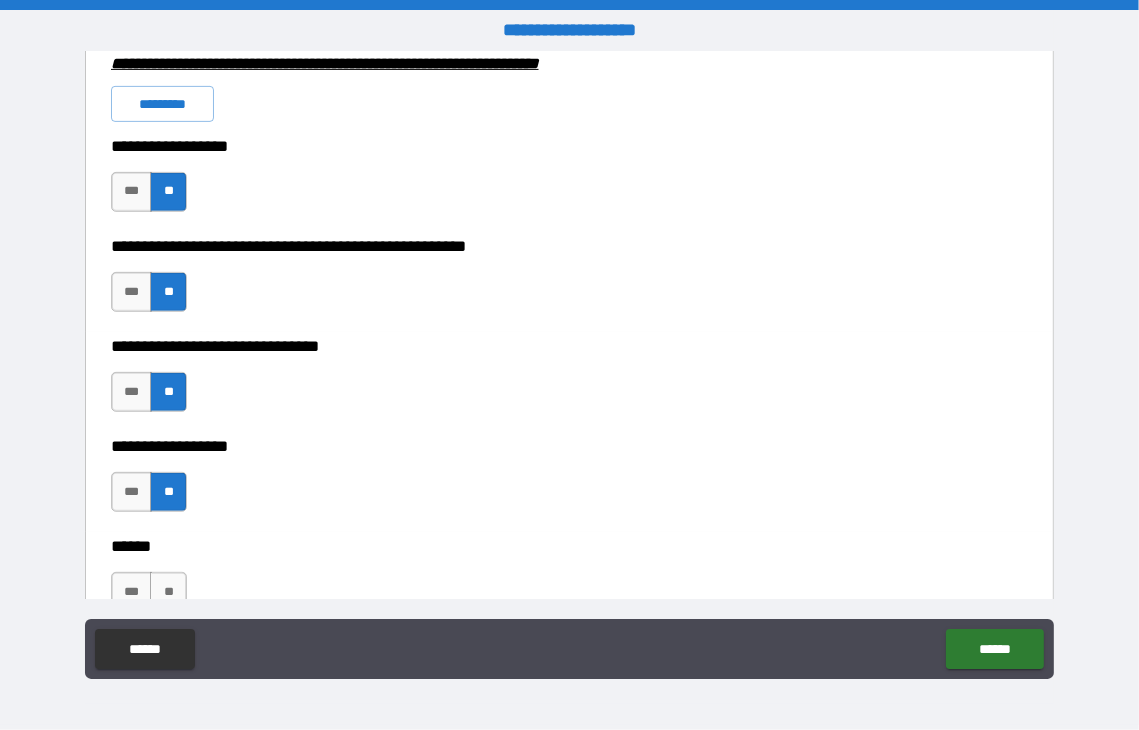 scroll, scrollTop: 6400, scrollLeft: 0, axis: vertical 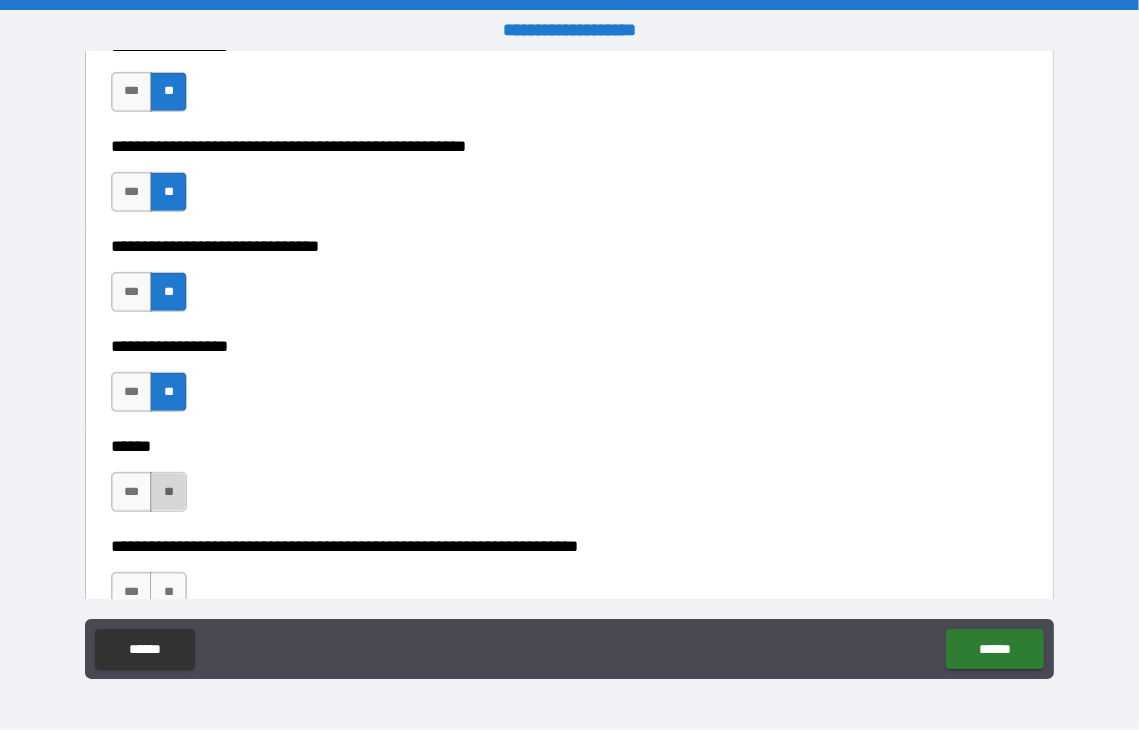 click on "**" at bounding box center [168, 492] 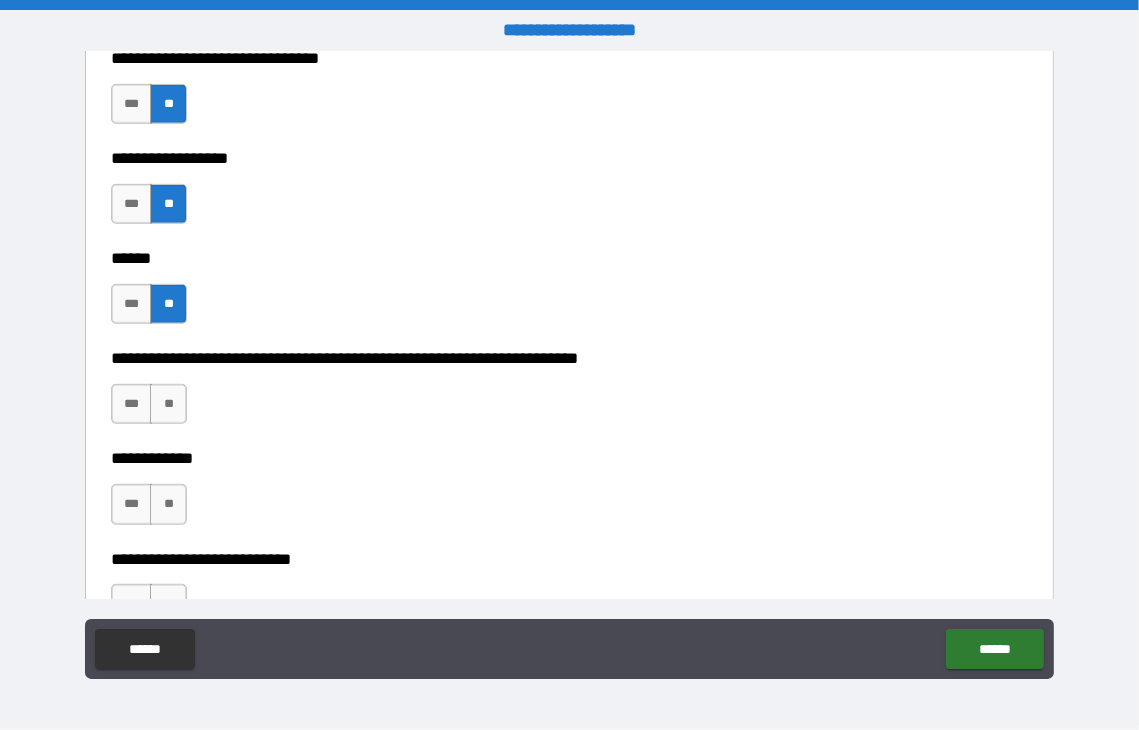 scroll, scrollTop: 6600, scrollLeft: 0, axis: vertical 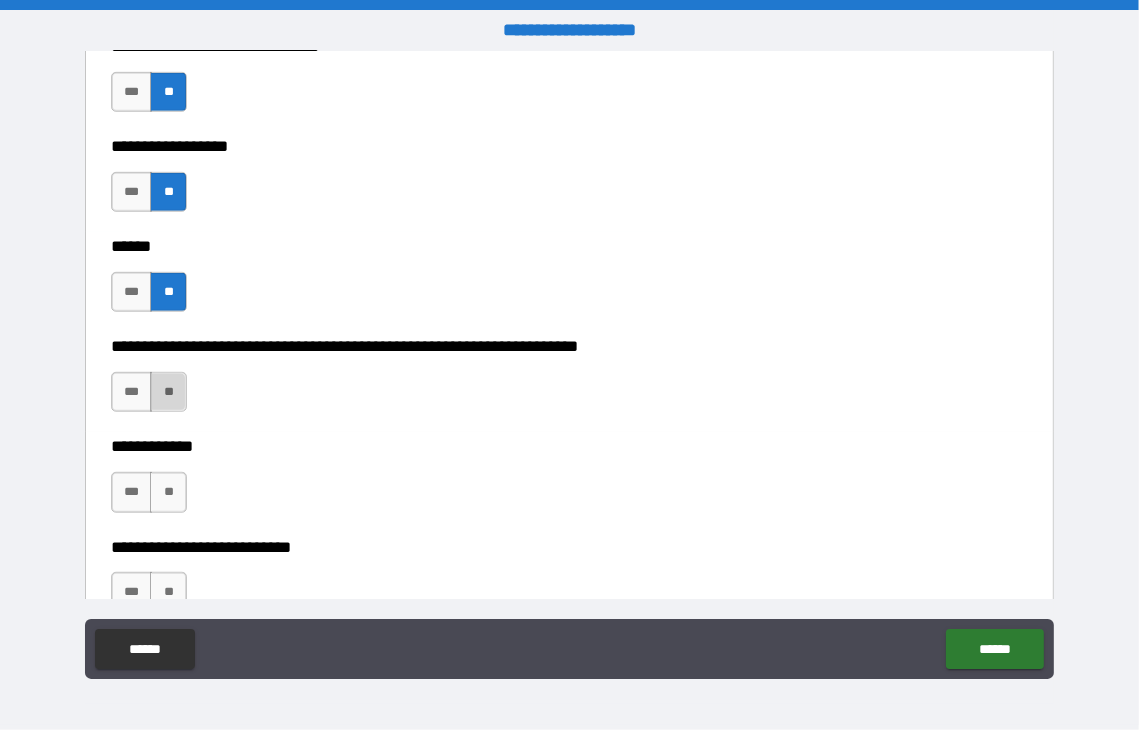 click on "**" at bounding box center [168, 392] 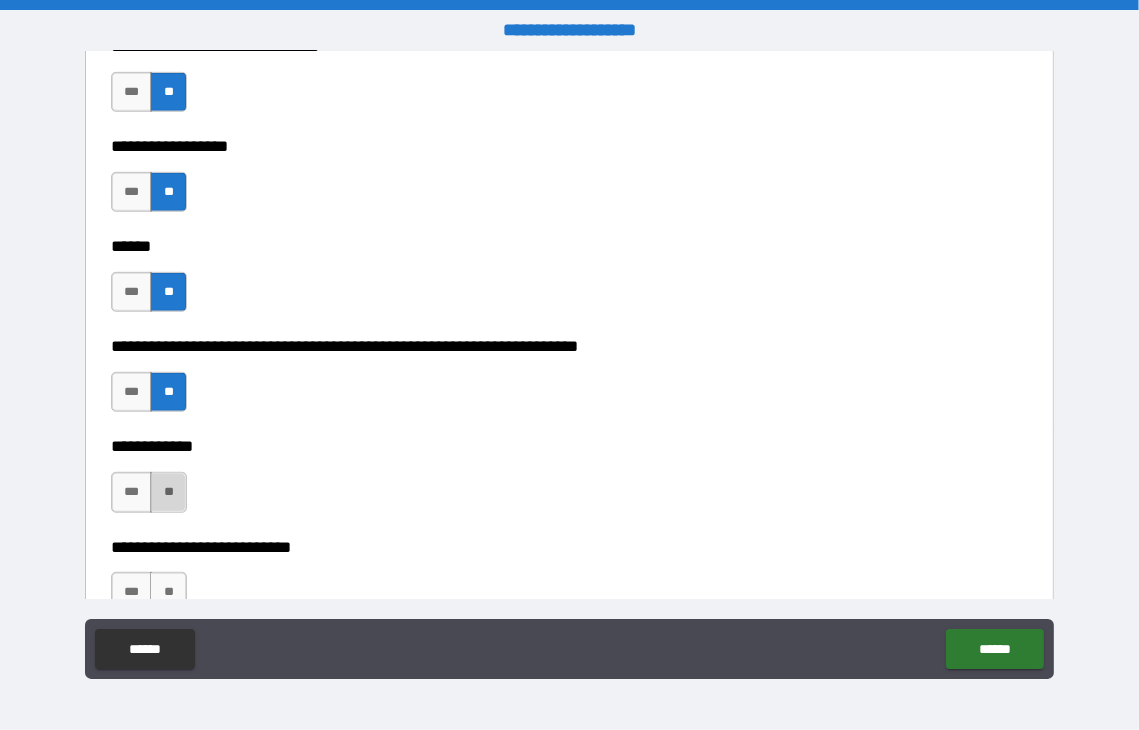 click on "**" at bounding box center (168, 492) 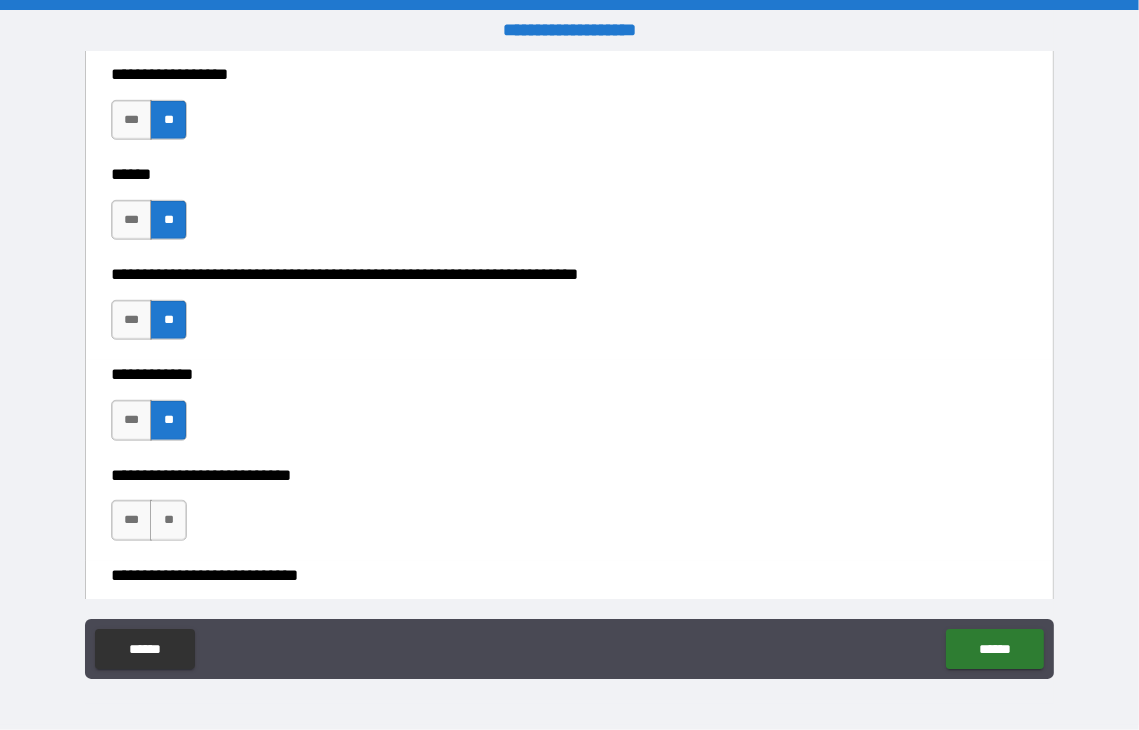 scroll, scrollTop: 6700, scrollLeft: 0, axis: vertical 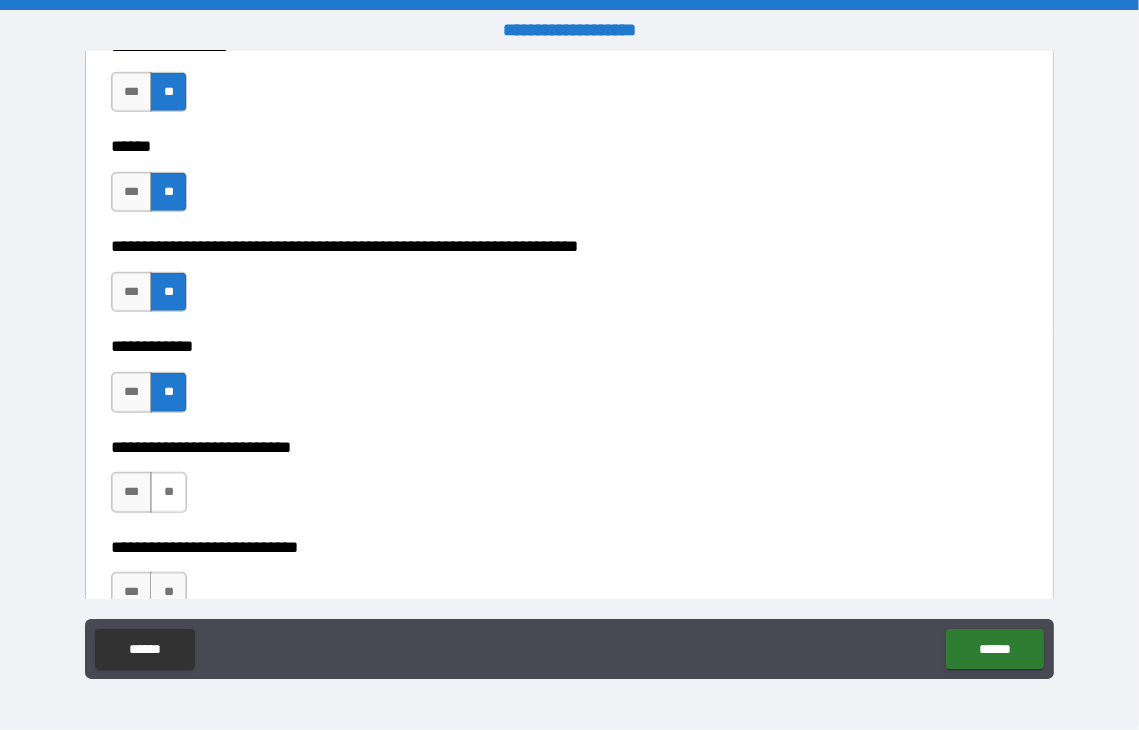 click on "**" at bounding box center [168, 492] 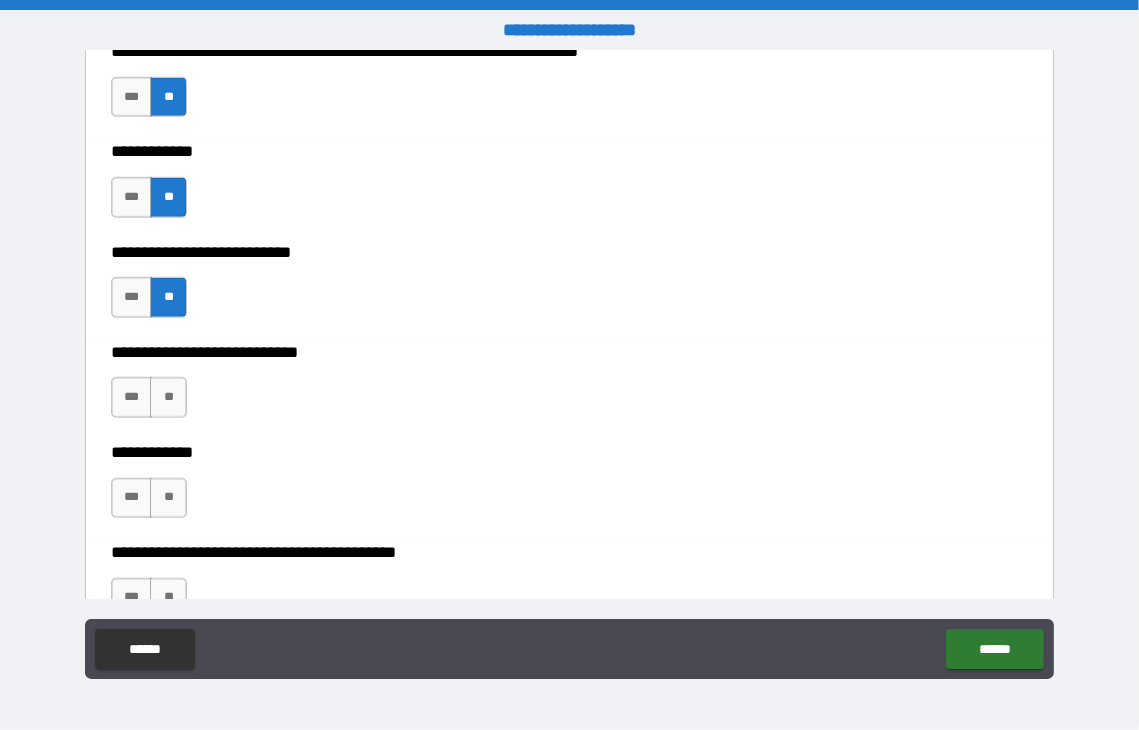 scroll, scrollTop: 6900, scrollLeft: 0, axis: vertical 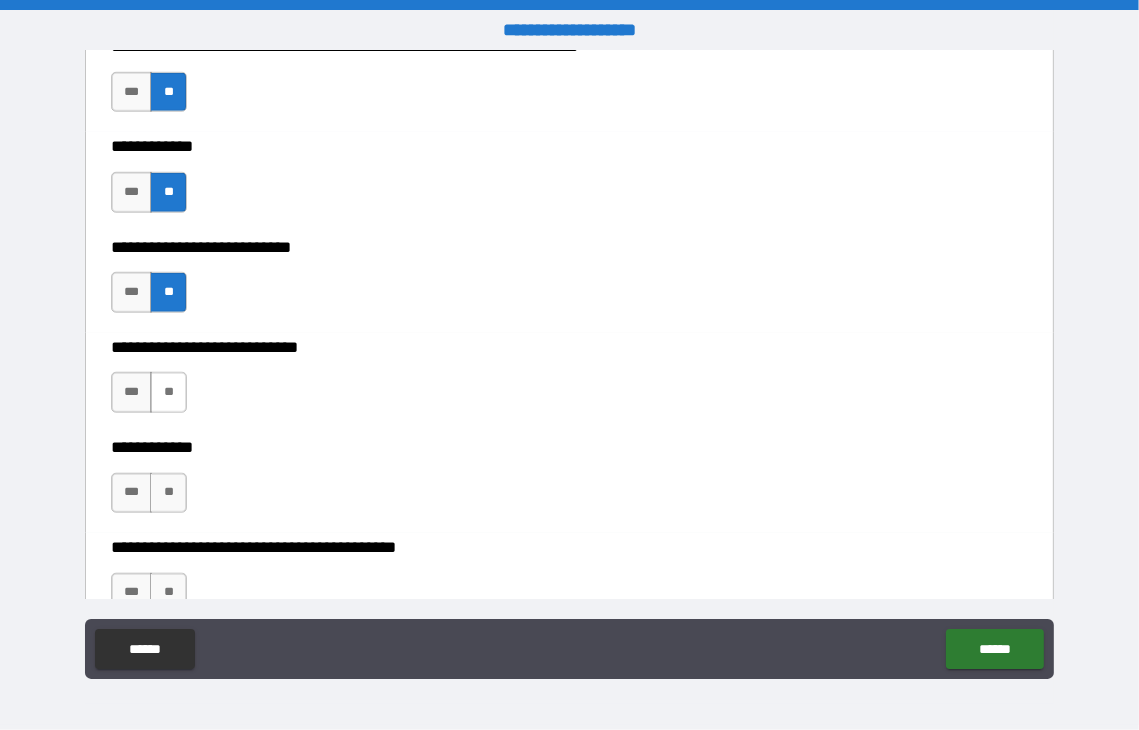 click on "**" at bounding box center [168, 392] 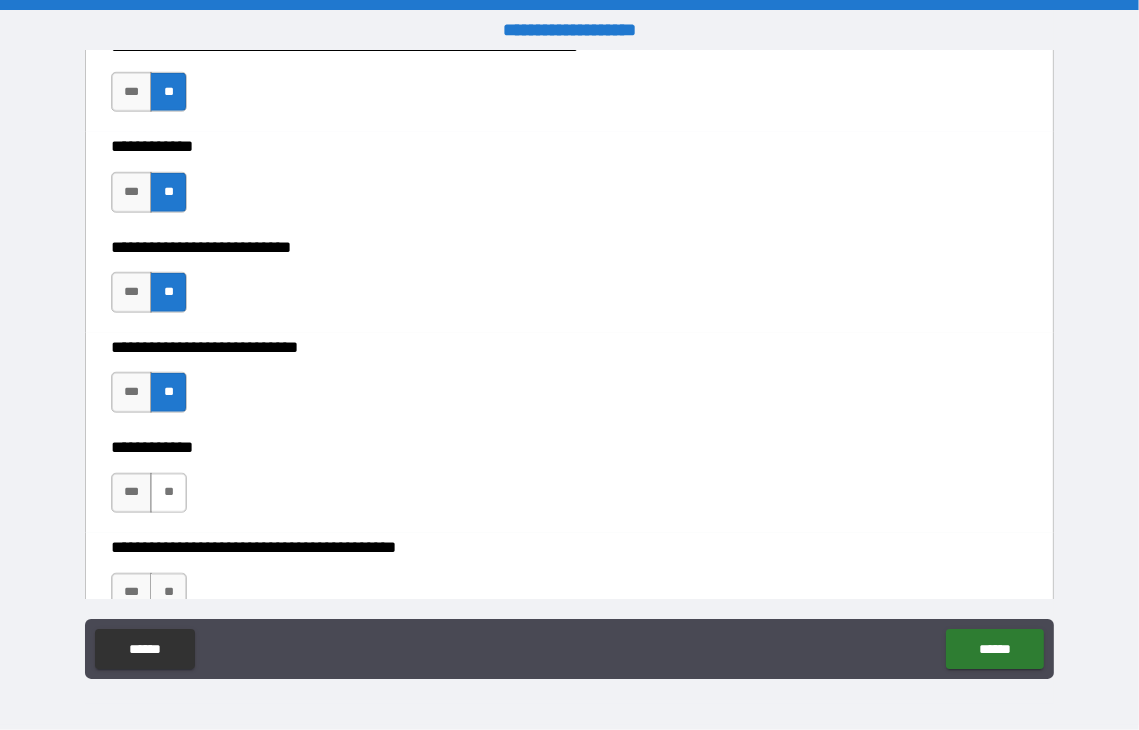 click on "**" at bounding box center (168, 493) 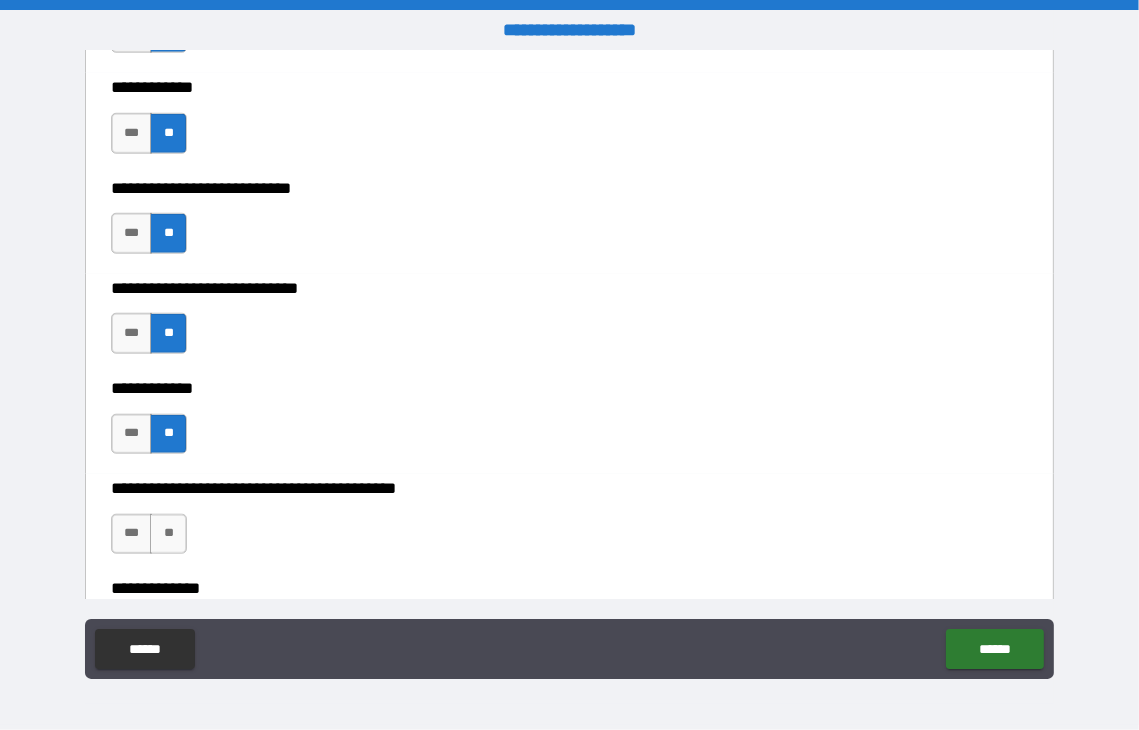 scroll, scrollTop: 7000, scrollLeft: 0, axis: vertical 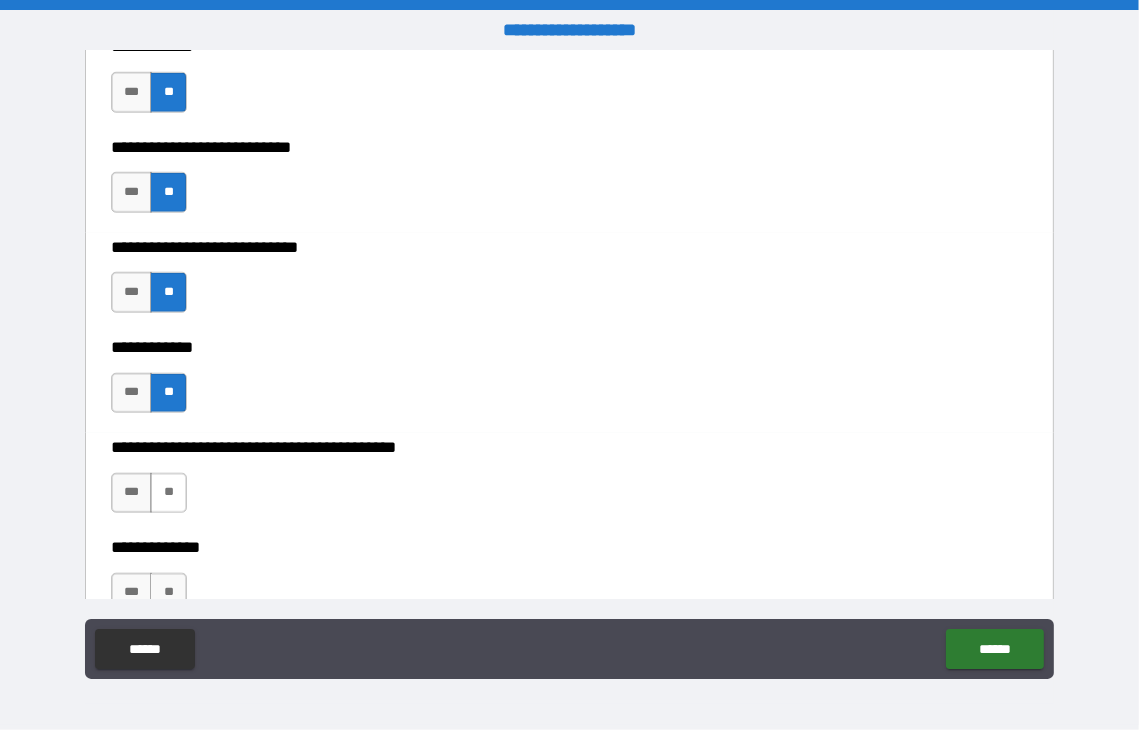 click on "**" at bounding box center [168, 493] 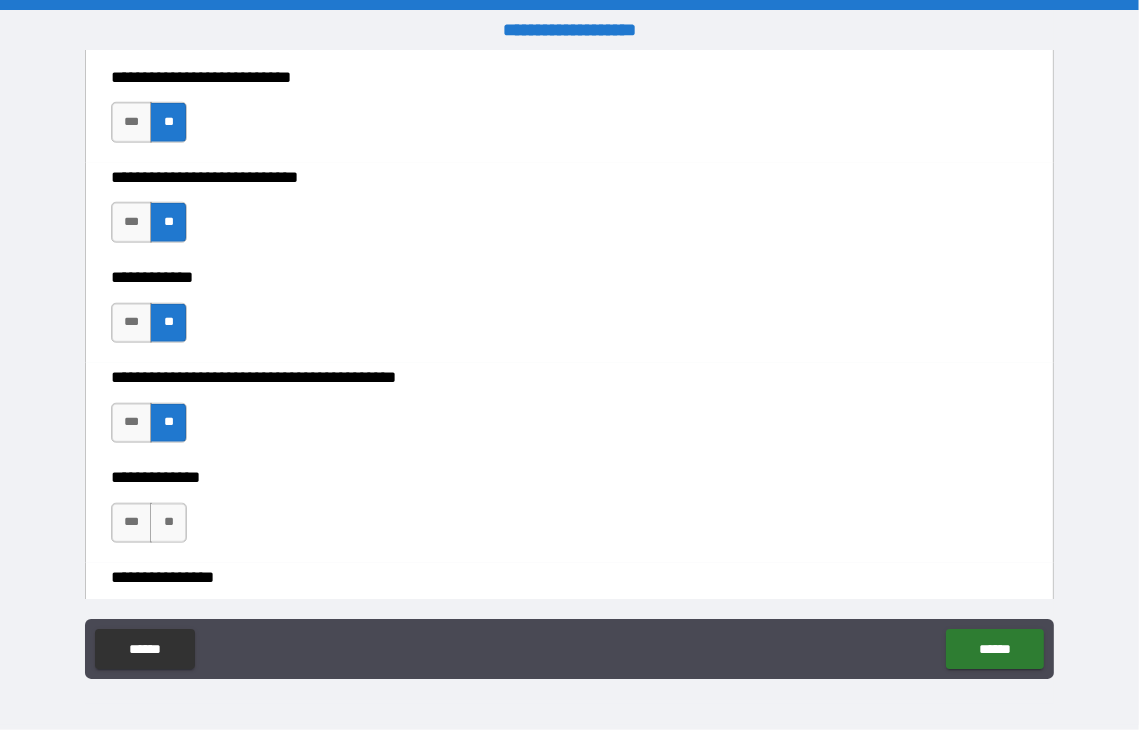 scroll, scrollTop: 7100, scrollLeft: 0, axis: vertical 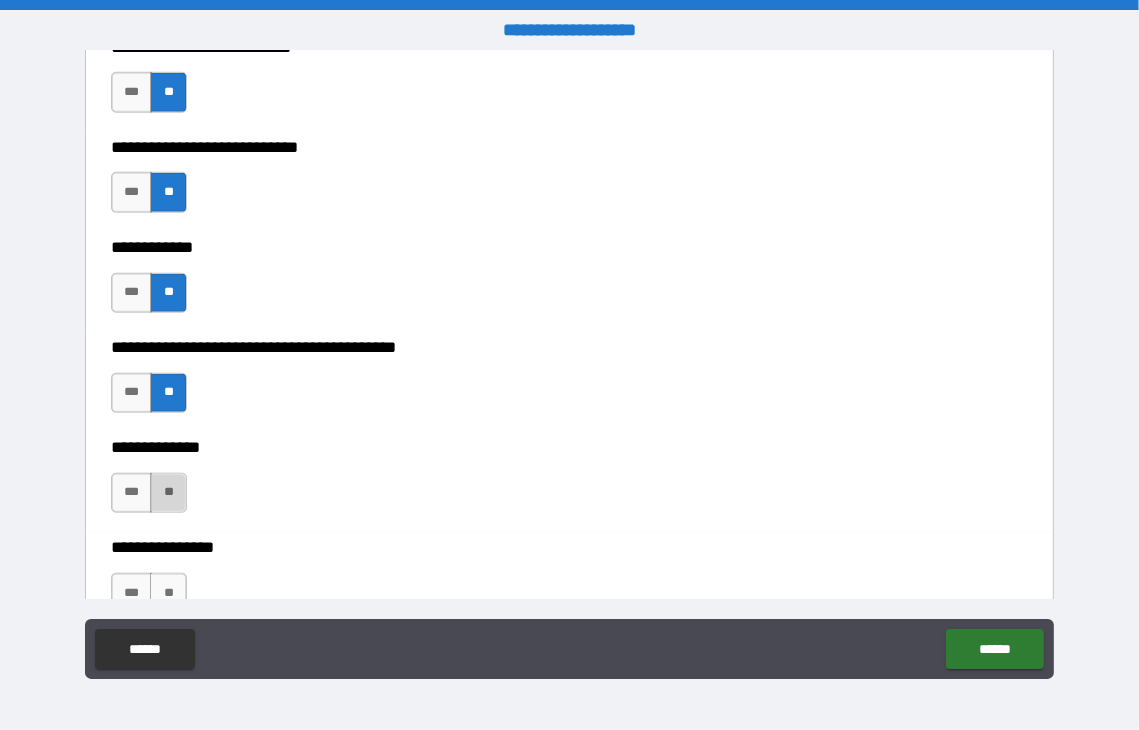click on "**" at bounding box center [168, 493] 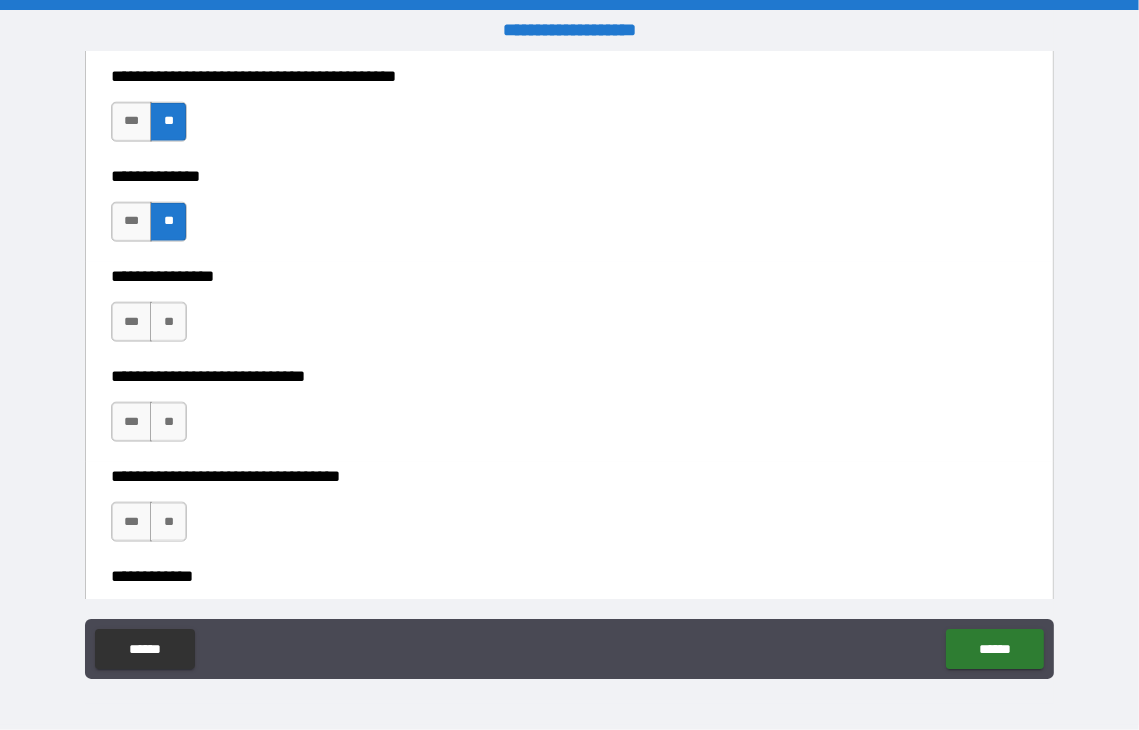scroll, scrollTop: 7400, scrollLeft: 0, axis: vertical 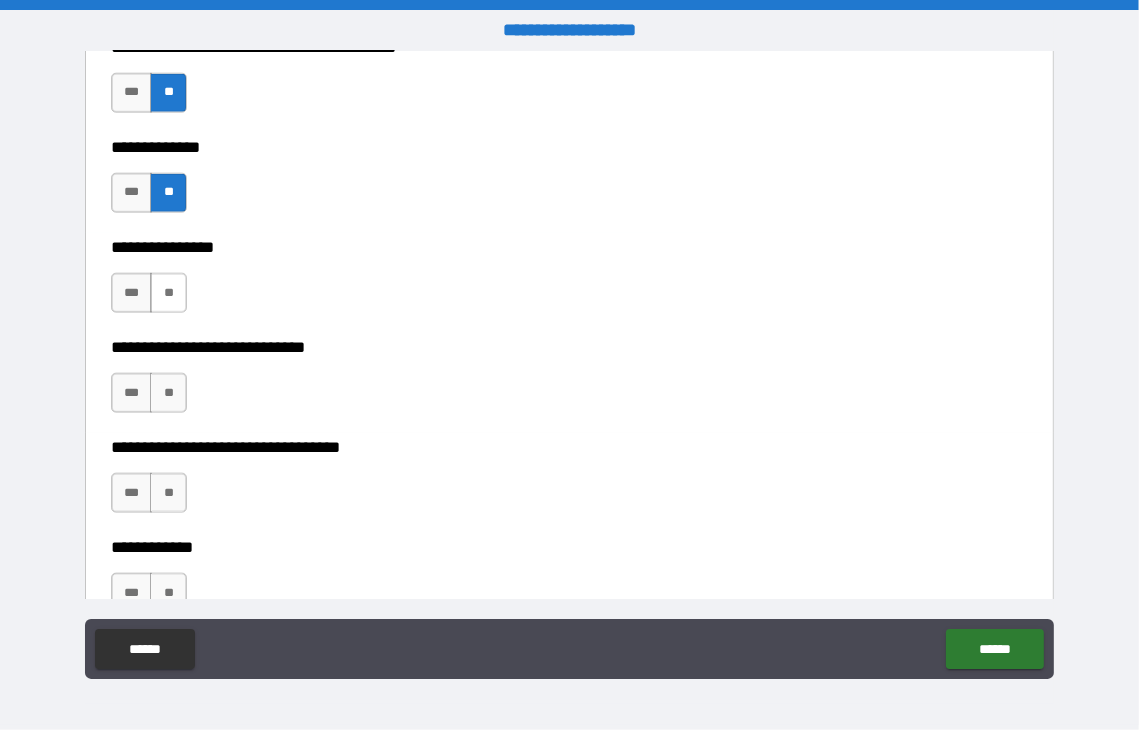 click on "**" at bounding box center (168, 293) 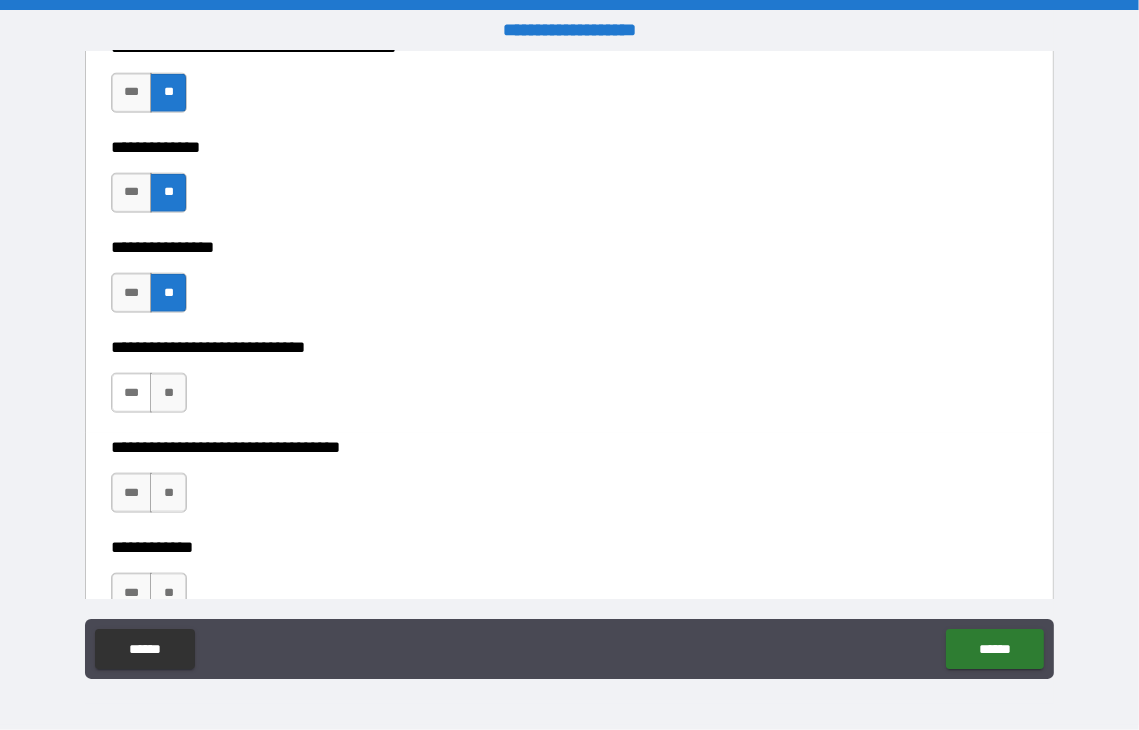 click on "***" at bounding box center (132, 393) 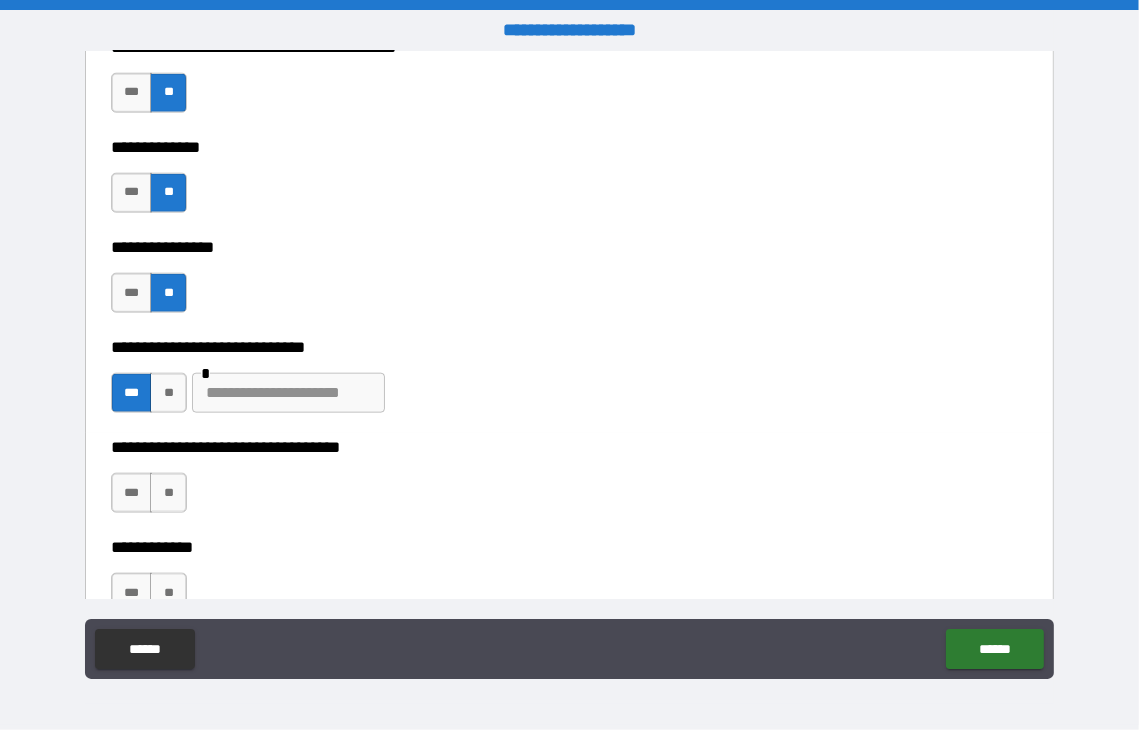 click at bounding box center [288, 393] 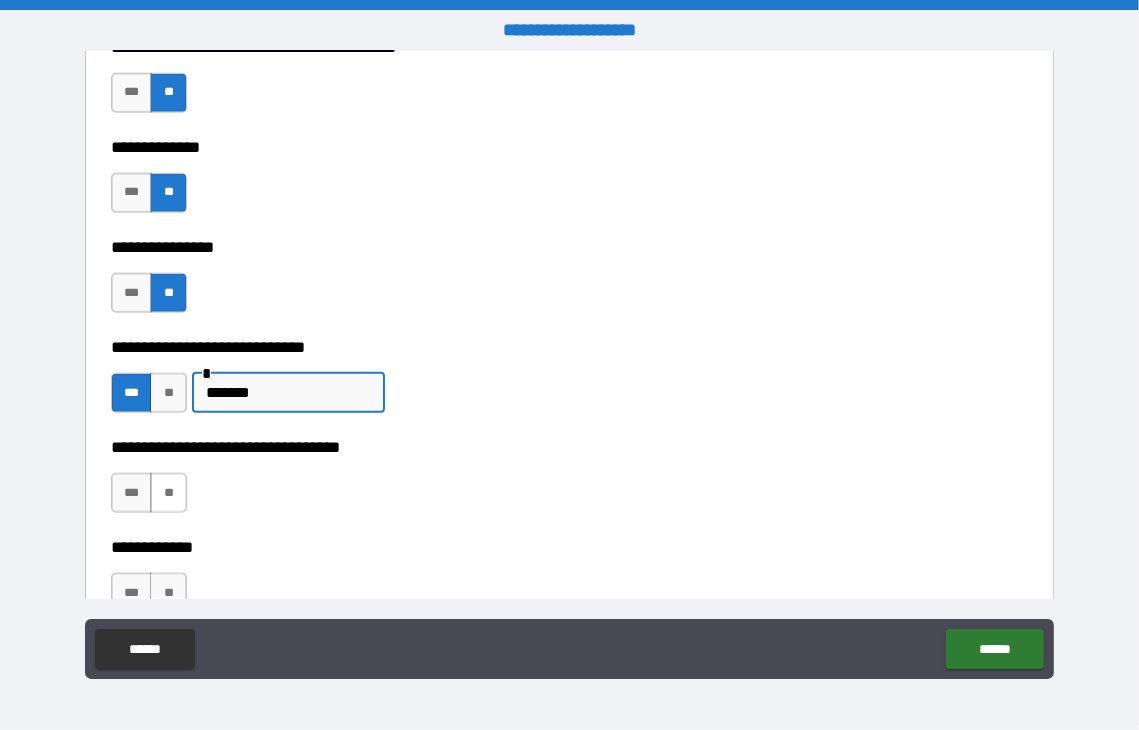 type on "*******" 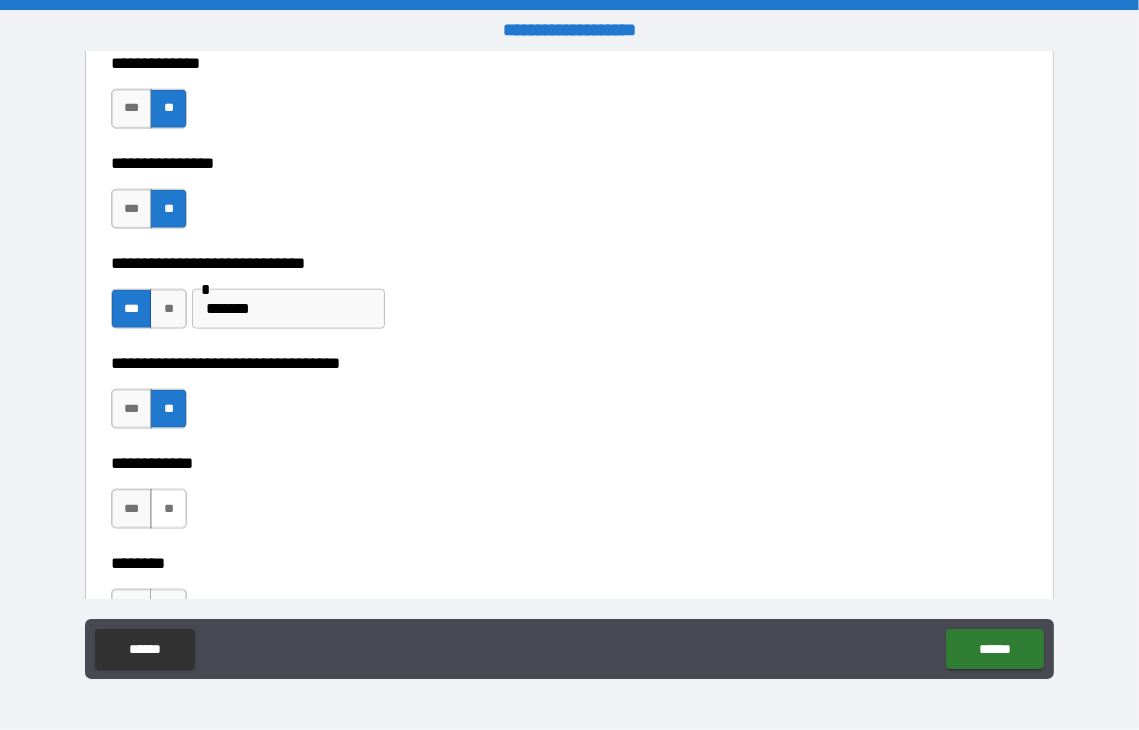 scroll, scrollTop: 7600, scrollLeft: 0, axis: vertical 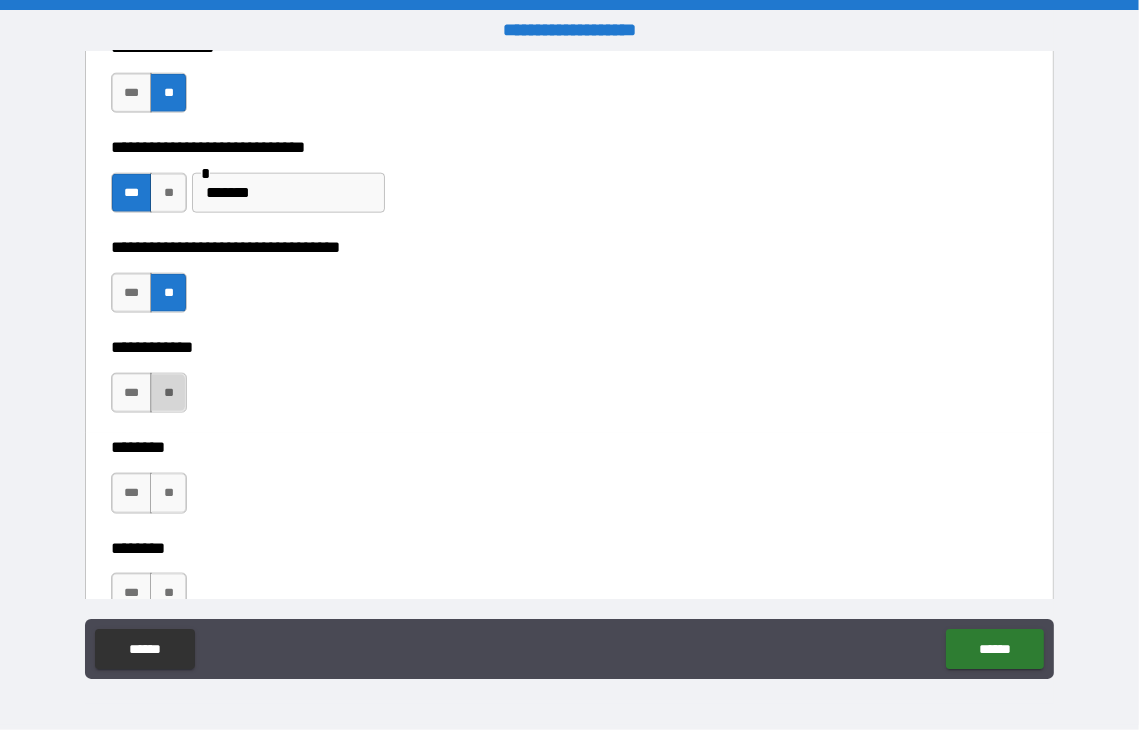 click on "**" at bounding box center [168, 393] 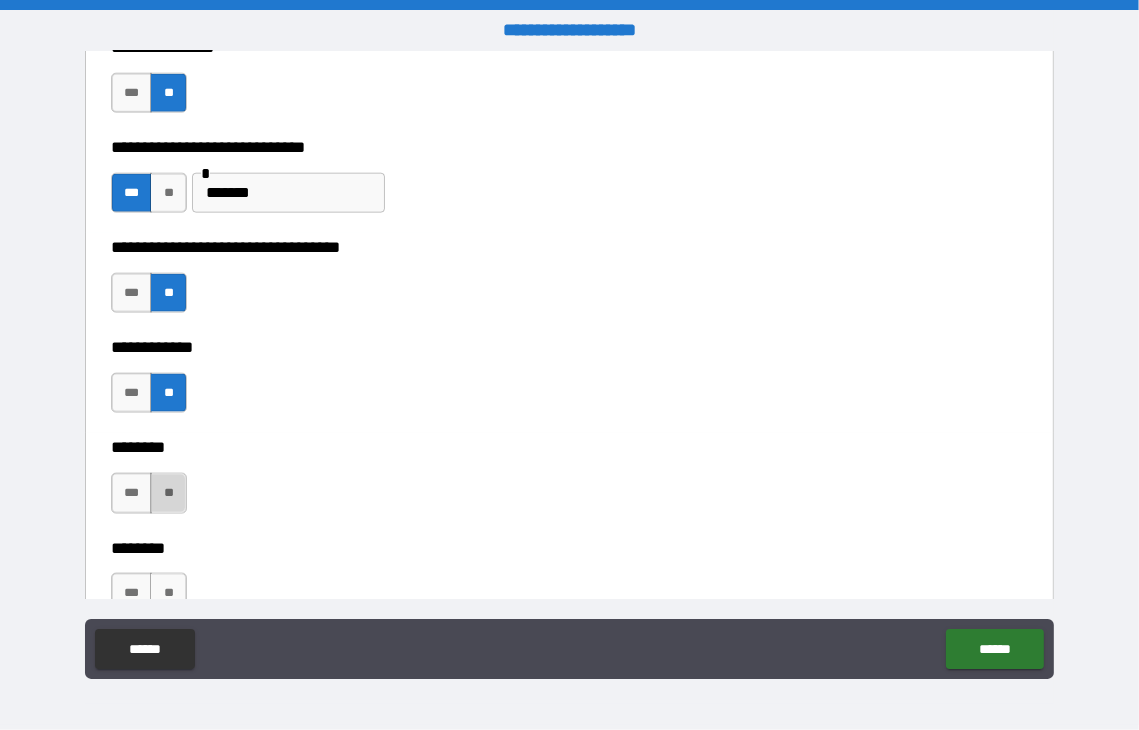 click on "**" at bounding box center [168, 493] 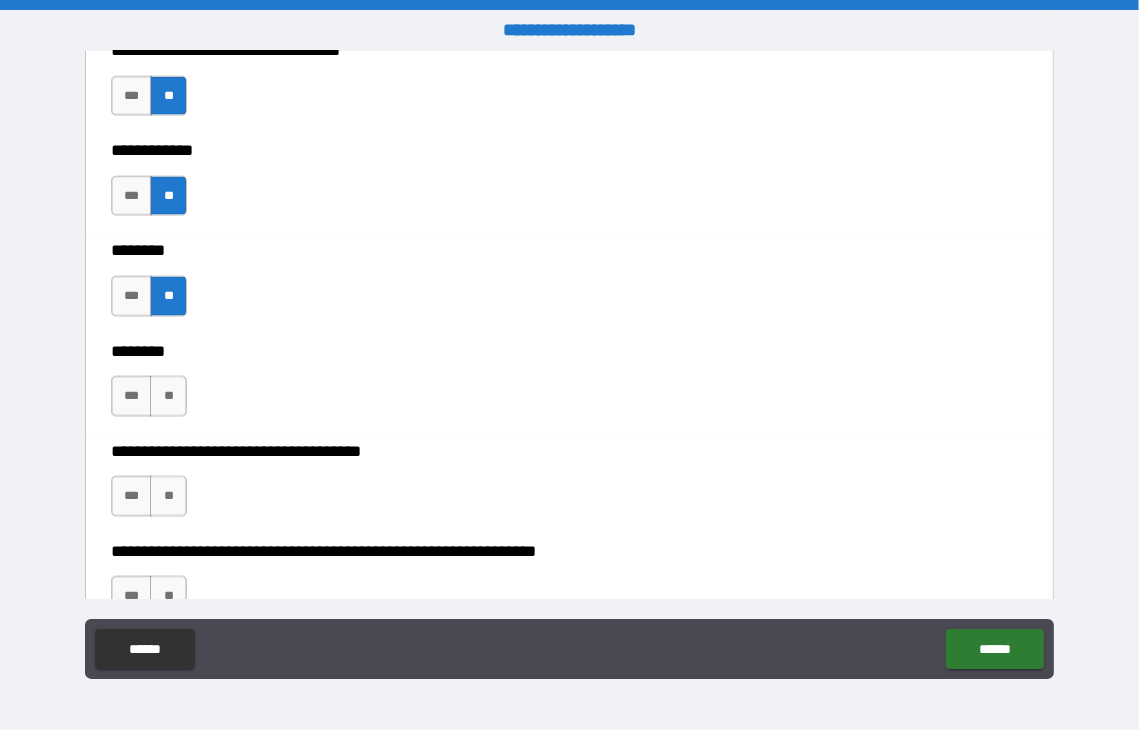 scroll, scrollTop: 7800, scrollLeft: 0, axis: vertical 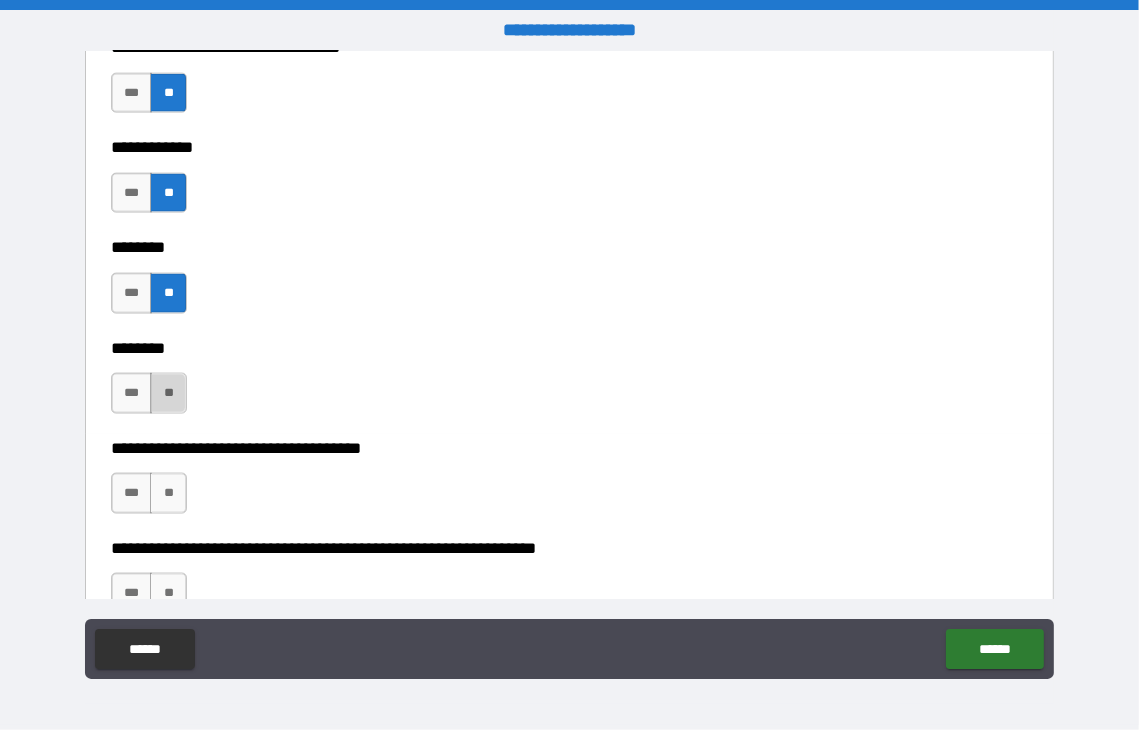 click on "**" at bounding box center [168, 393] 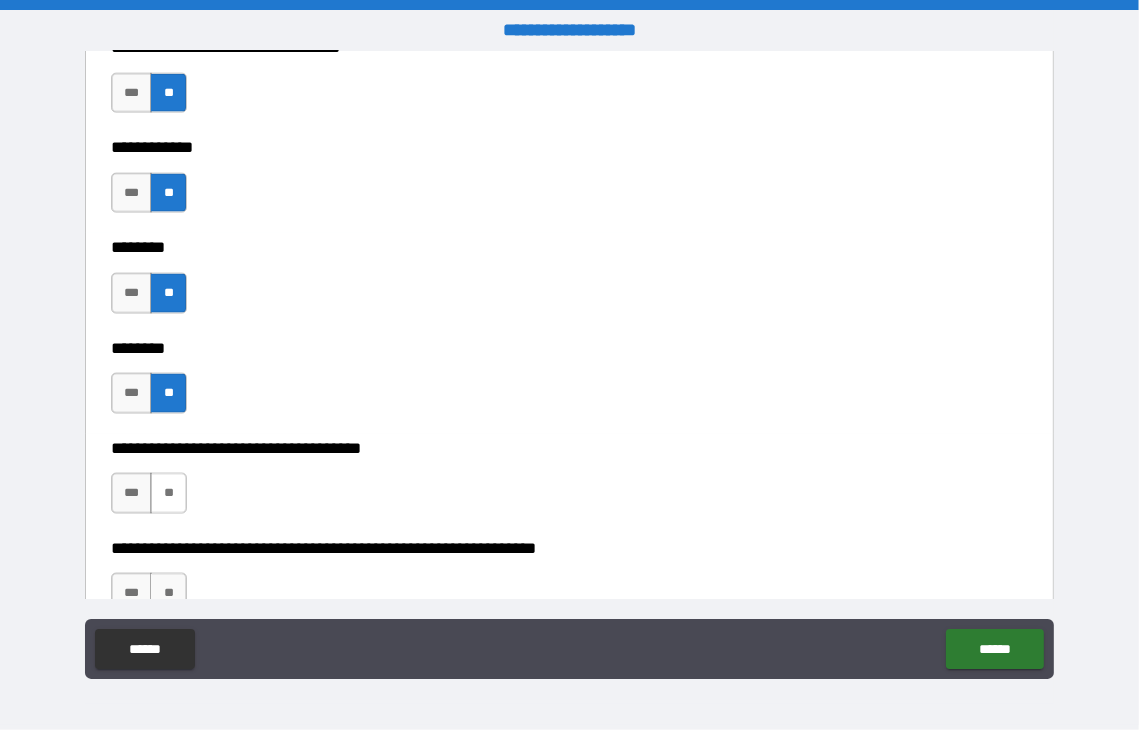click on "**" at bounding box center (168, 493) 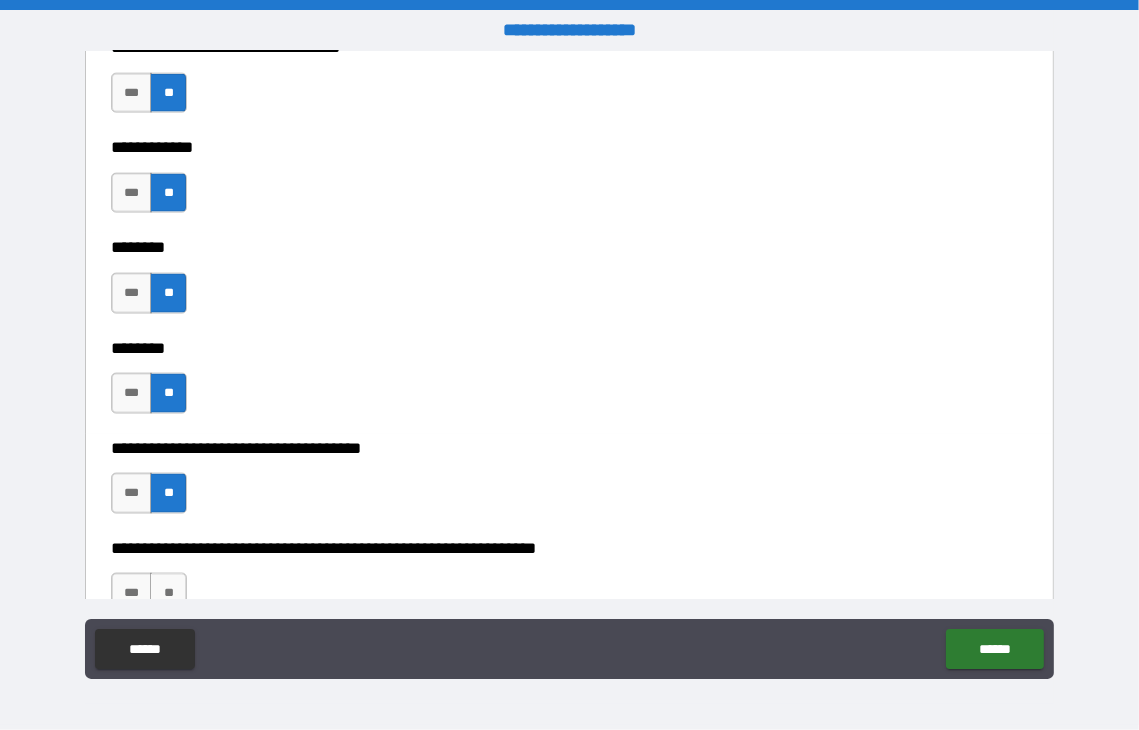 scroll, scrollTop: 7900, scrollLeft: 0, axis: vertical 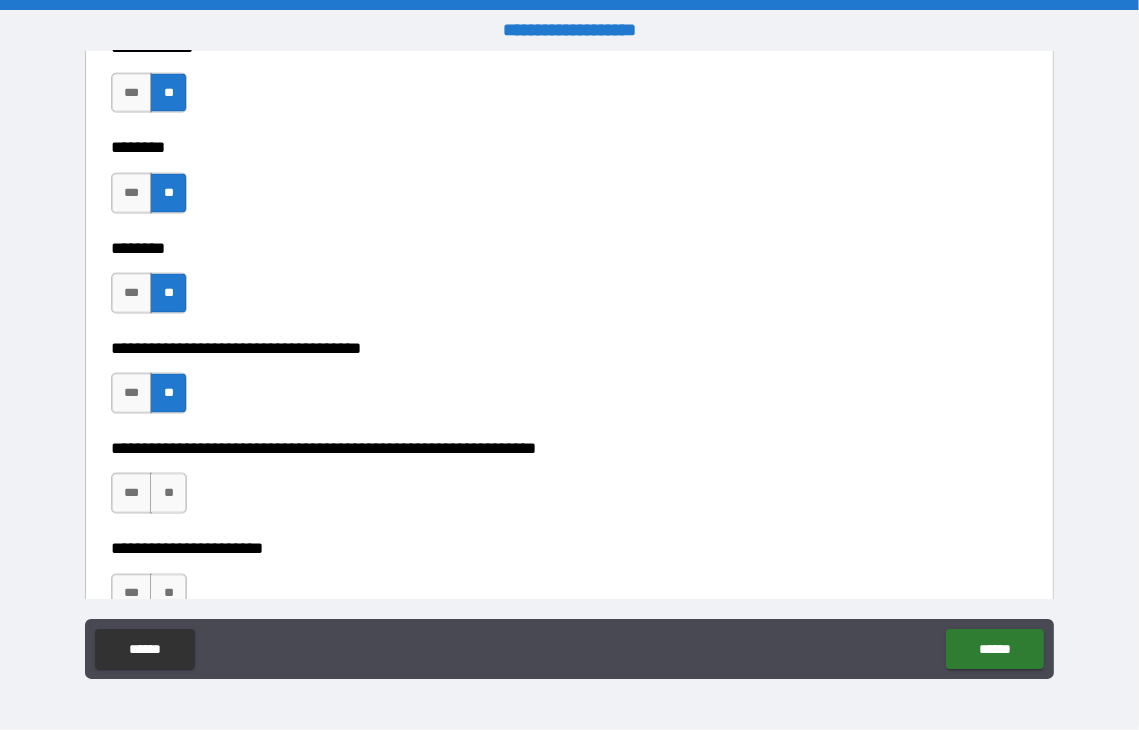 click on "**" at bounding box center [168, 493] 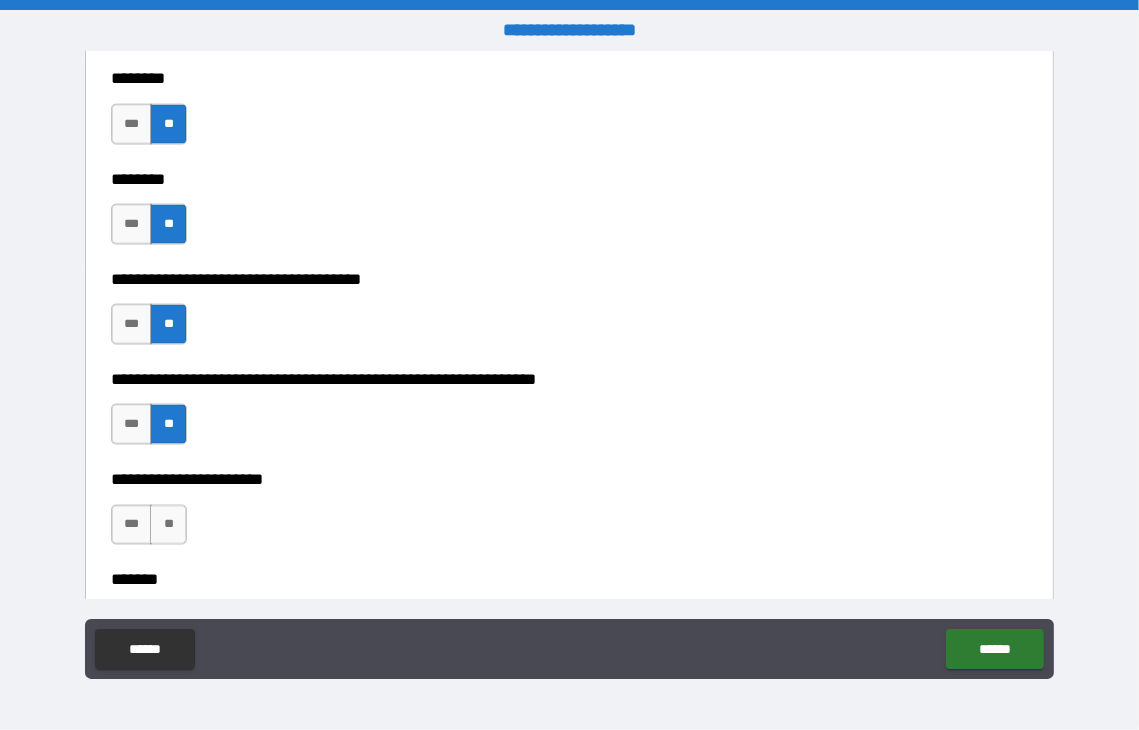 scroll, scrollTop: 8000, scrollLeft: 0, axis: vertical 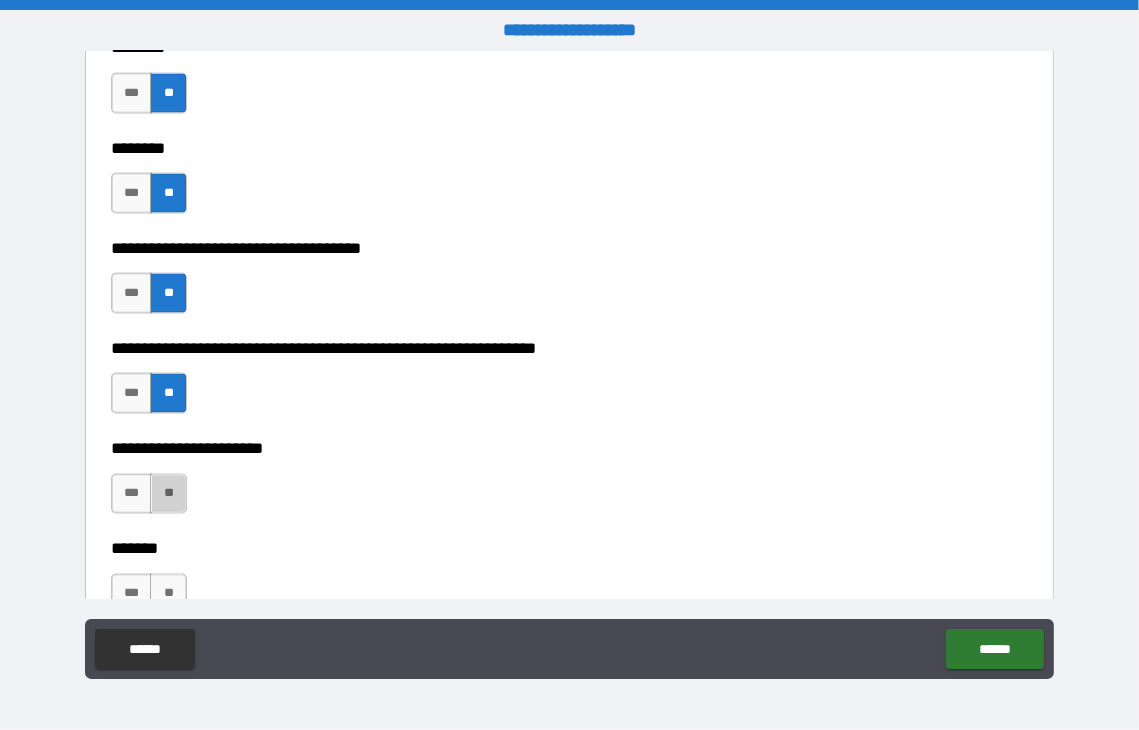 click on "**" at bounding box center [168, 494] 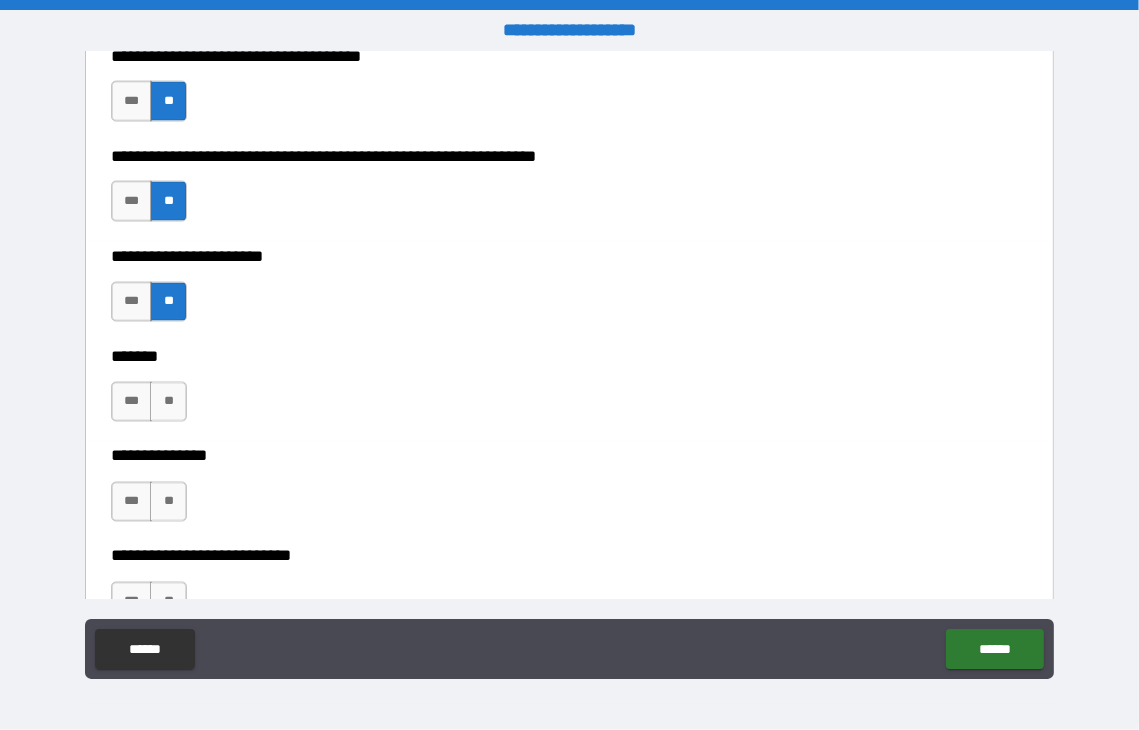 scroll, scrollTop: 8200, scrollLeft: 0, axis: vertical 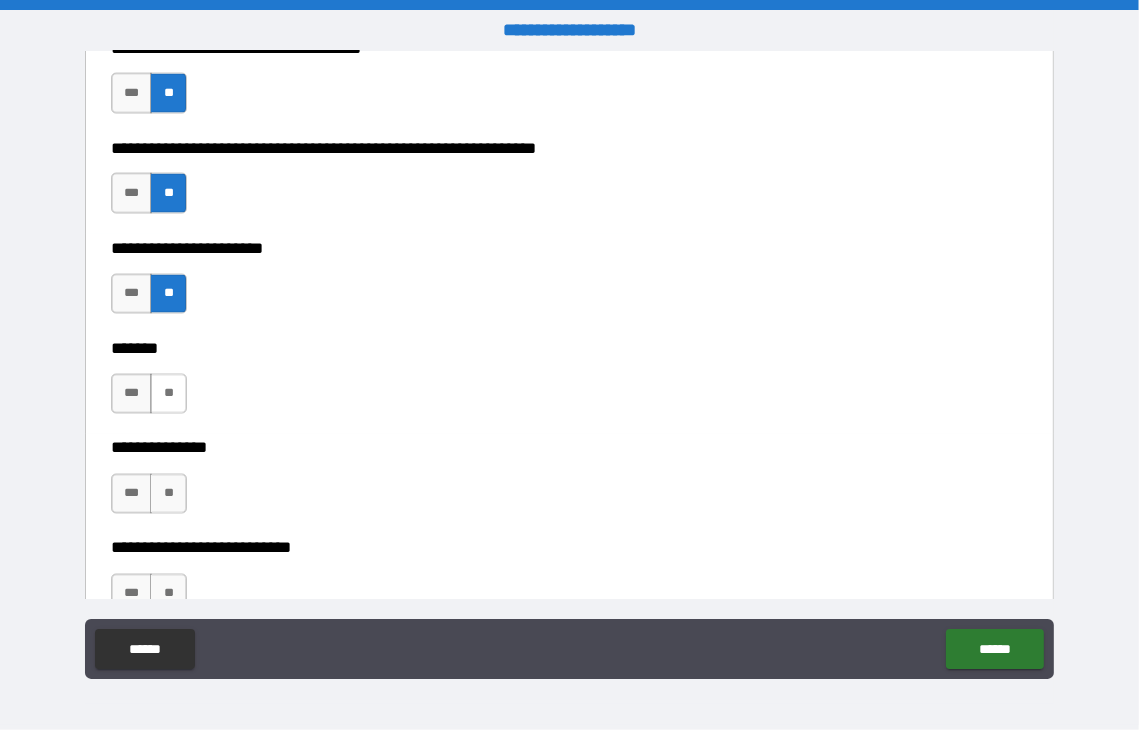 click on "**" at bounding box center [168, 394] 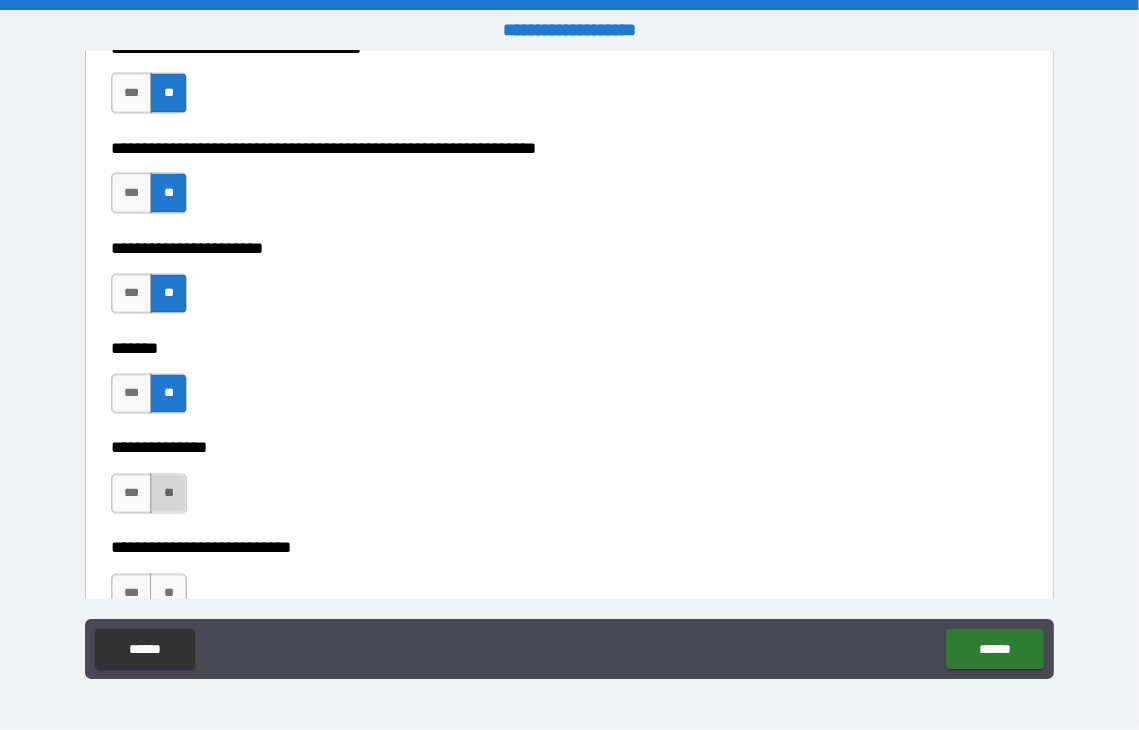 click on "**" at bounding box center (168, 494) 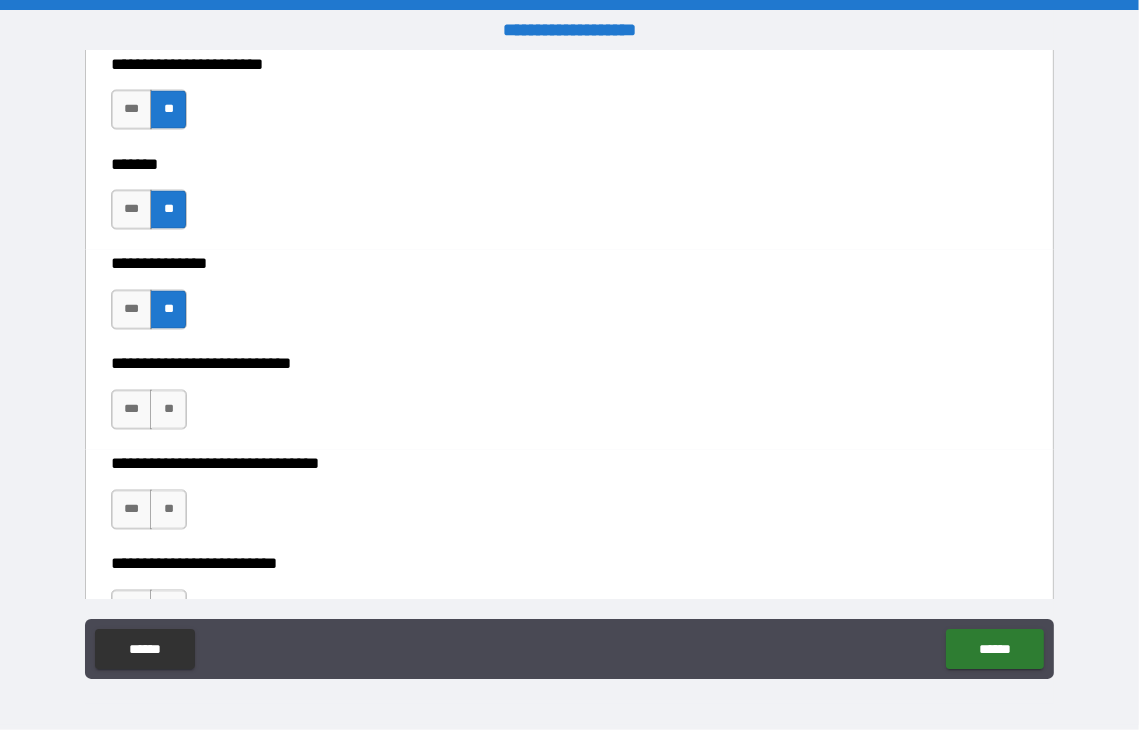 scroll, scrollTop: 8400, scrollLeft: 0, axis: vertical 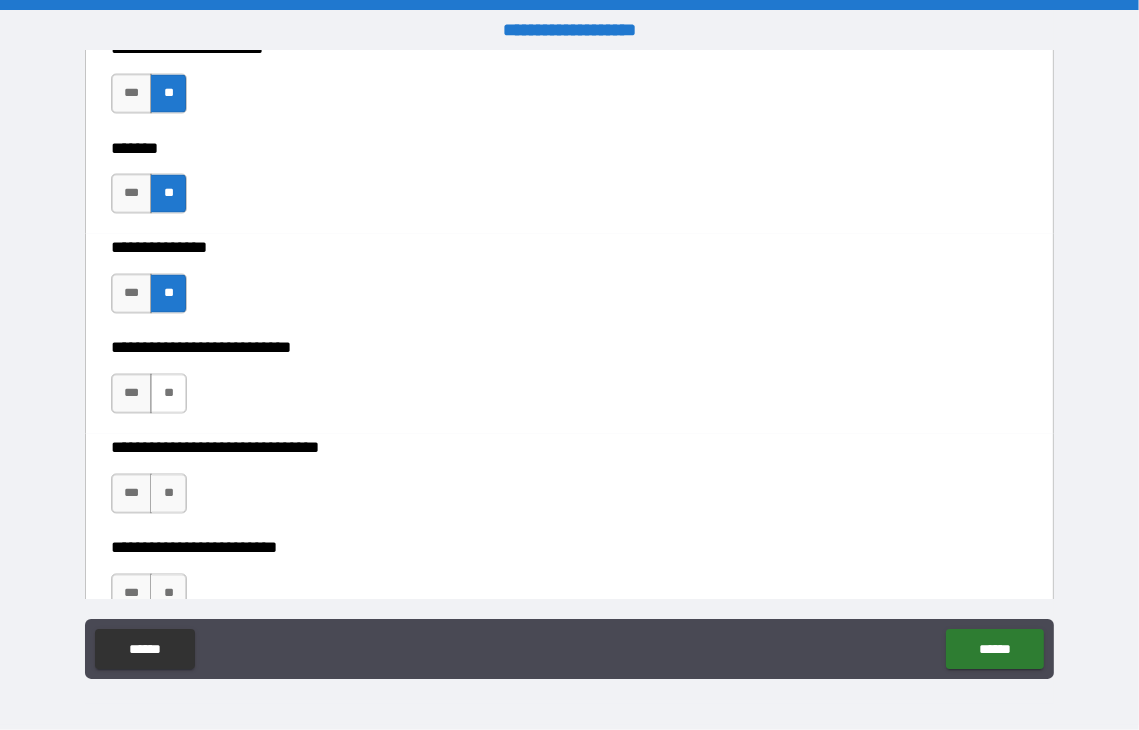 click on "**" at bounding box center [168, 394] 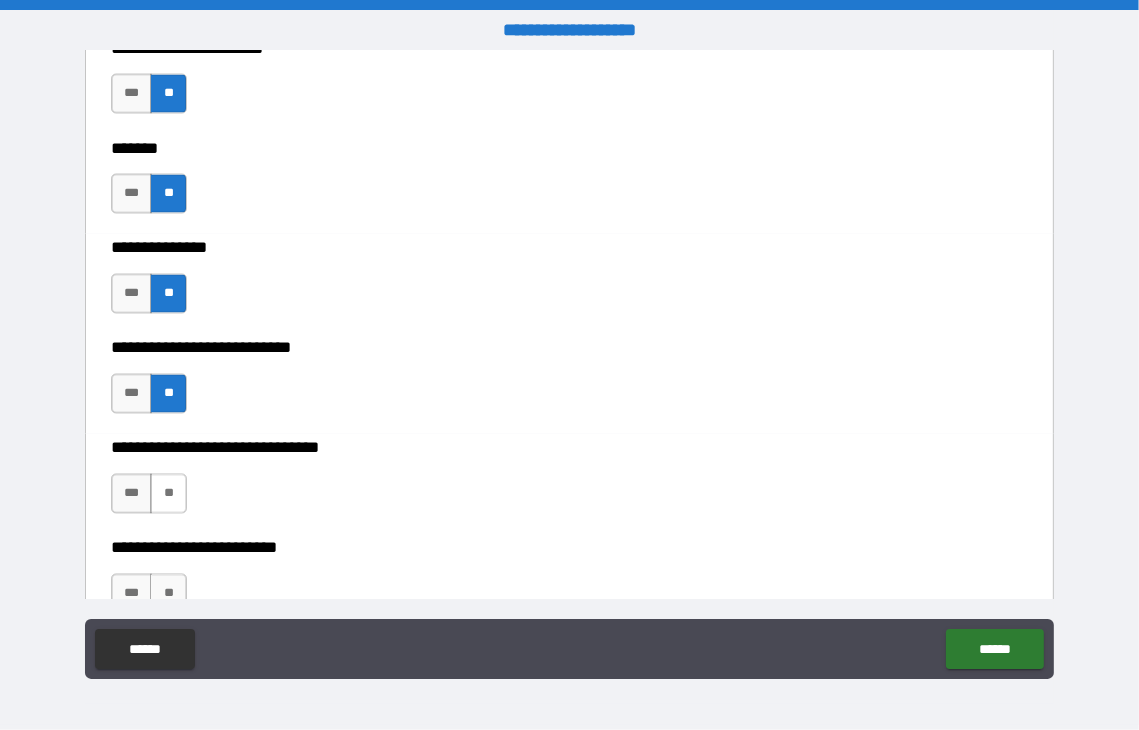 click on "**" at bounding box center (168, 494) 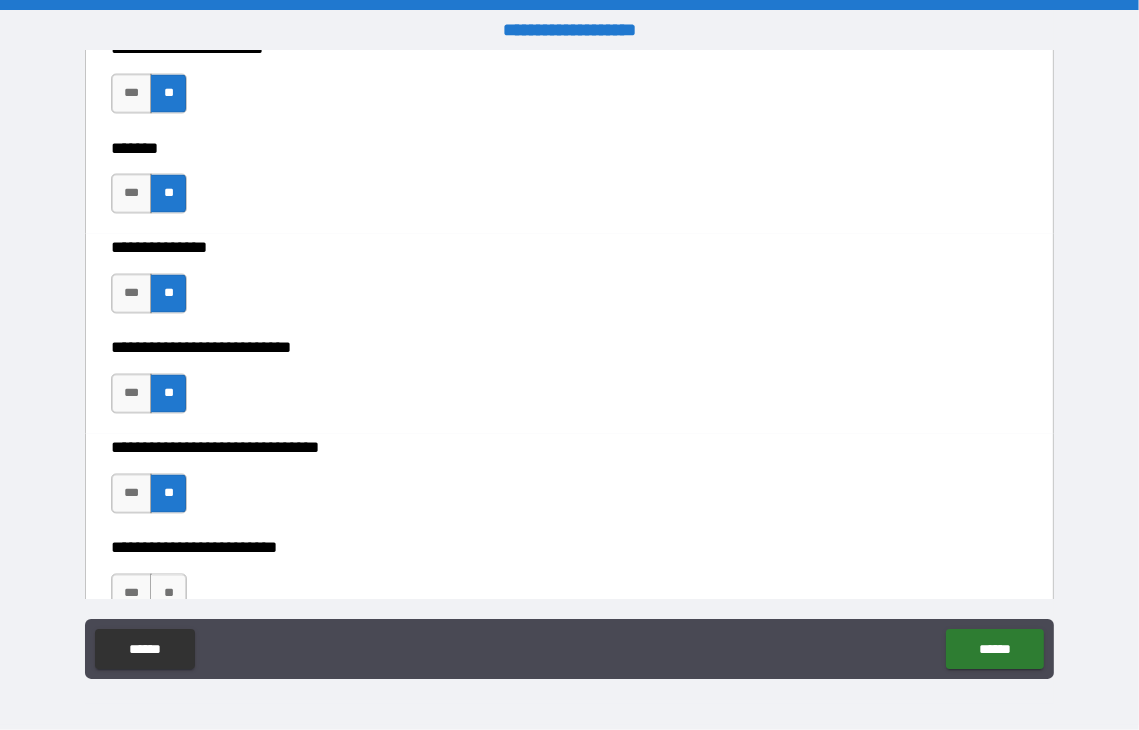 scroll, scrollTop: 8600, scrollLeft: 0, axis: vertical 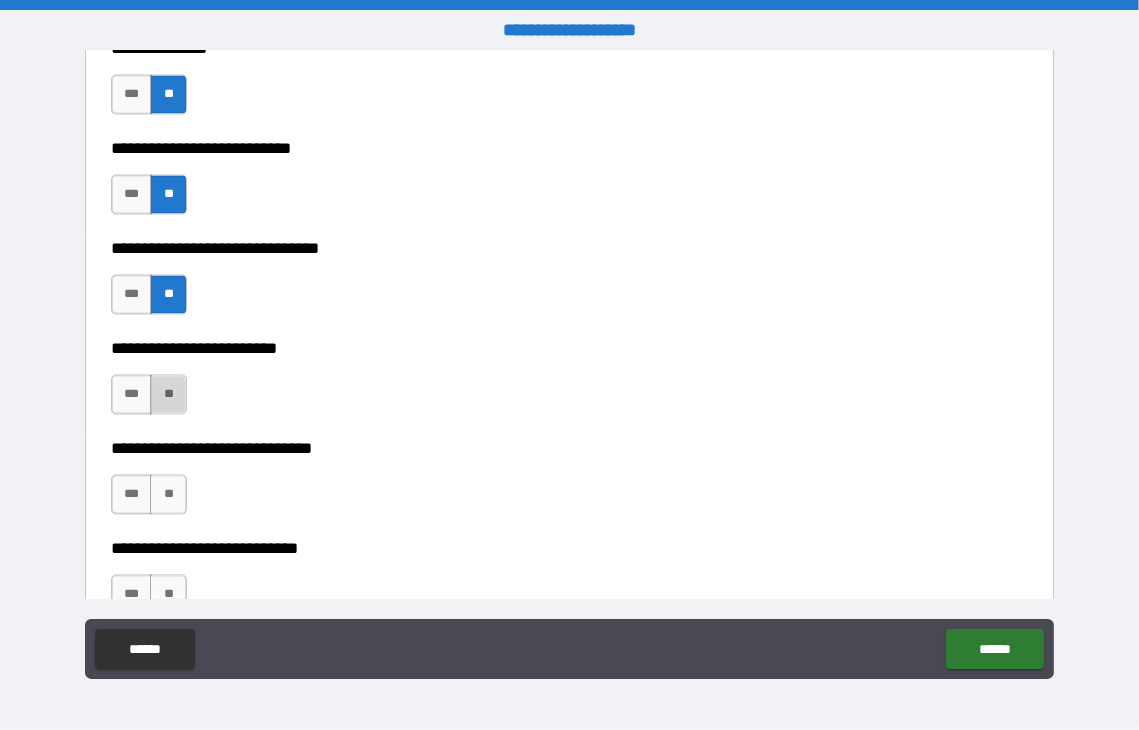 click on "**" at bounding box center [168, 394] 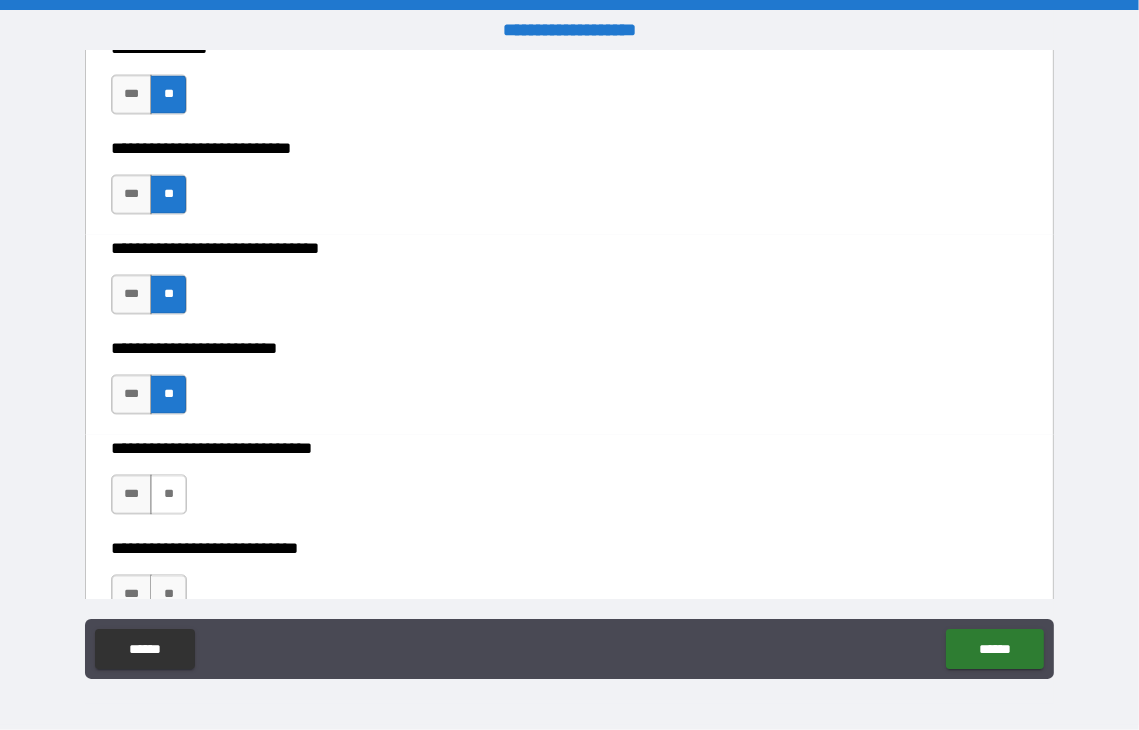 click on "**" at bounding box center [168, 494] 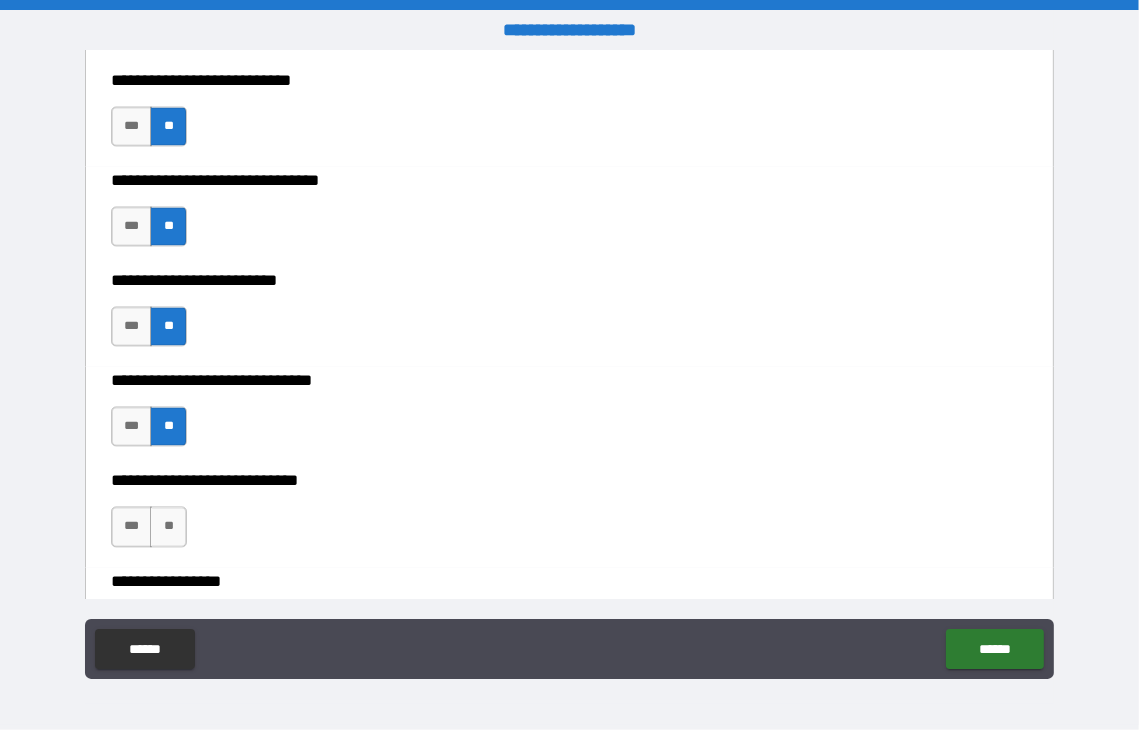 scroll, scrollTop: 8700, scrollLeft: 0, axis: vertical 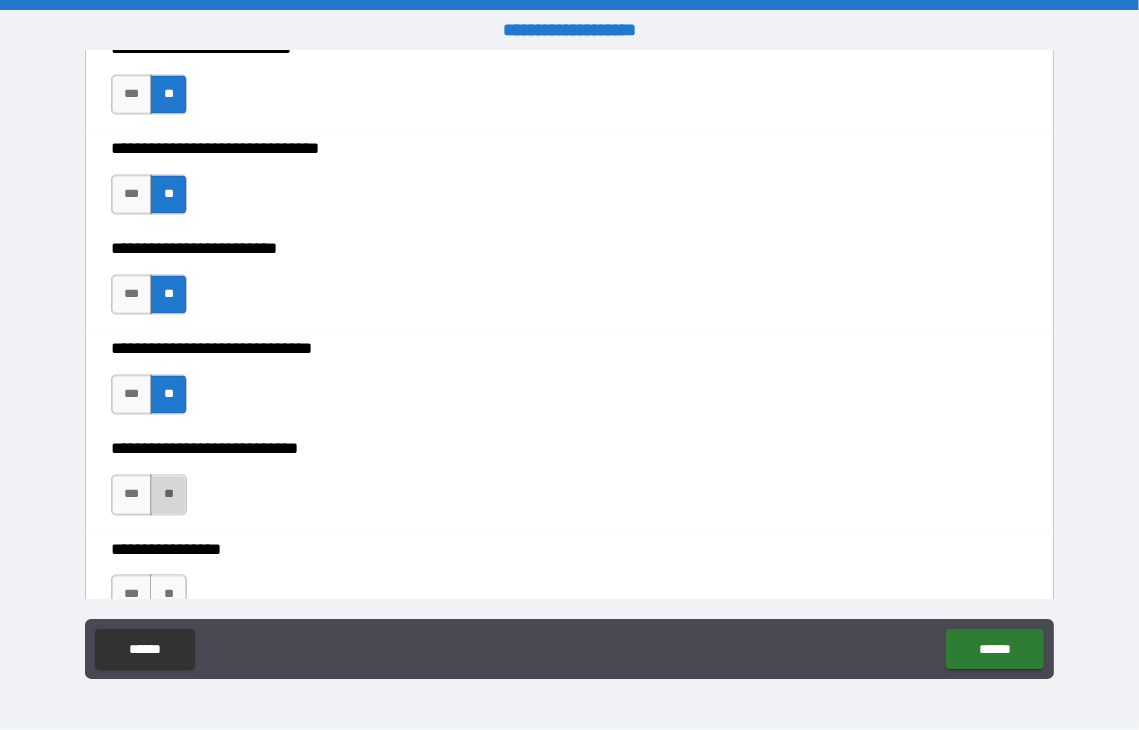 click on "**" at bounding box center [168, 494] 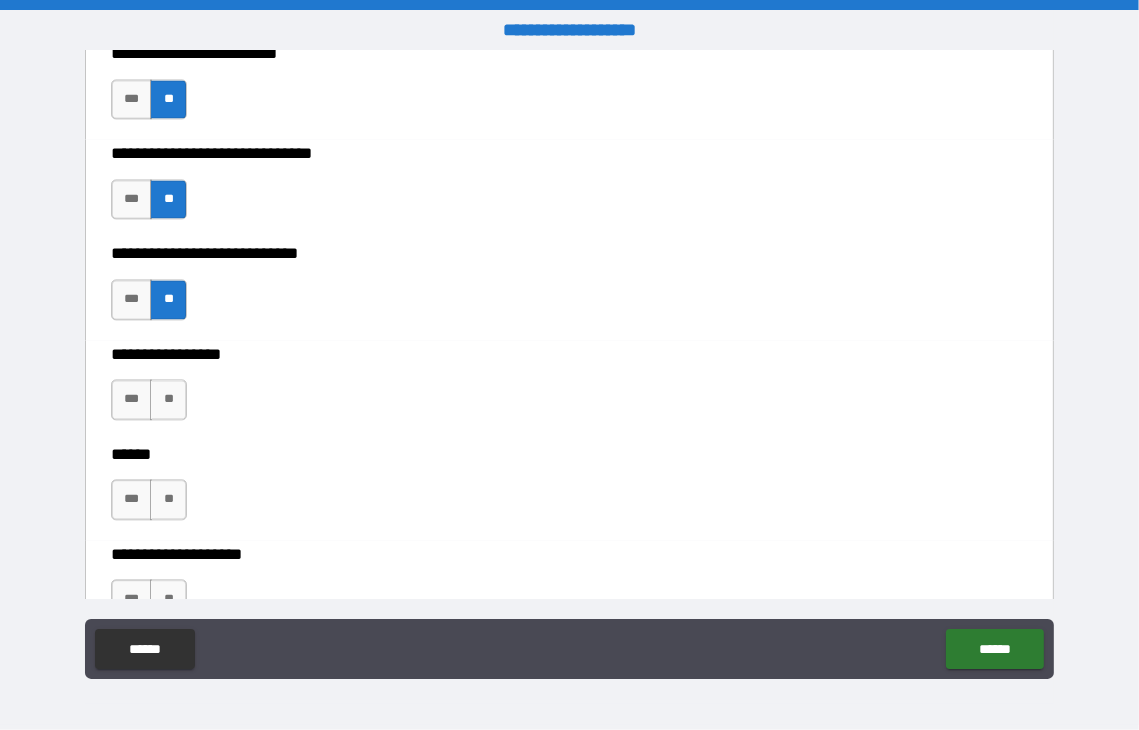 scroll, scrollTop: 8900, scrollLeft: 0, axis: vertical 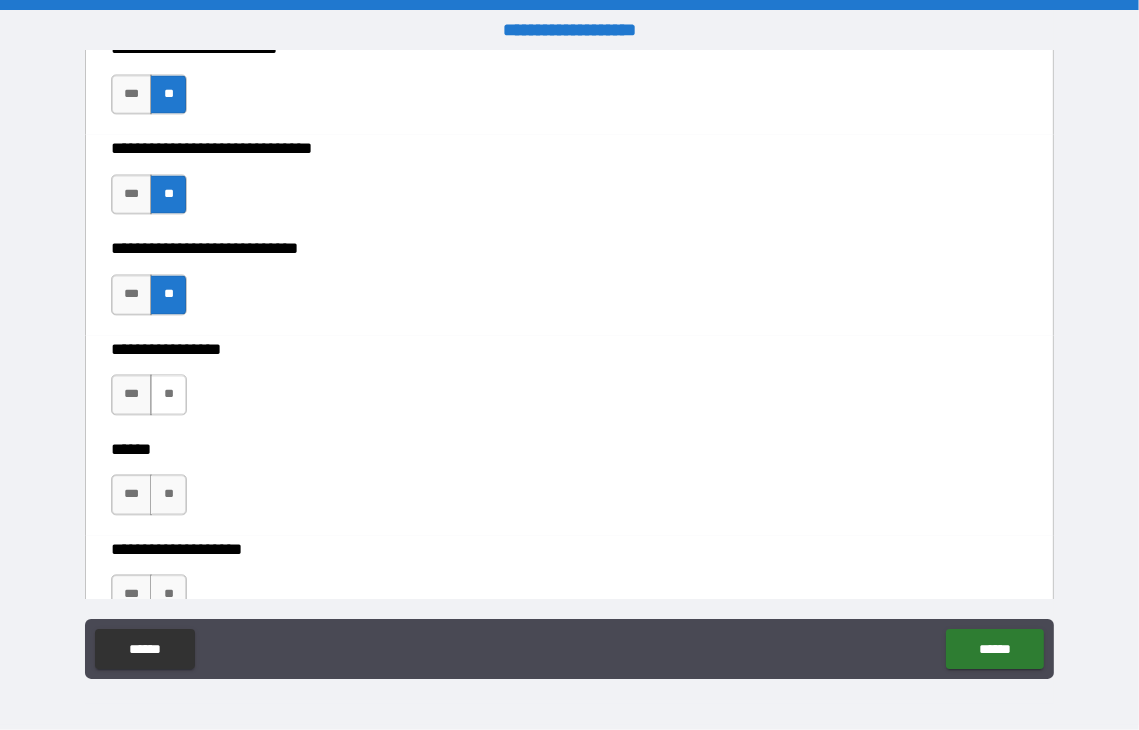 click on "**" at bounding box center [168, 394] 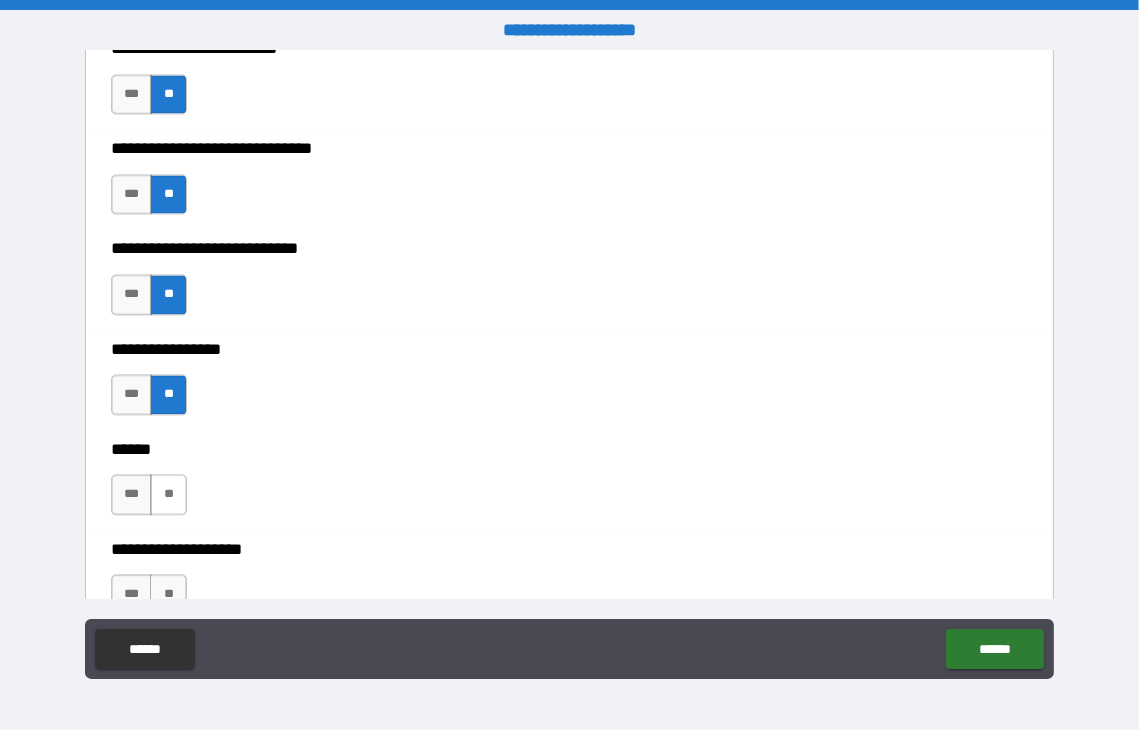 click on "**" at bounding box center (168, 494) 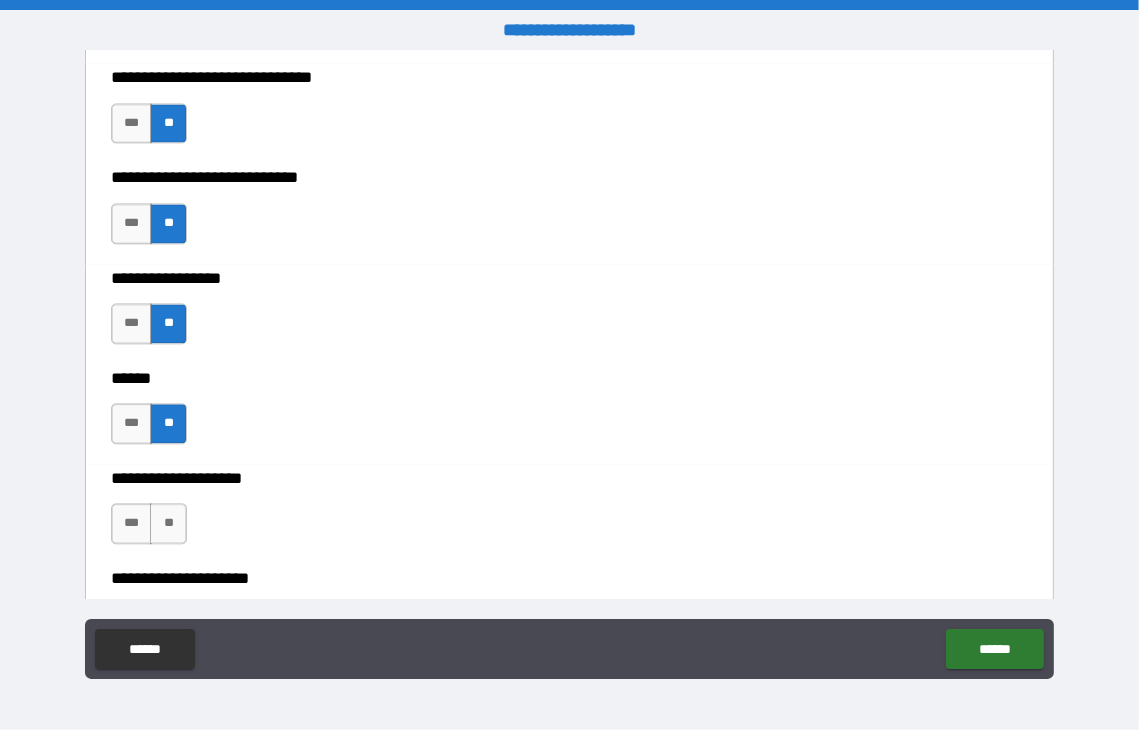 scroll, scrollTop: 9000, scrollLeft: 0, axis: vertical 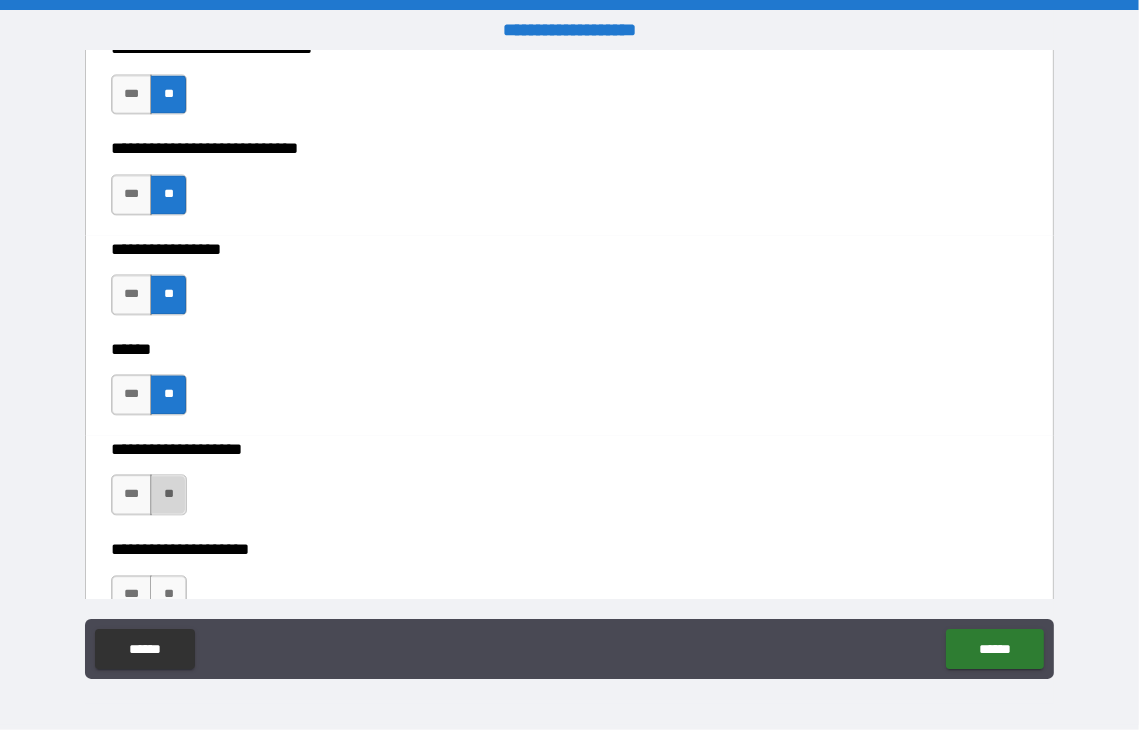 click on "**" at bounding box center (168, 494) 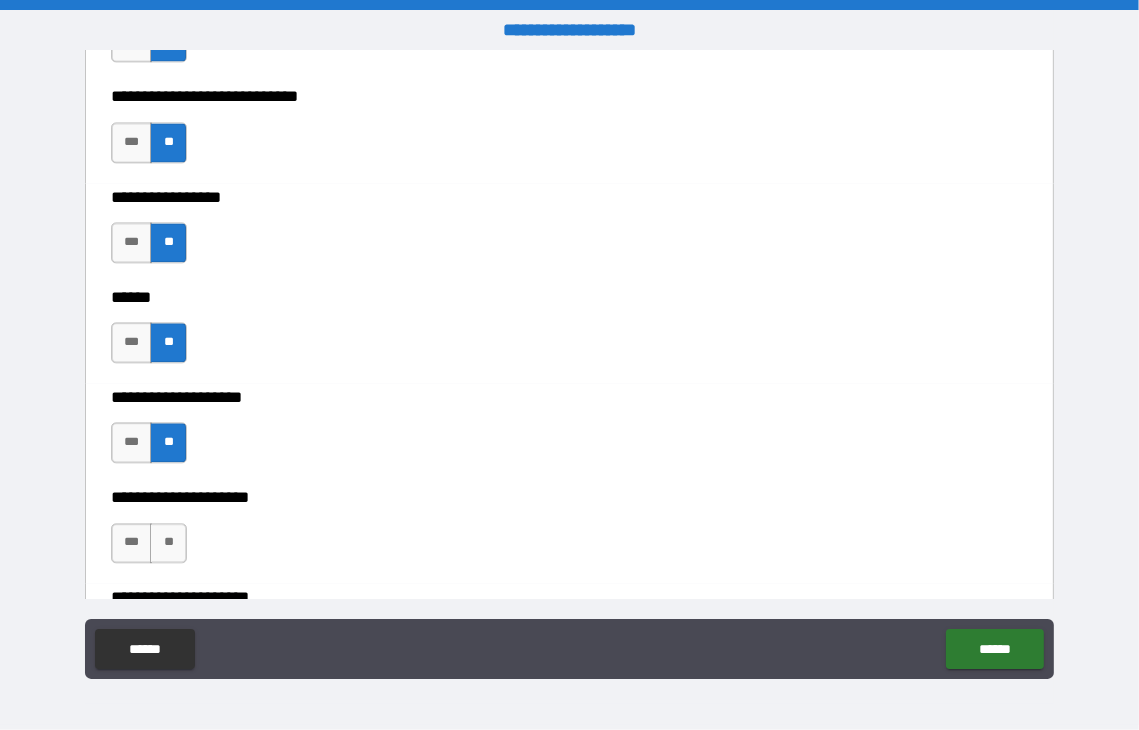 scroll, scrollTop: 9200, scrollLeft: 0, axis: vertical 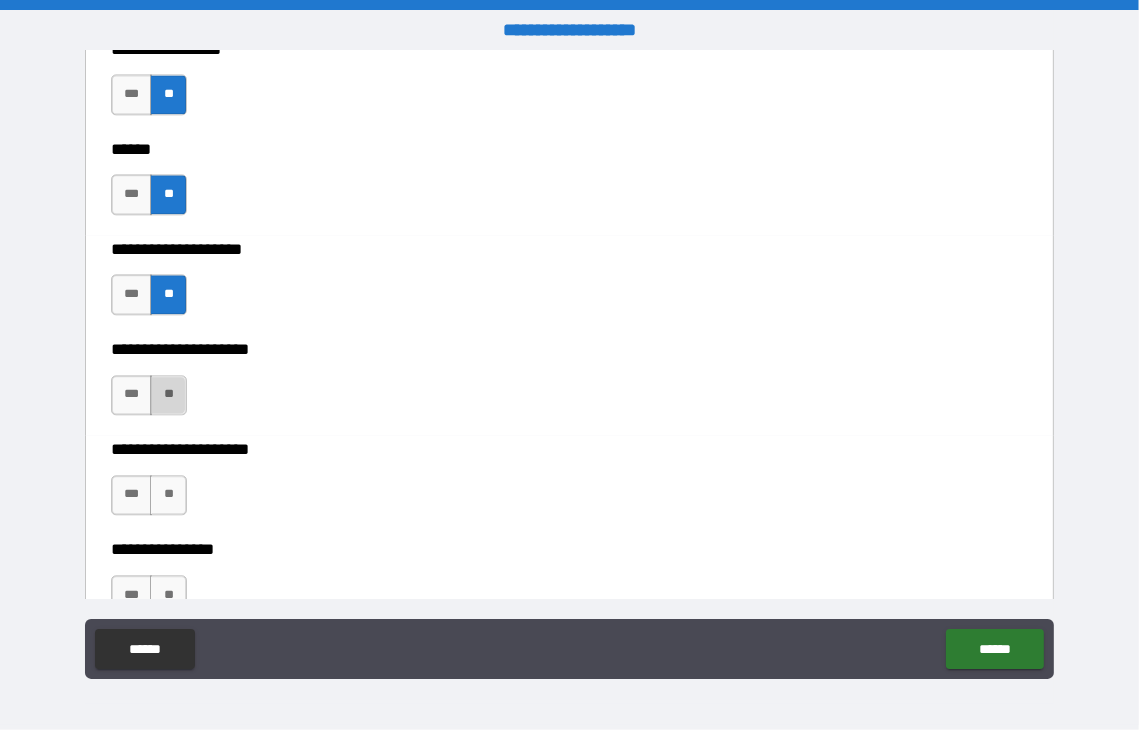 click on "**" at bounding box center [168, 395] 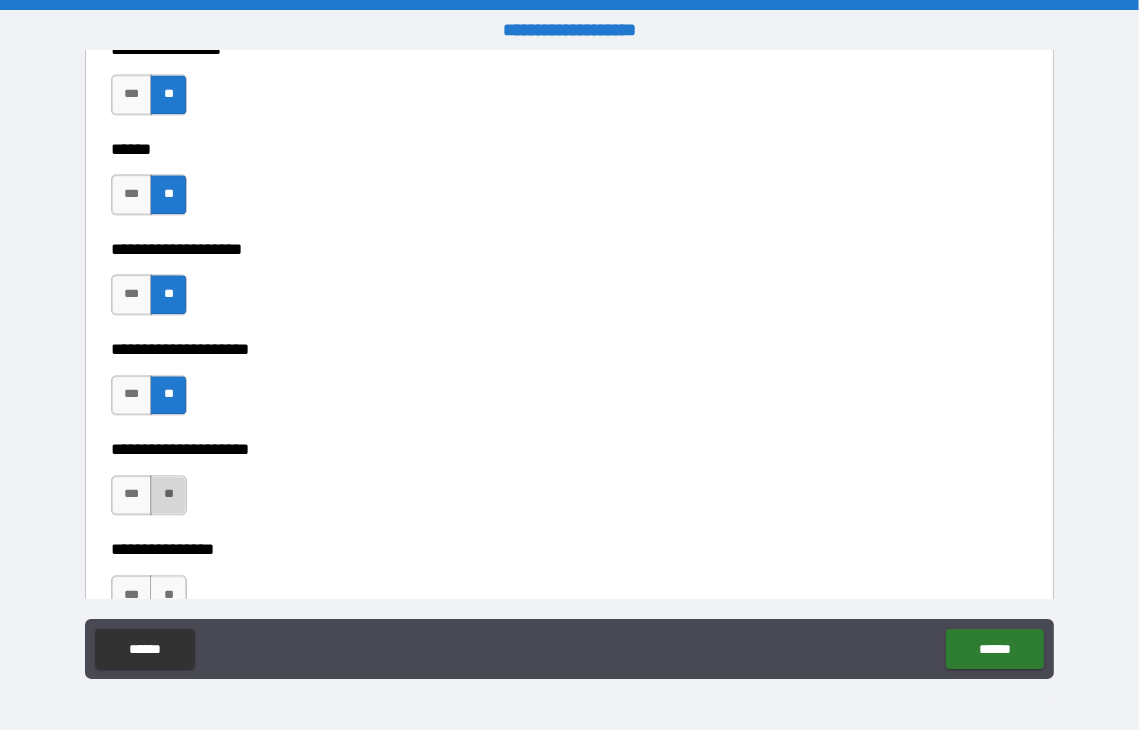 click on "**" at bounding box center [168, 495] 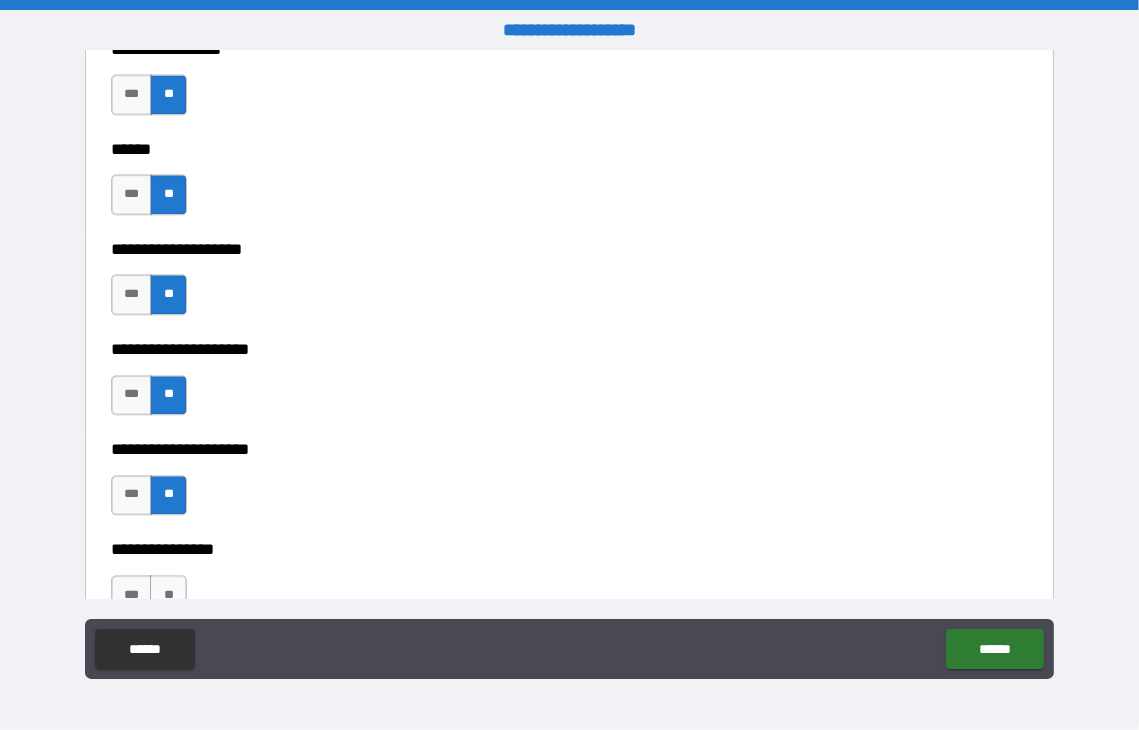 scroll, scrollTop: 9400, scrollLeft: 0, axis: vertical 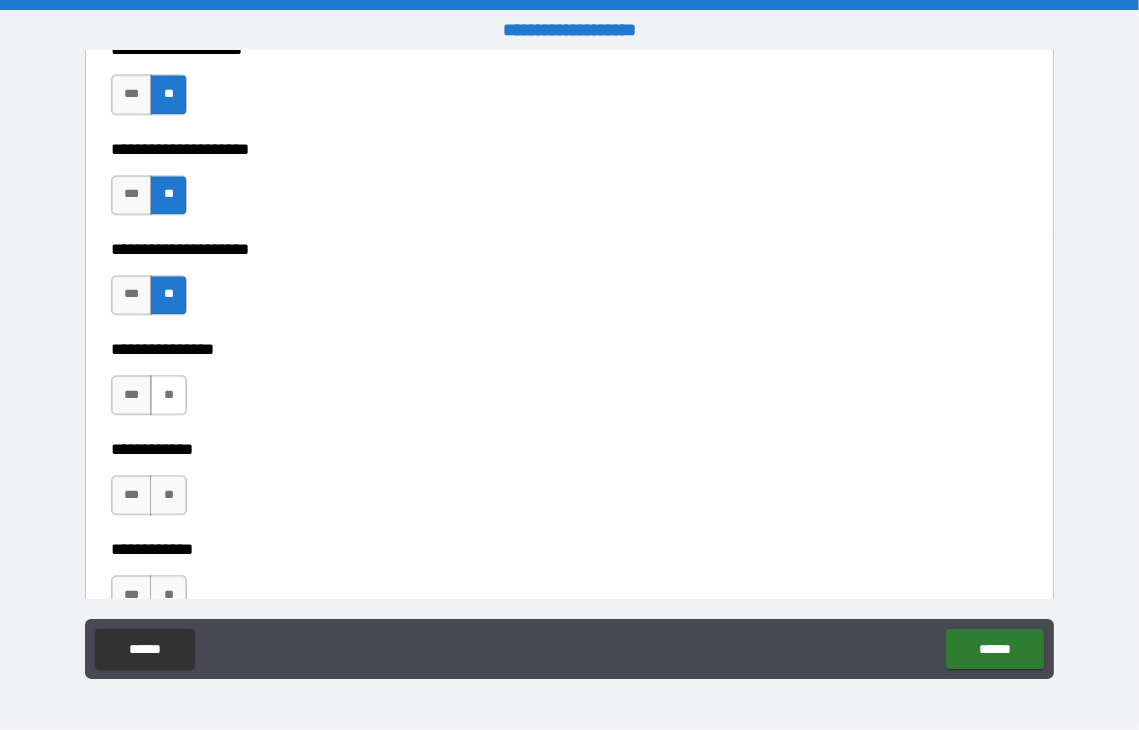 click on "**" at bounding box center (168, 395) 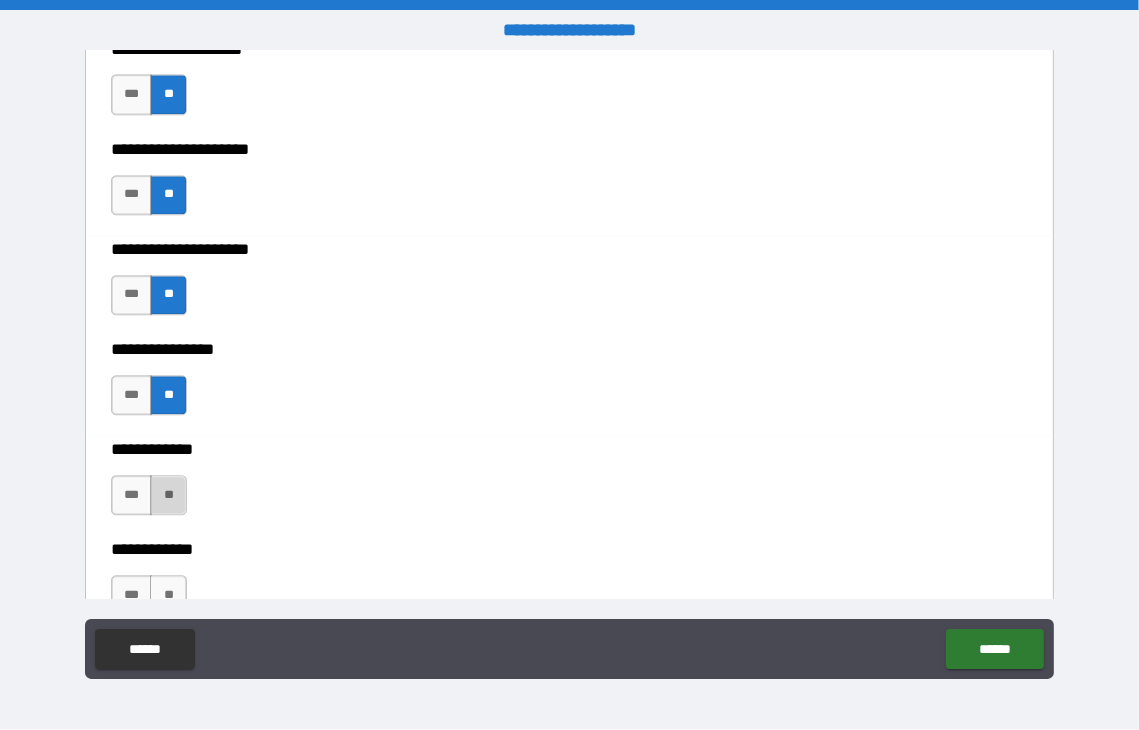 click on "**" at bounding box center (168, 495) 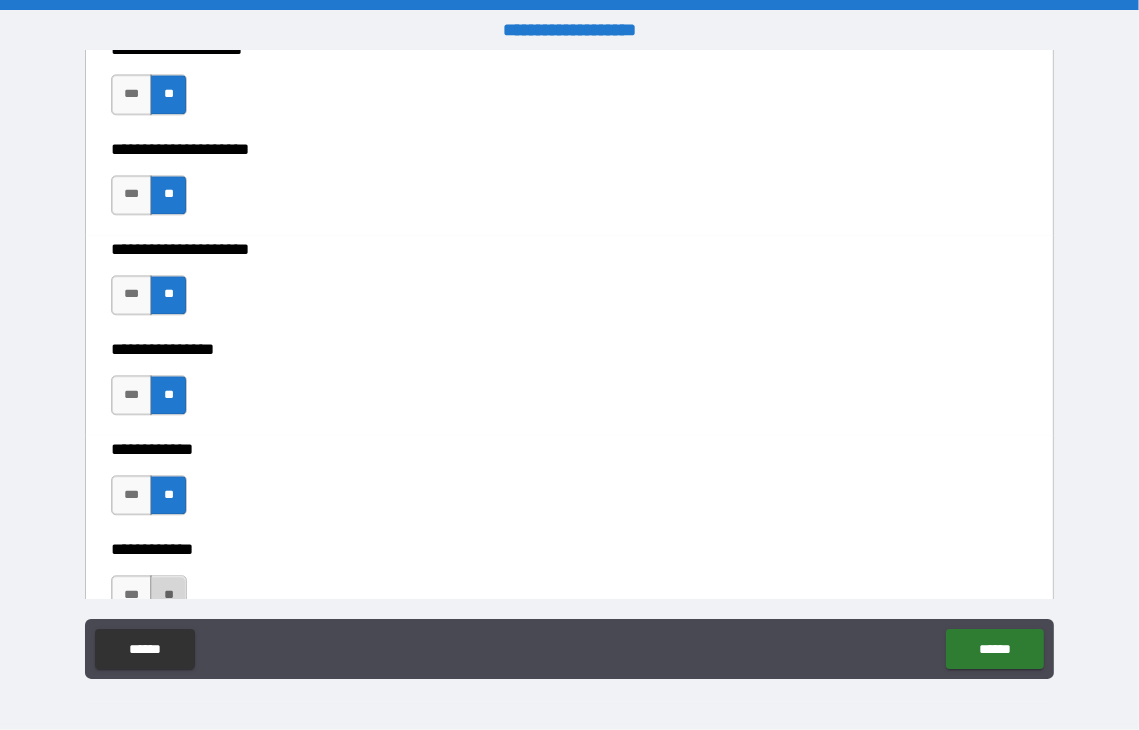click on "**" at bounding box center (168, 595) 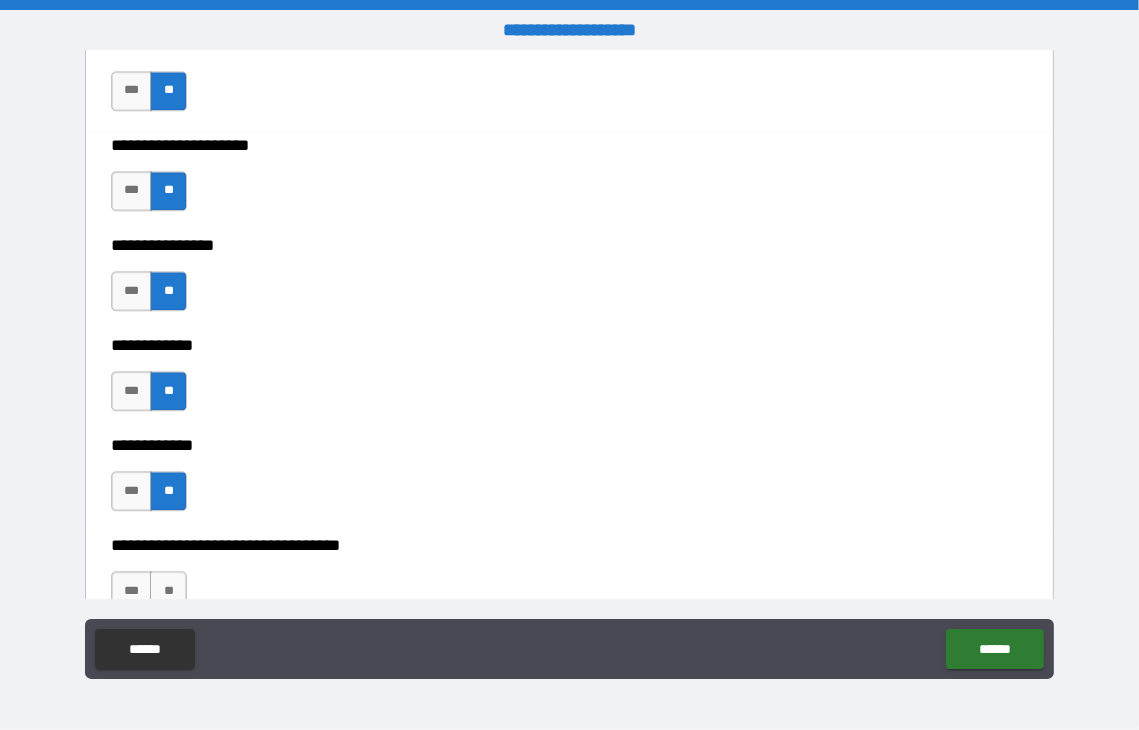 scroll, scrollTop: 9700, scrollLeft: 0, axis: vertical 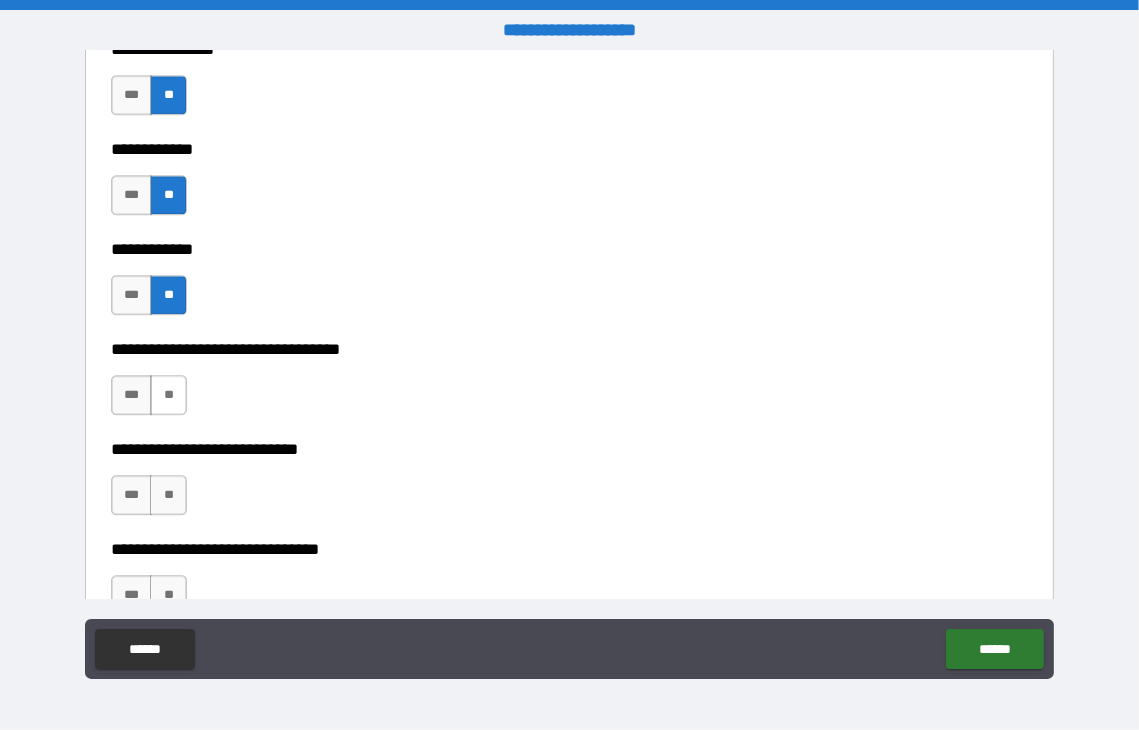 click on "**" at bounding box center [168, 395] 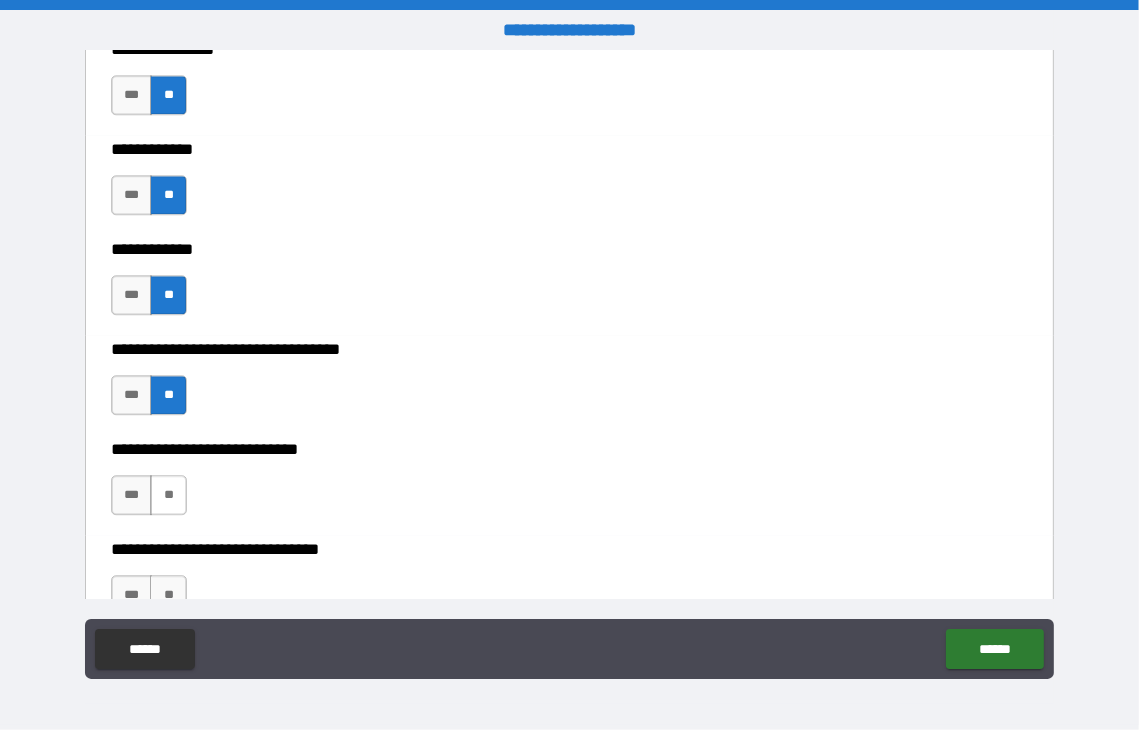 click on "**" at bounding box center (168, 495) 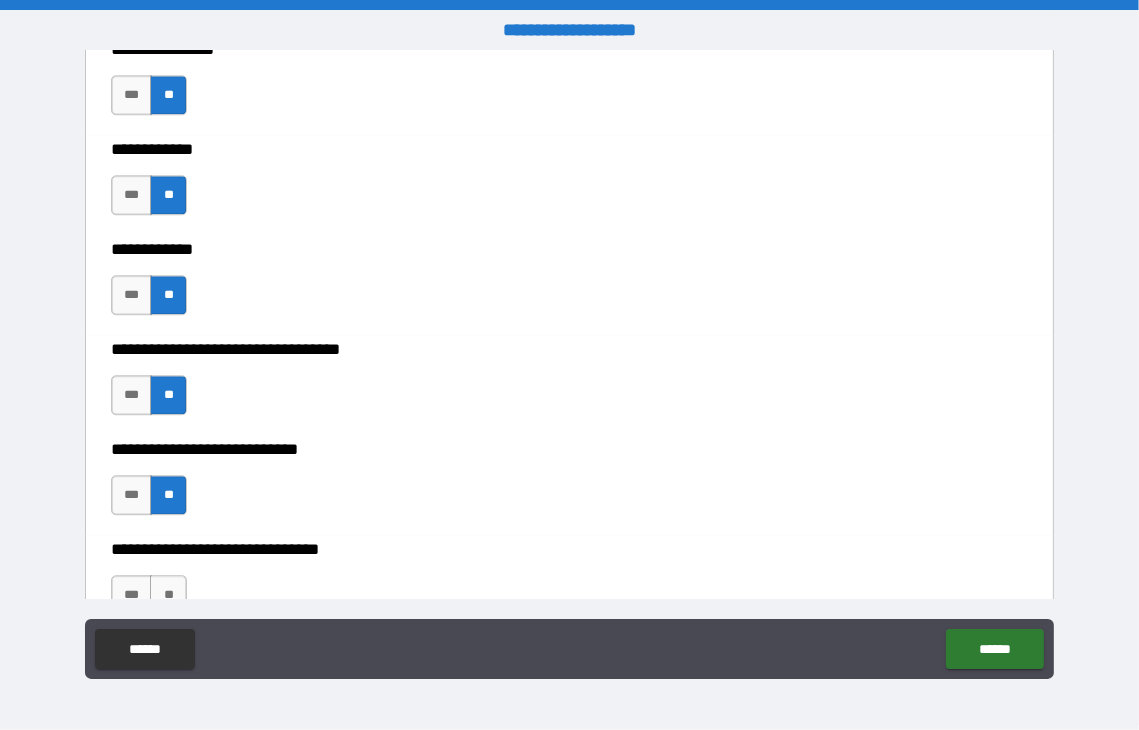 scroll, scrollTop: 9800, scrollLeft: 0, axis: vertical 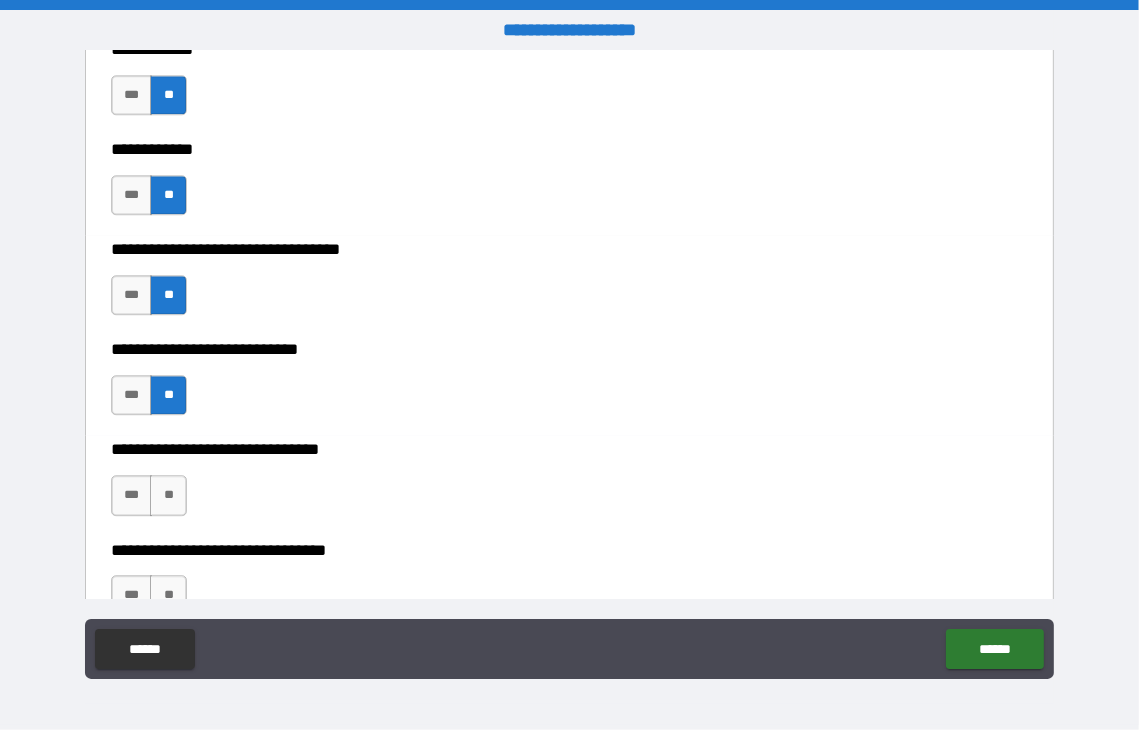 click on "**" at bounding box center (168, 495) 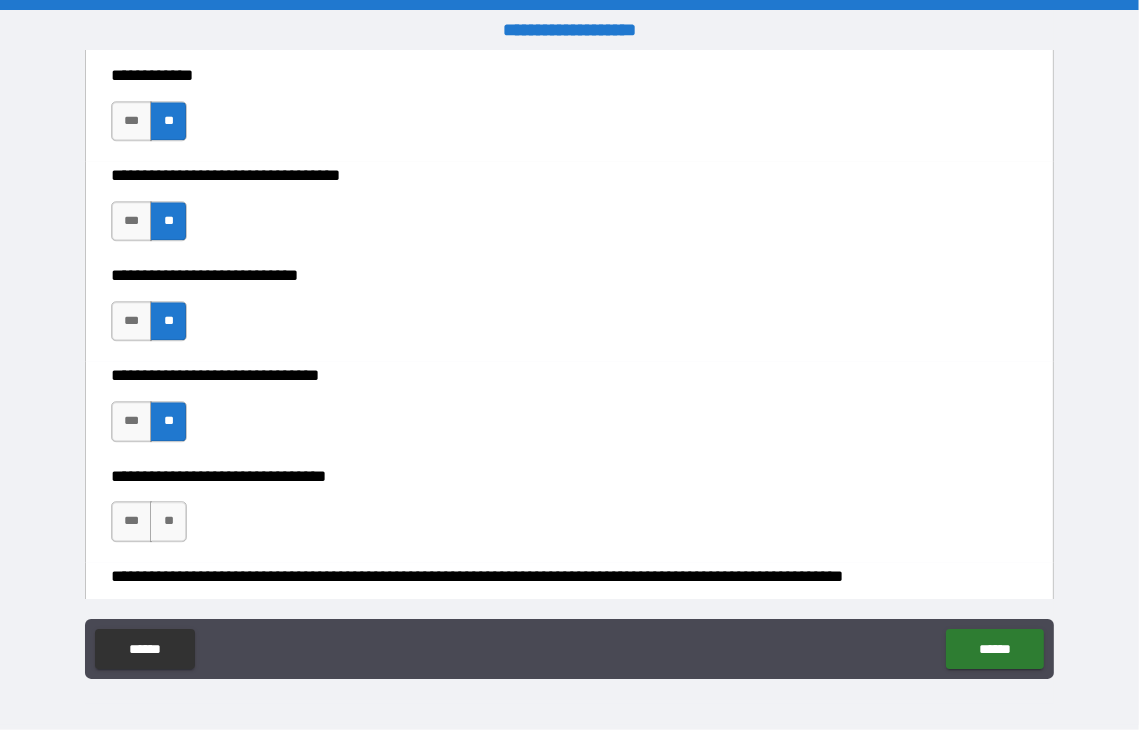scroll, scrollTop: 10000, scrollLeft: 0, axis: vertical 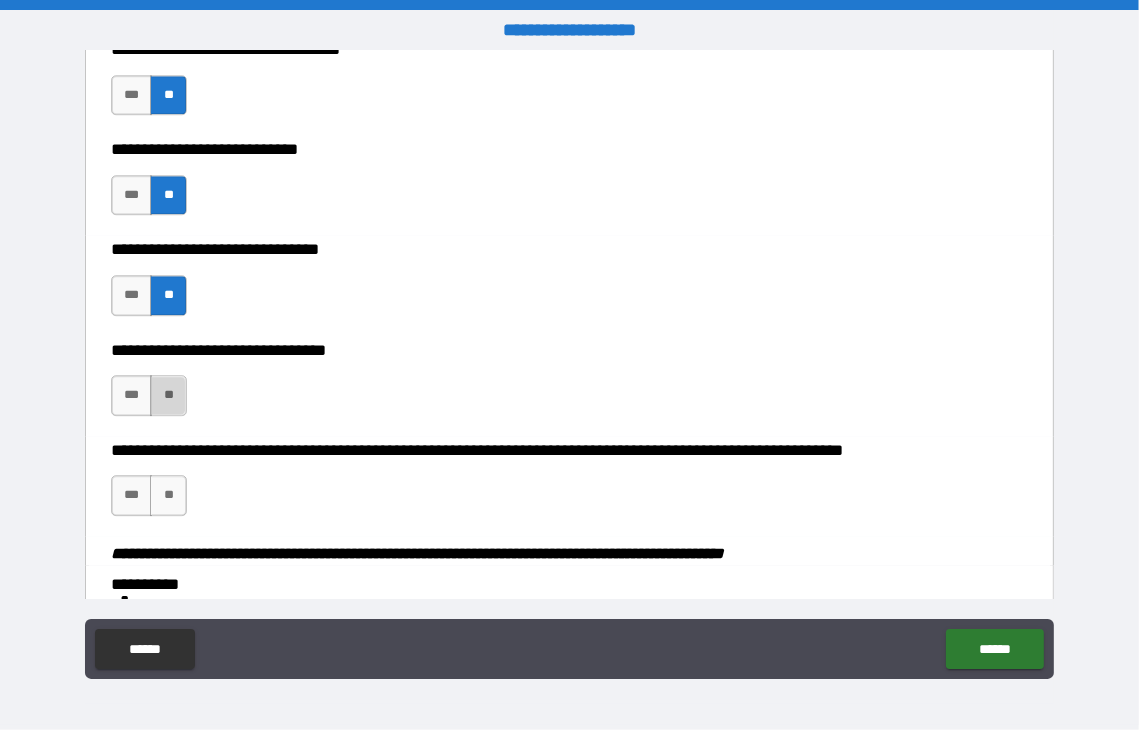 click on "**" at bounding box center (168, 395) 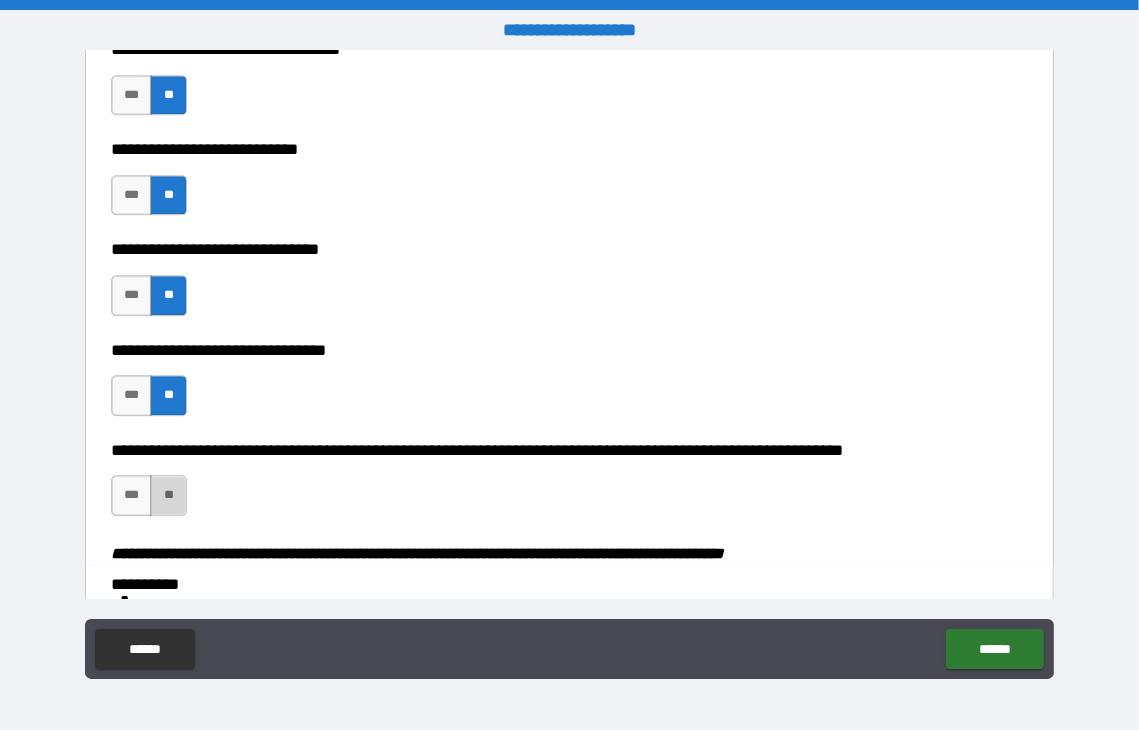 click on "**" at bounding box center (168, 495) 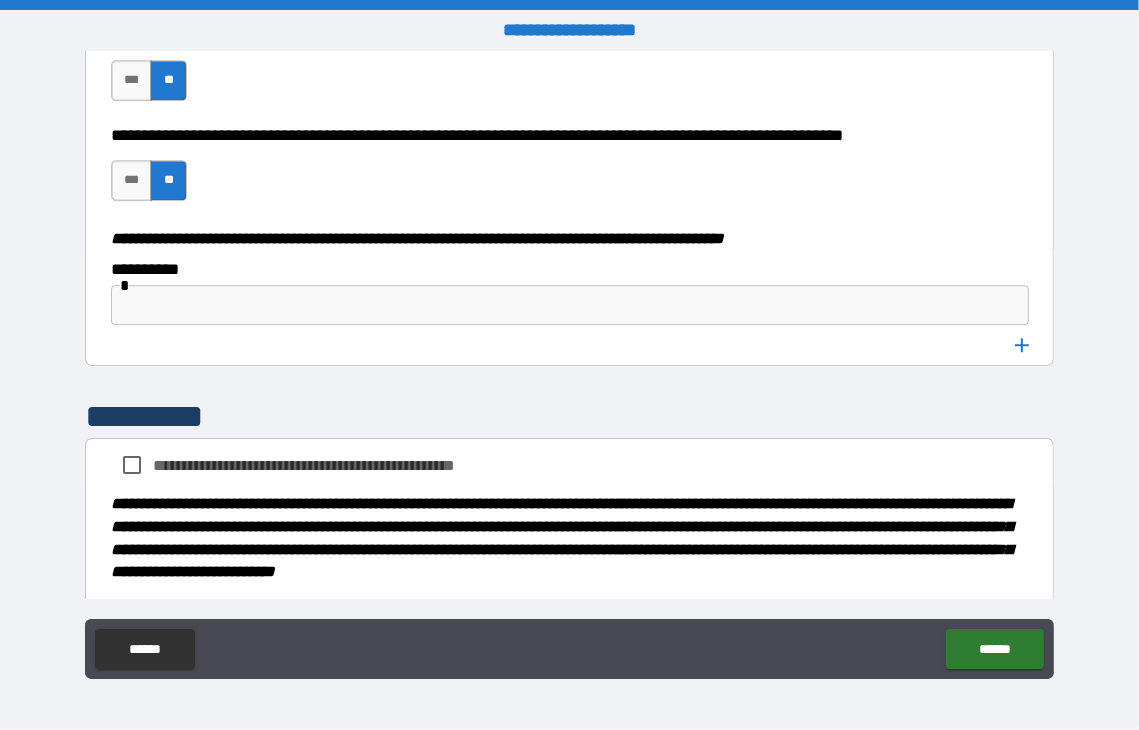 scroll, scrollTop: 10400, scrollLeft: 0, axis: vertical 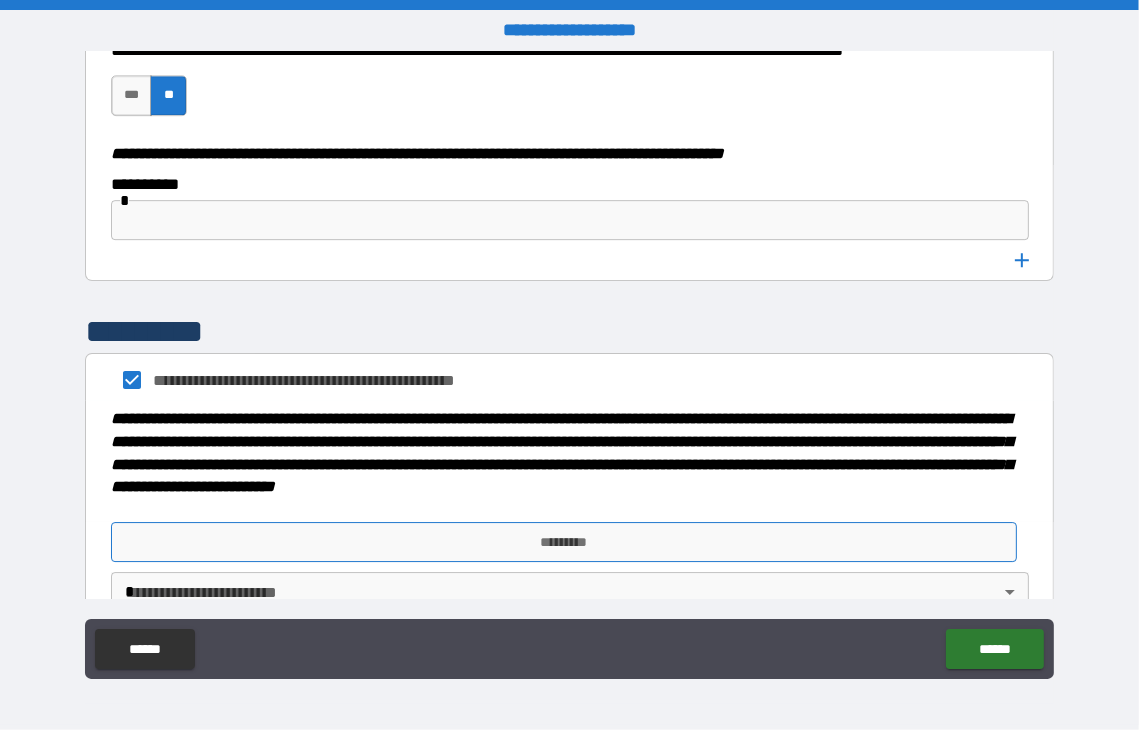click on "*********" at bounding box center [564, 542] 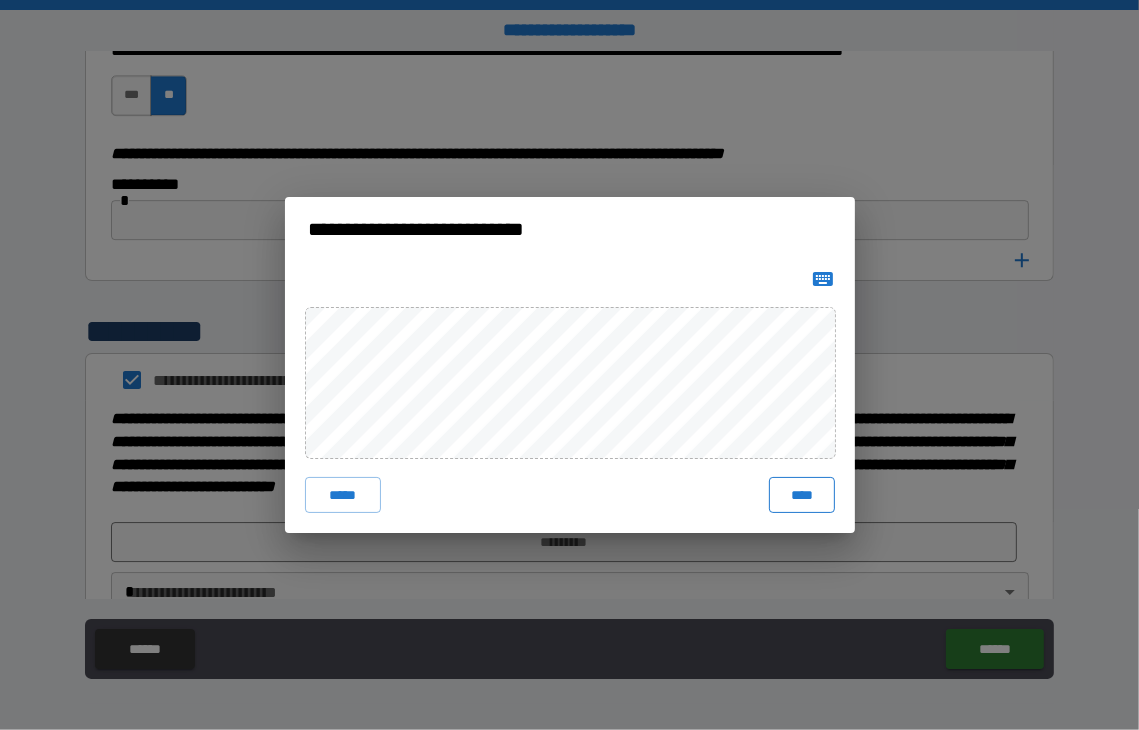click on "****" at bounding box center (801, 495) 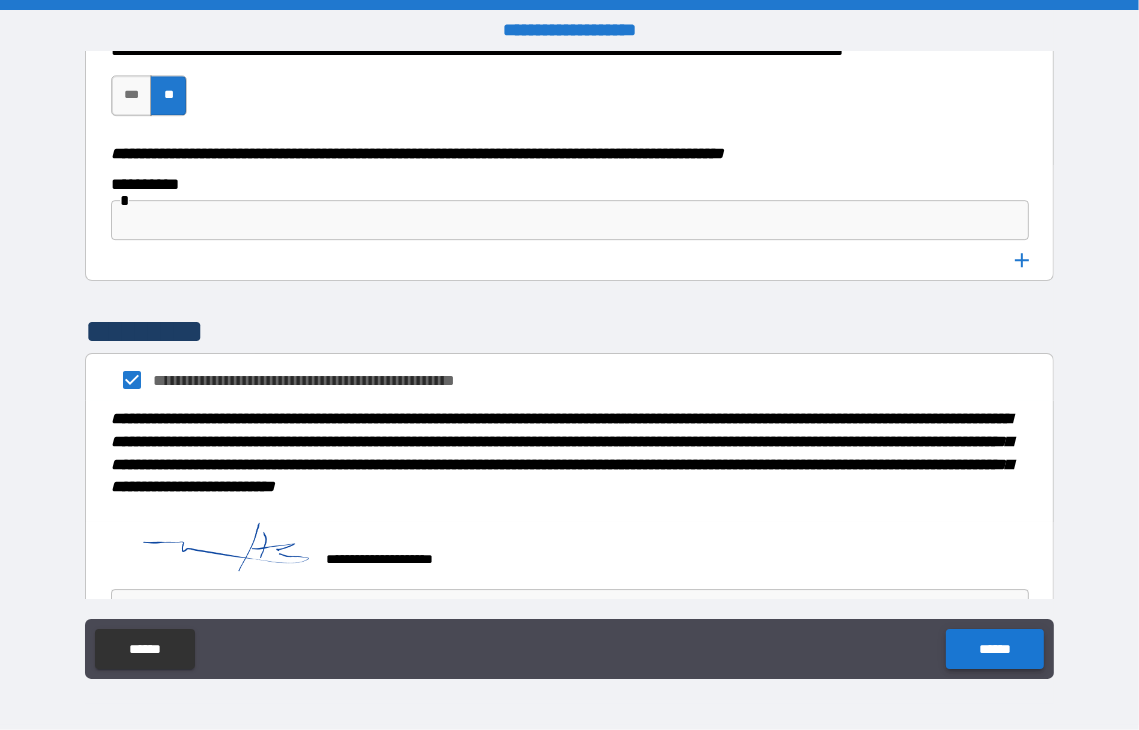 click on "******" at bounding box center (994, 649) 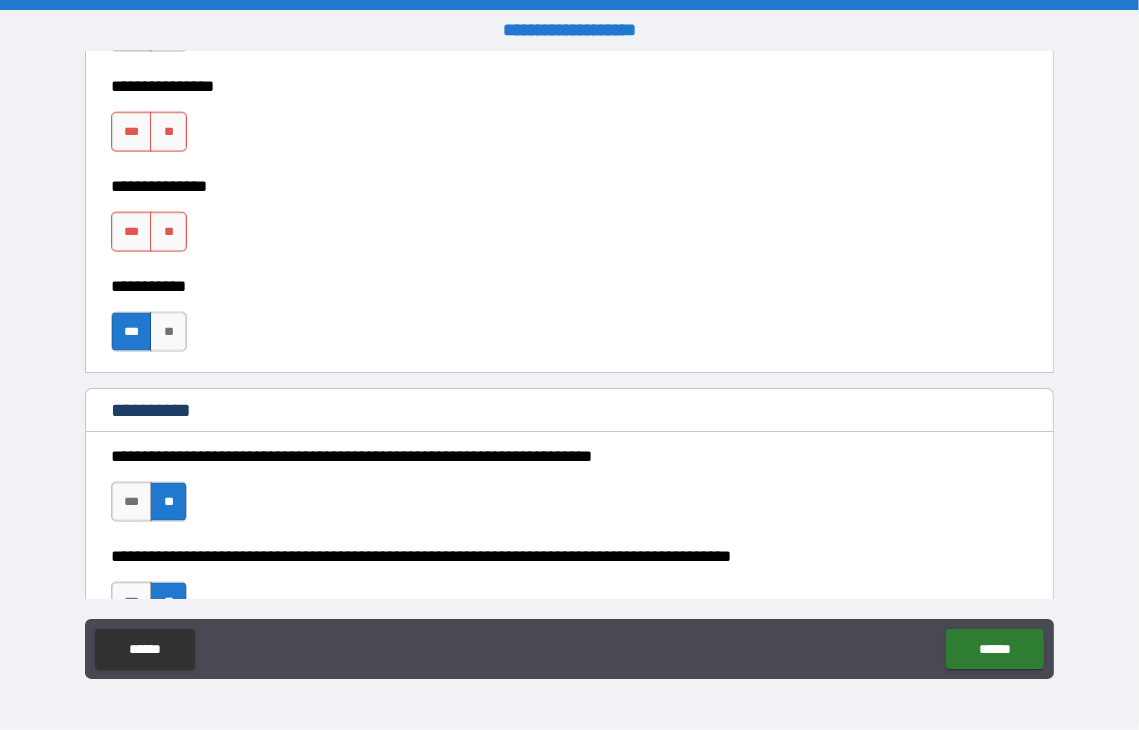 scroll, scrollTop: 1655, scrollLeft: 0, axis: vertical 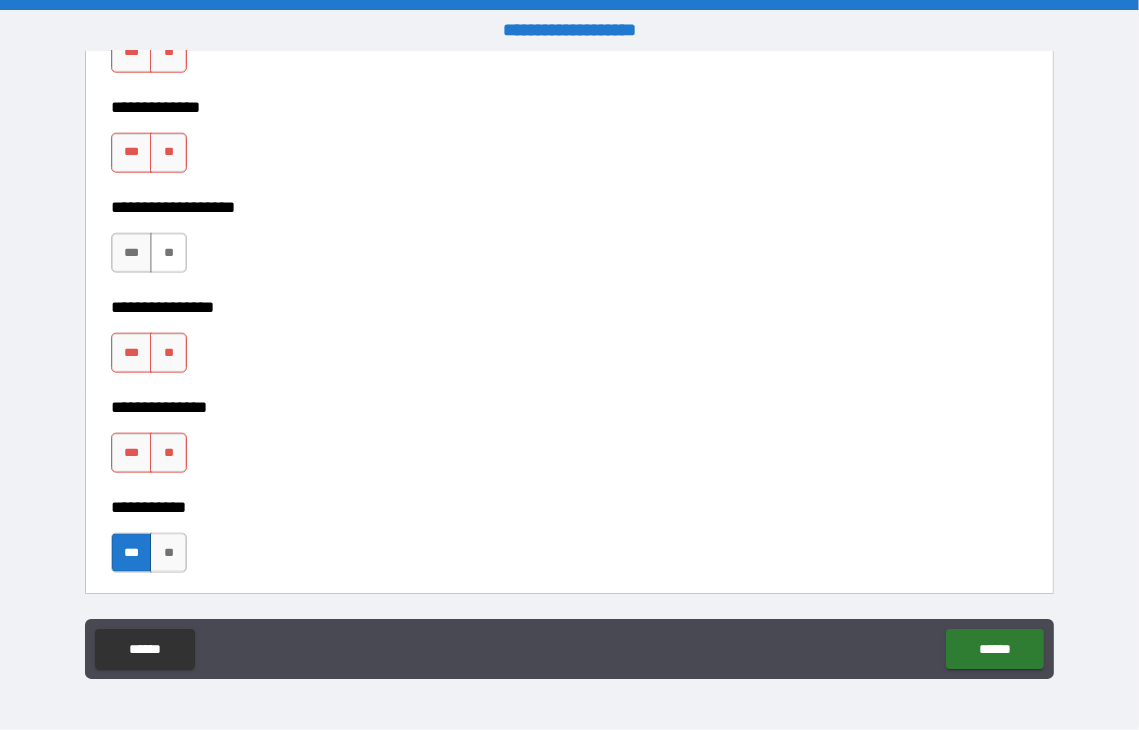 click on "**" at bounding box center (168, 253) 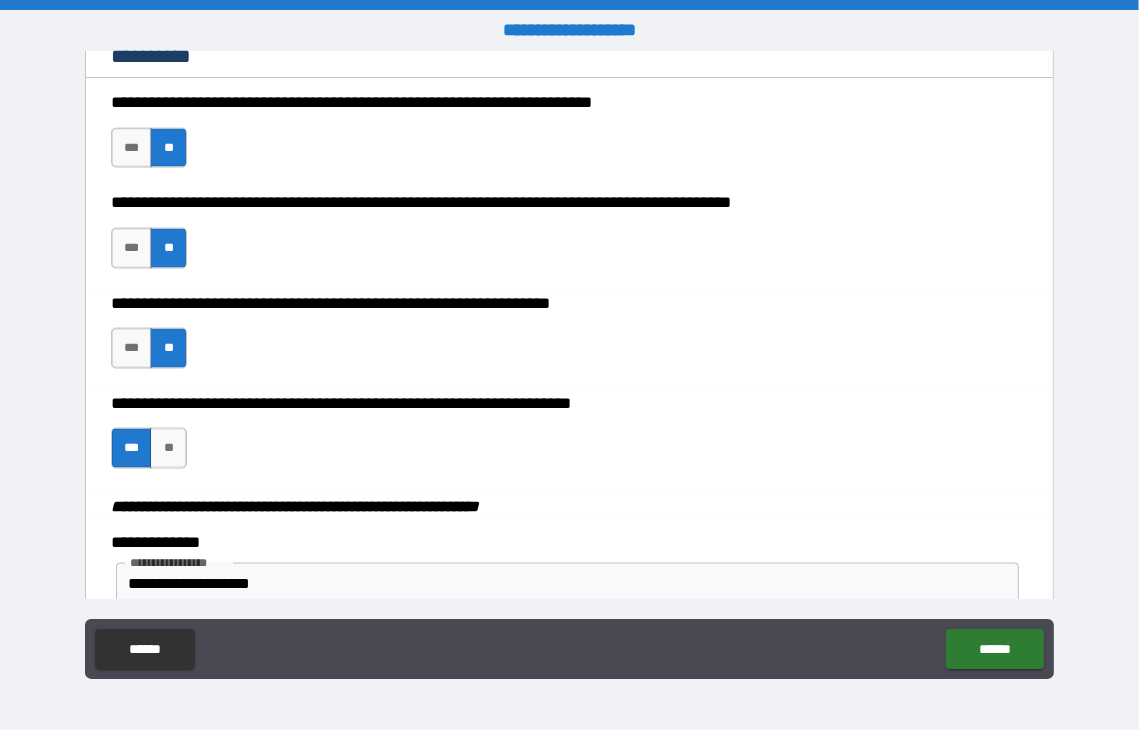 scroll, scrollTop: 2355, scrollLeft: 0, axis: vertical 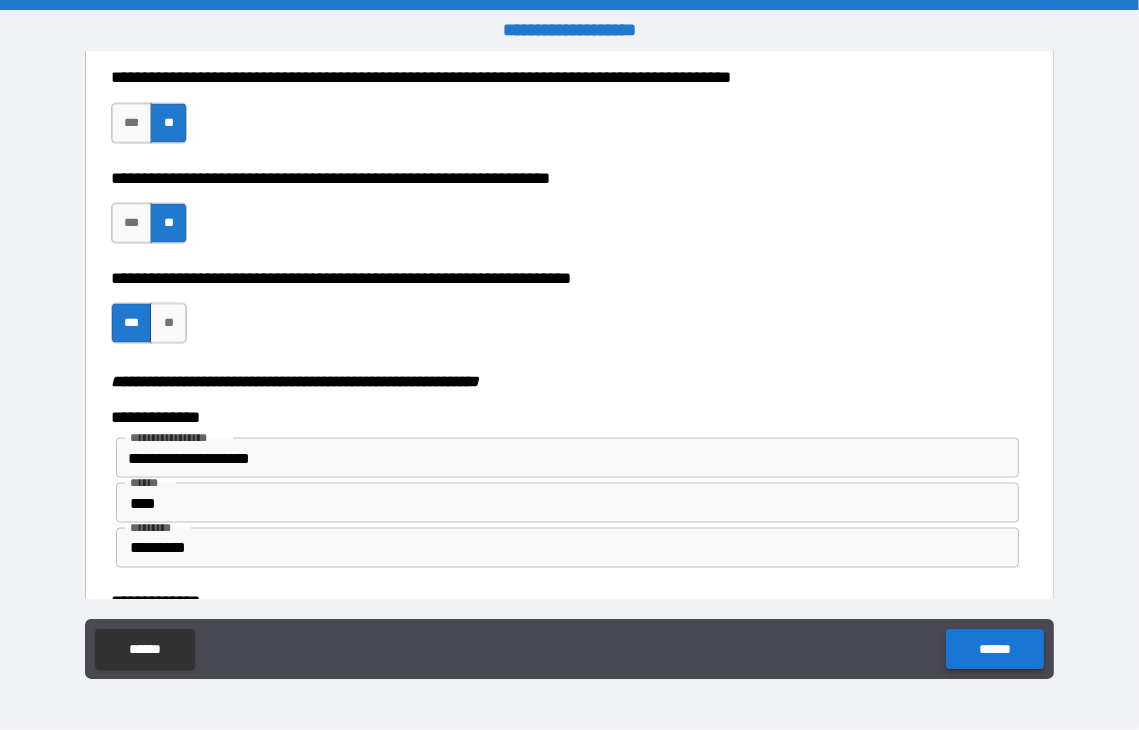 click on "******" at bounding box center (994, 649) 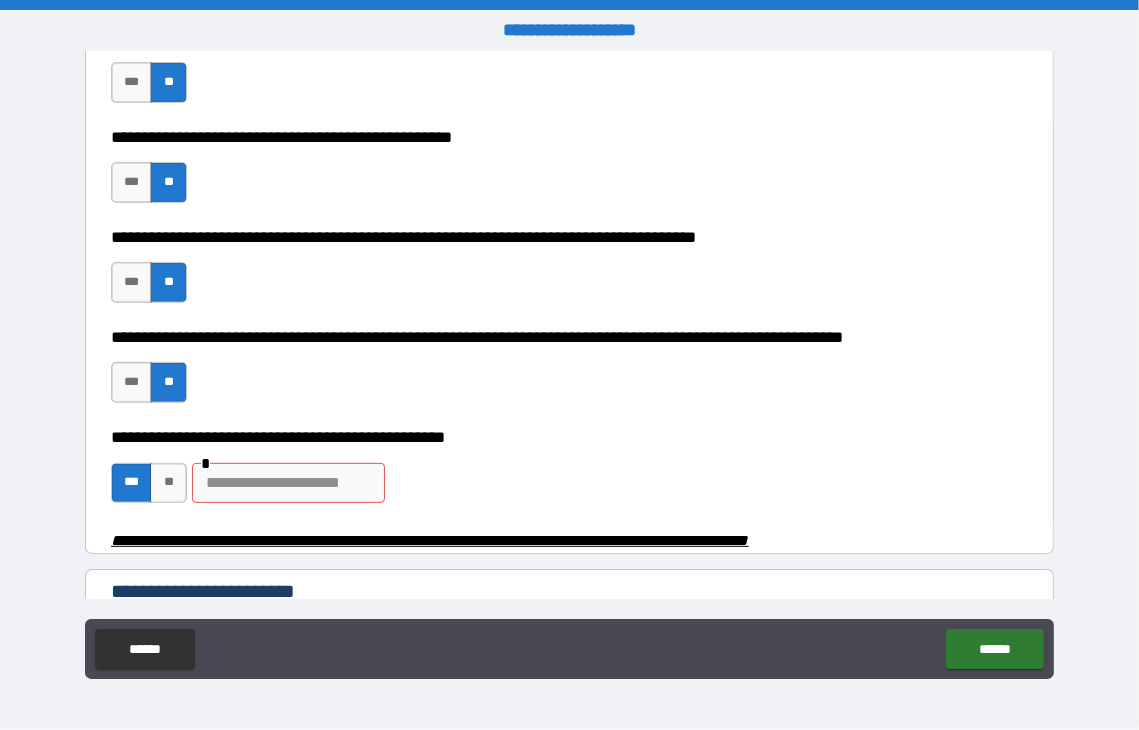 scroll, scrollTop: 600, scrollLeft: 0, axis: vertical 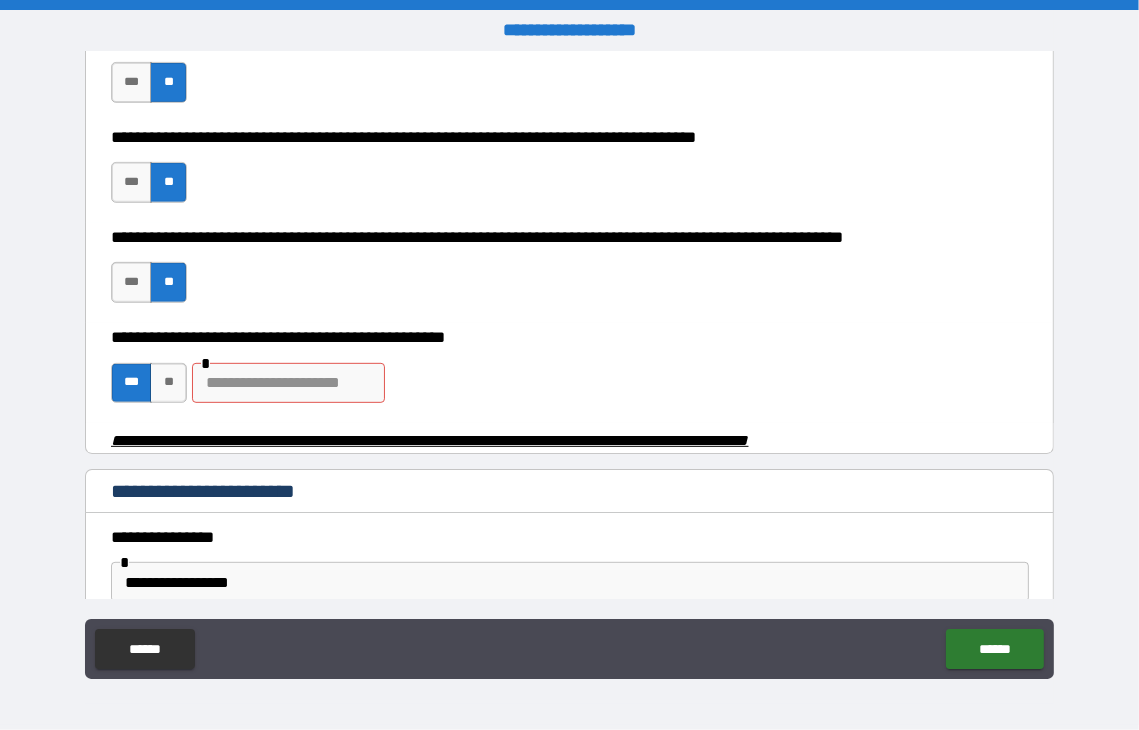 click at bounding box center (288, 383) 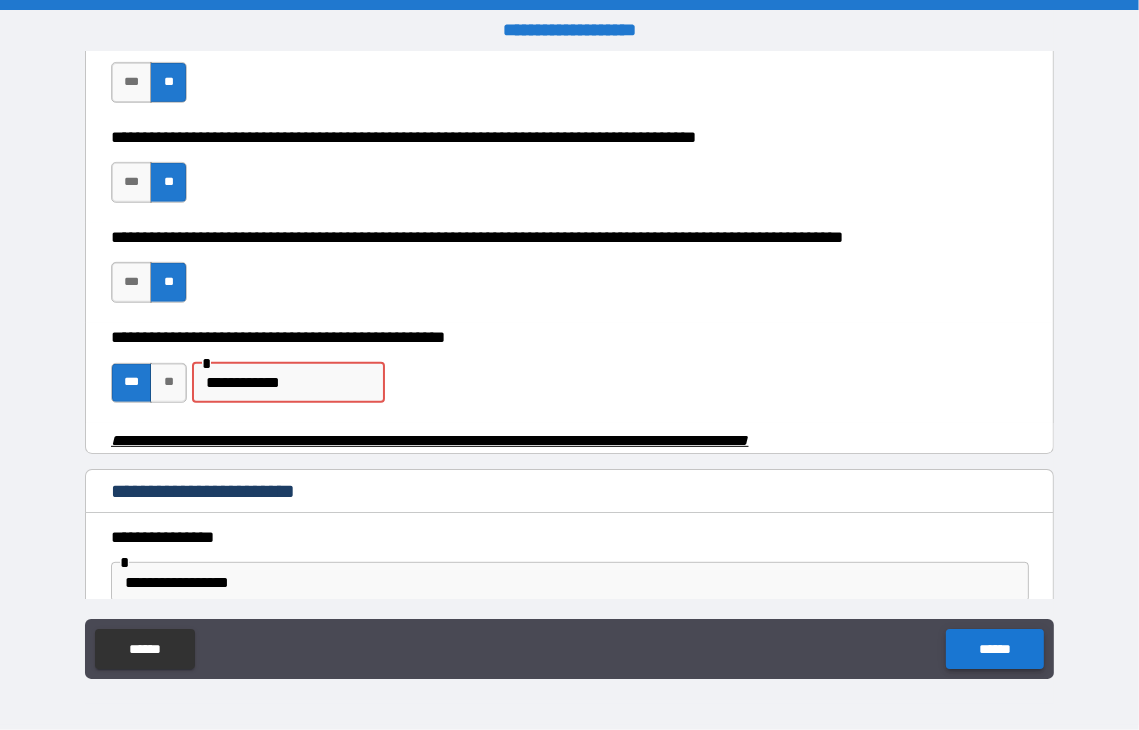type on "**********" 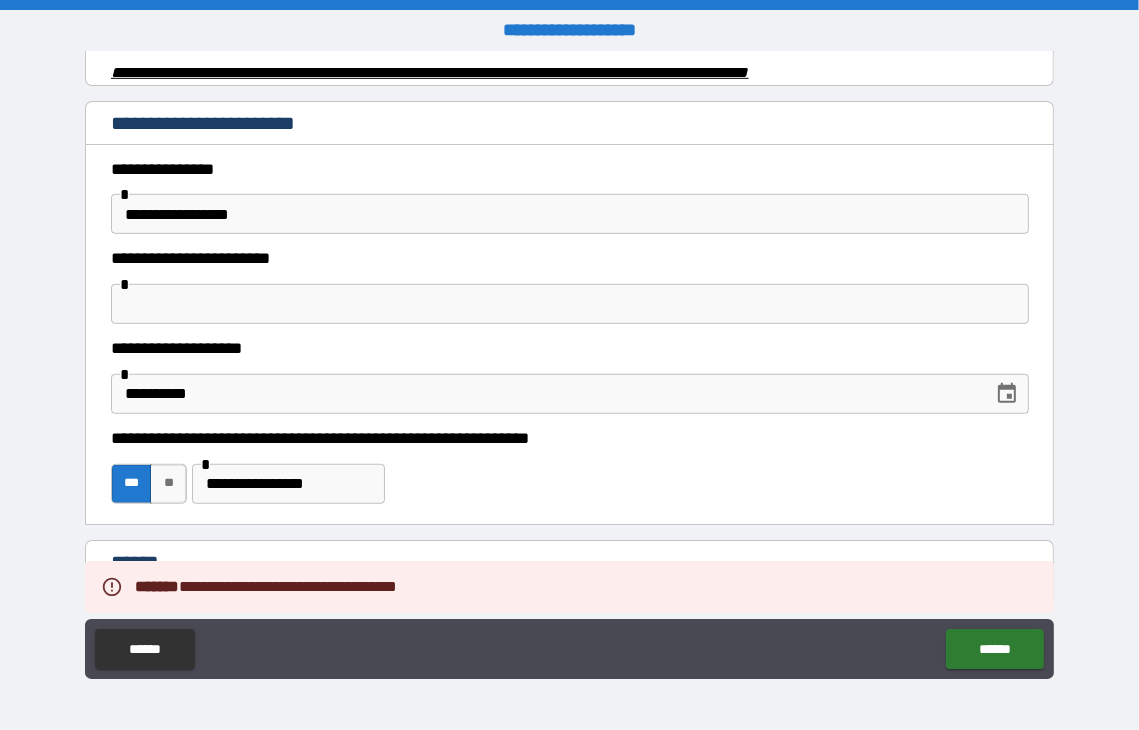 scroll, scrollTop: 1000, scrollLeft: 0, axis: vertical 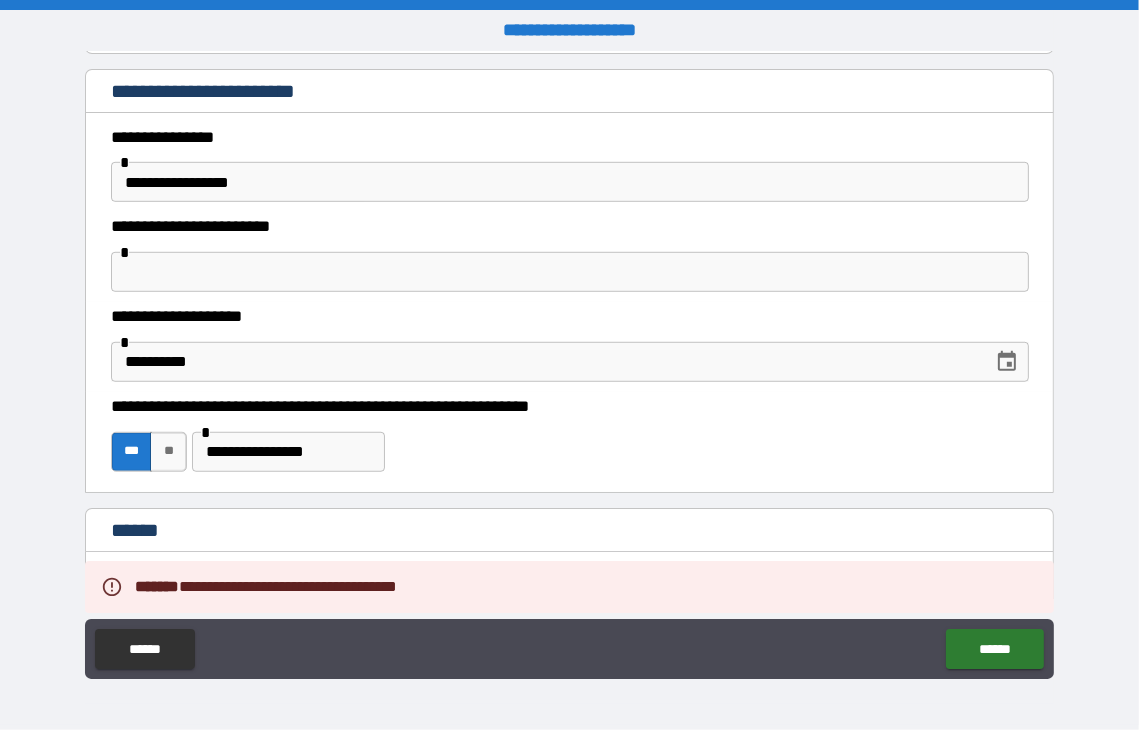 click at bounding box center [570, 272] 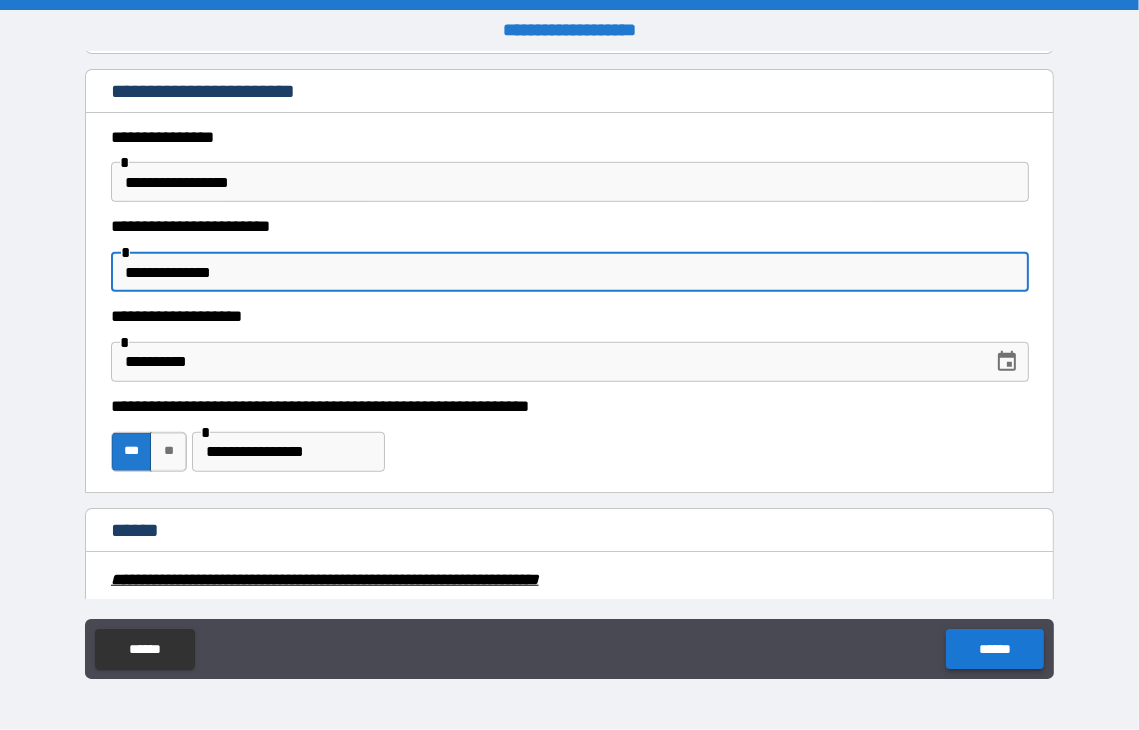 type on "**********" 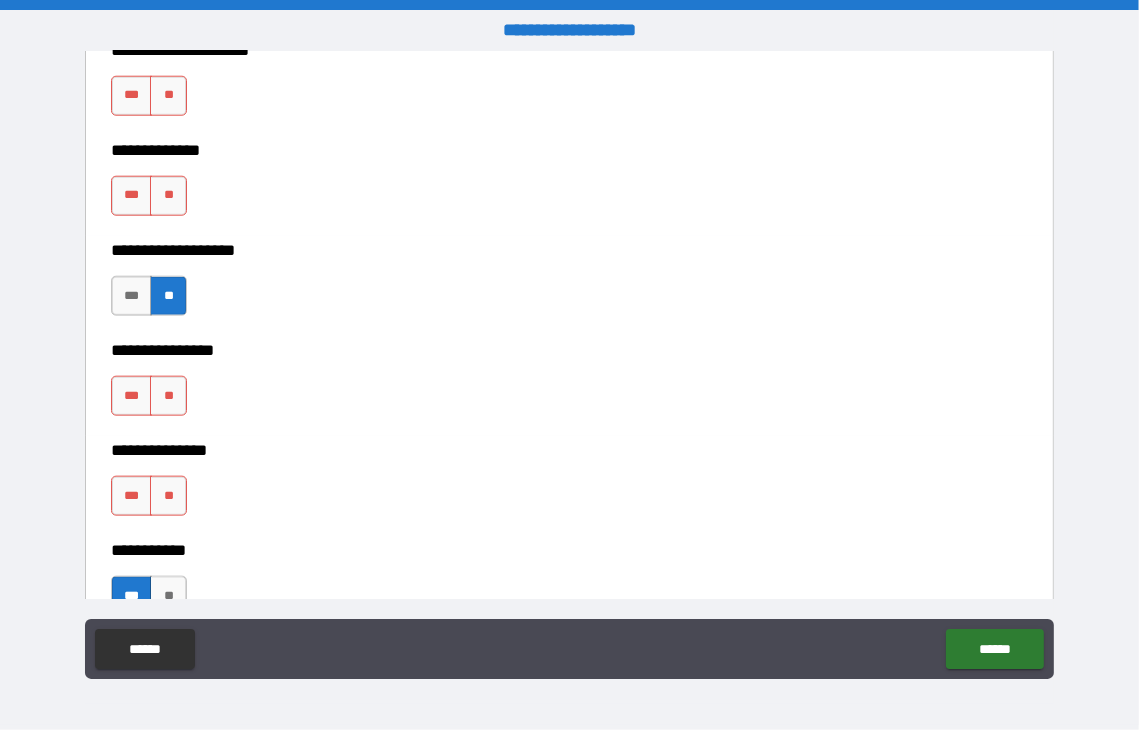 scroll, scrollTop: 1600, scrollLeft: 0, axis: vertical 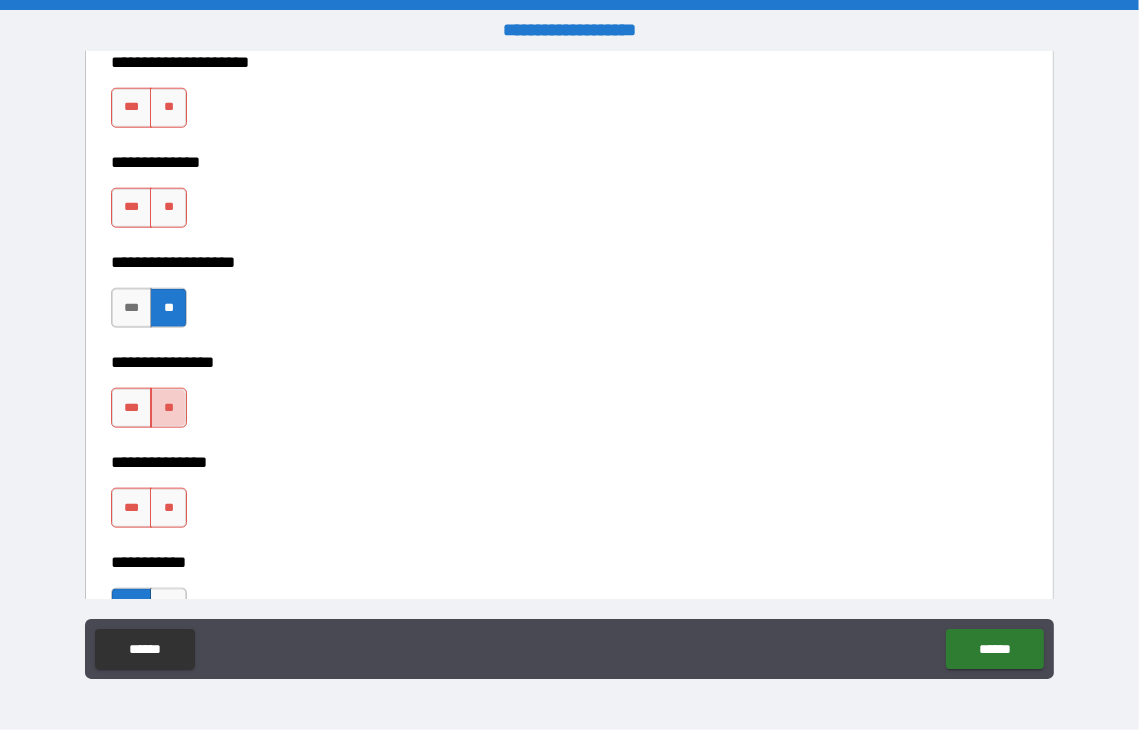 click on "**" at bounding box center [168, 408] 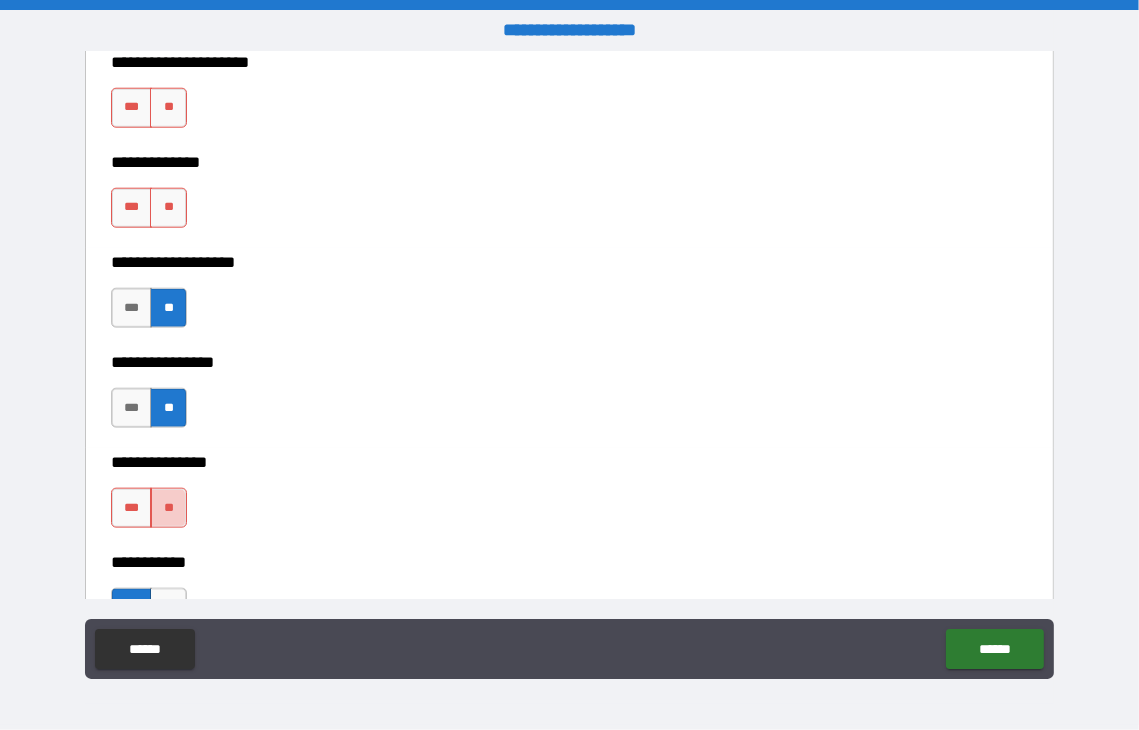 click on "**" at bounding box center (168, 508) 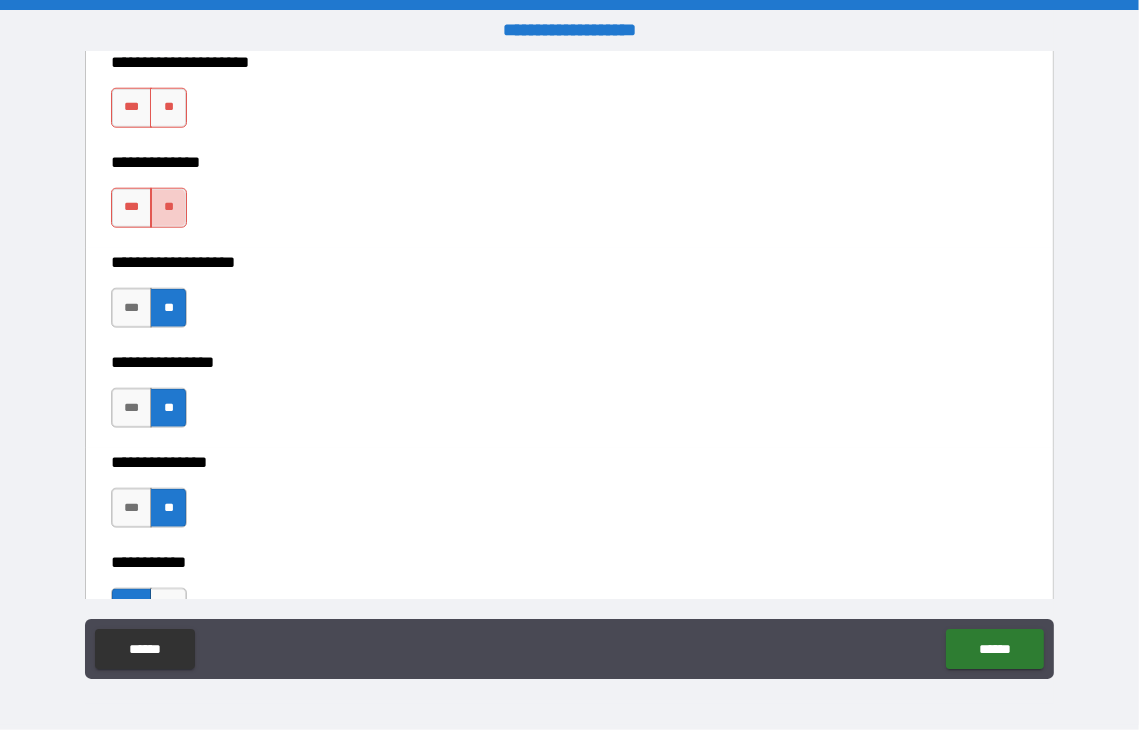 click on "**" at bounding box center (168, 208) 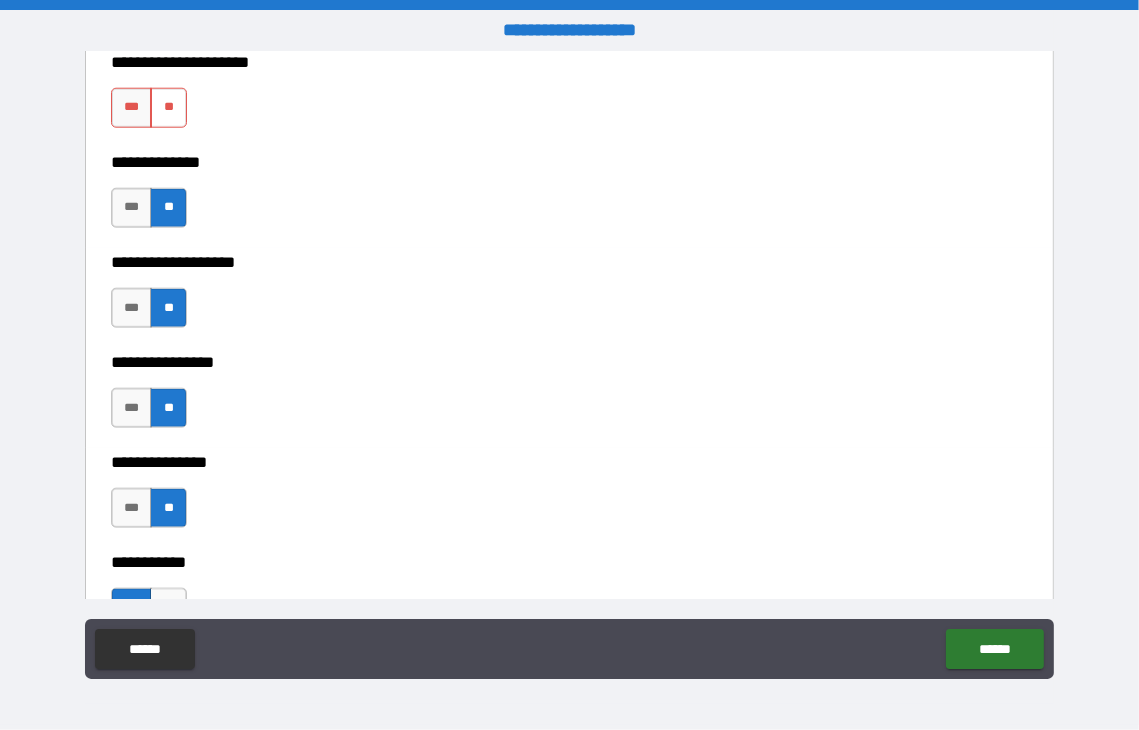 click on "**" at bounding box center (168, 108) 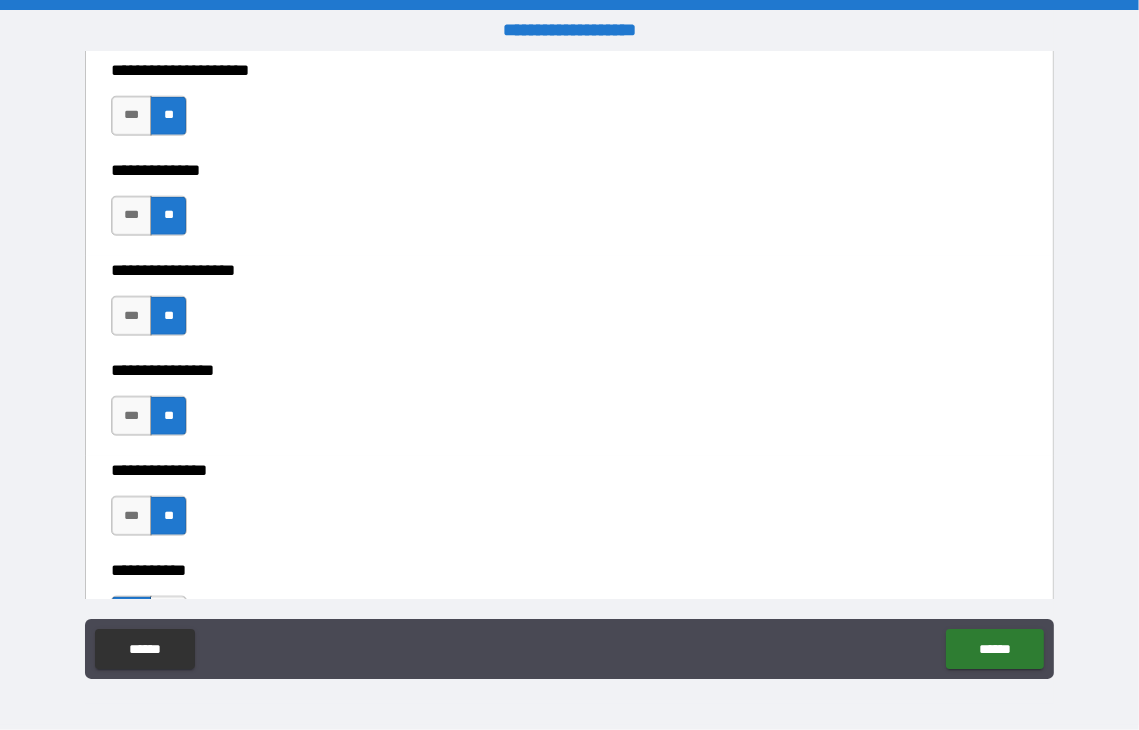 scroll, scrollTop: 1600, scrollLeft: 0, axis: vertical 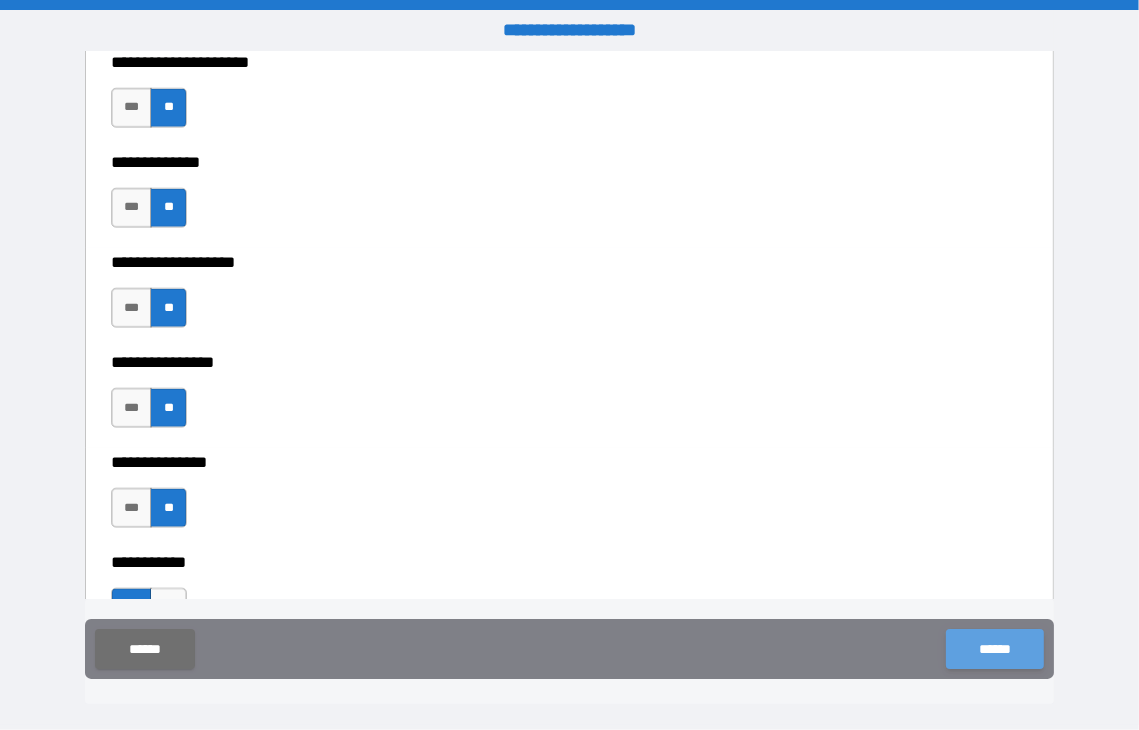 click on "******" at bounding box center (994, 649) 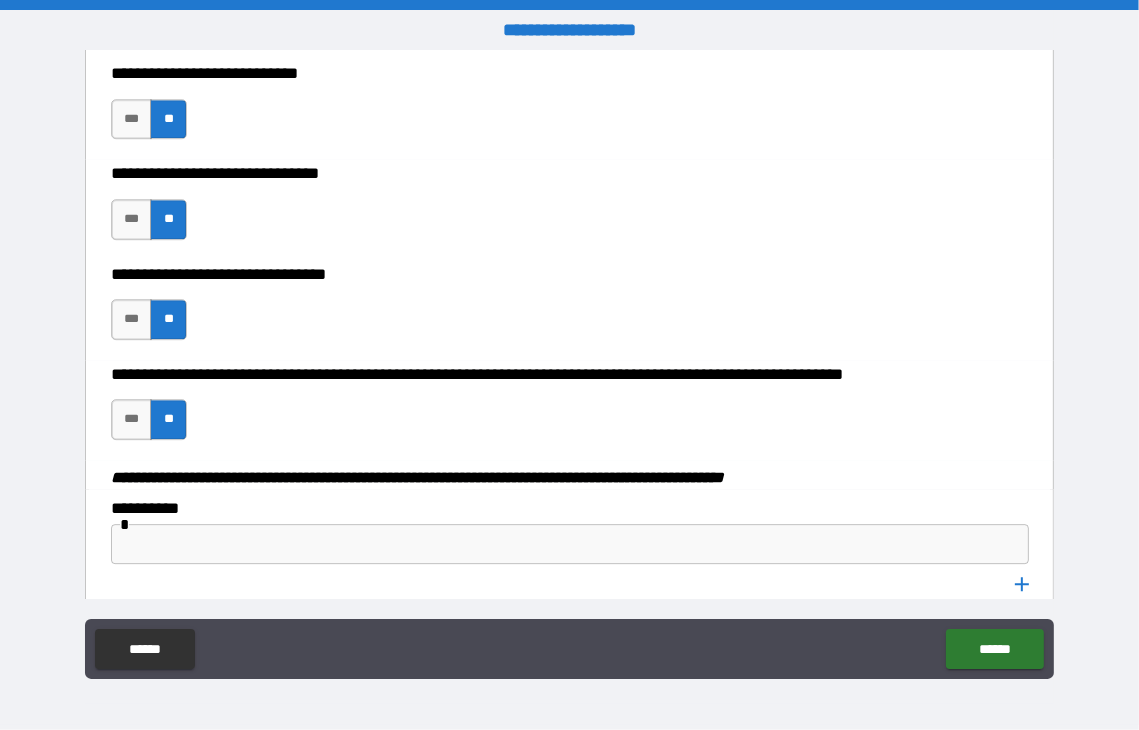 scroll, scrollTop: 10200, scrollLeft: 0, axis: vertical 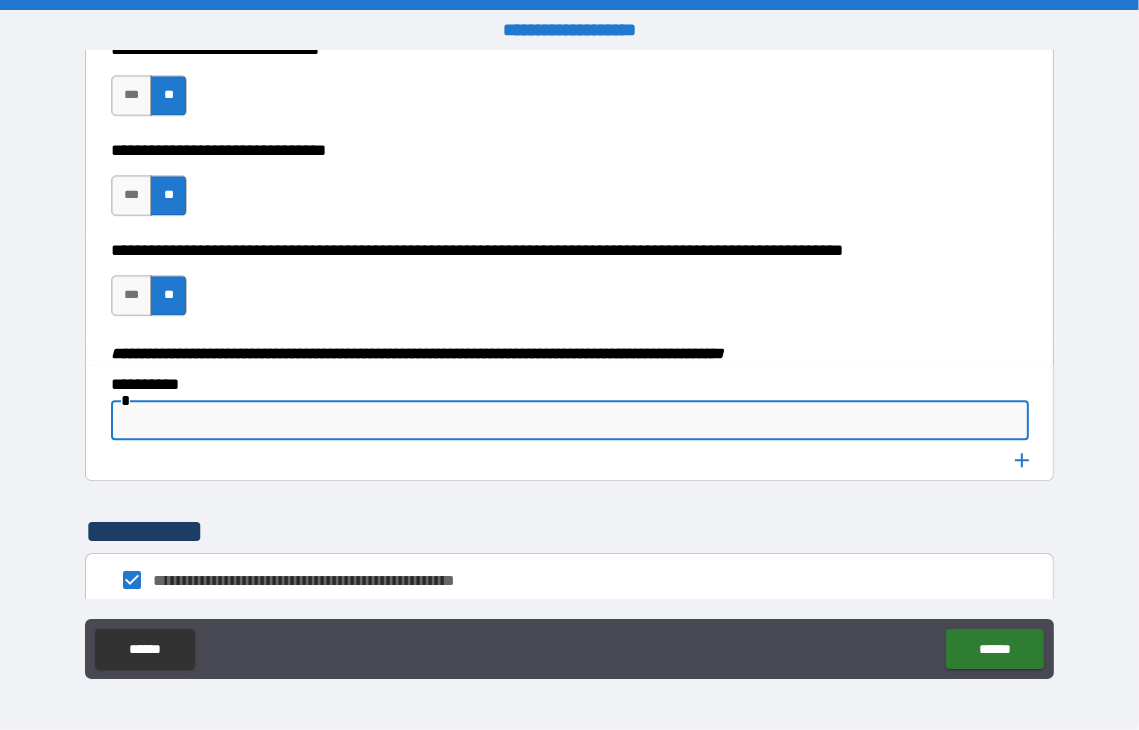 click at bounding box center [570, 420] 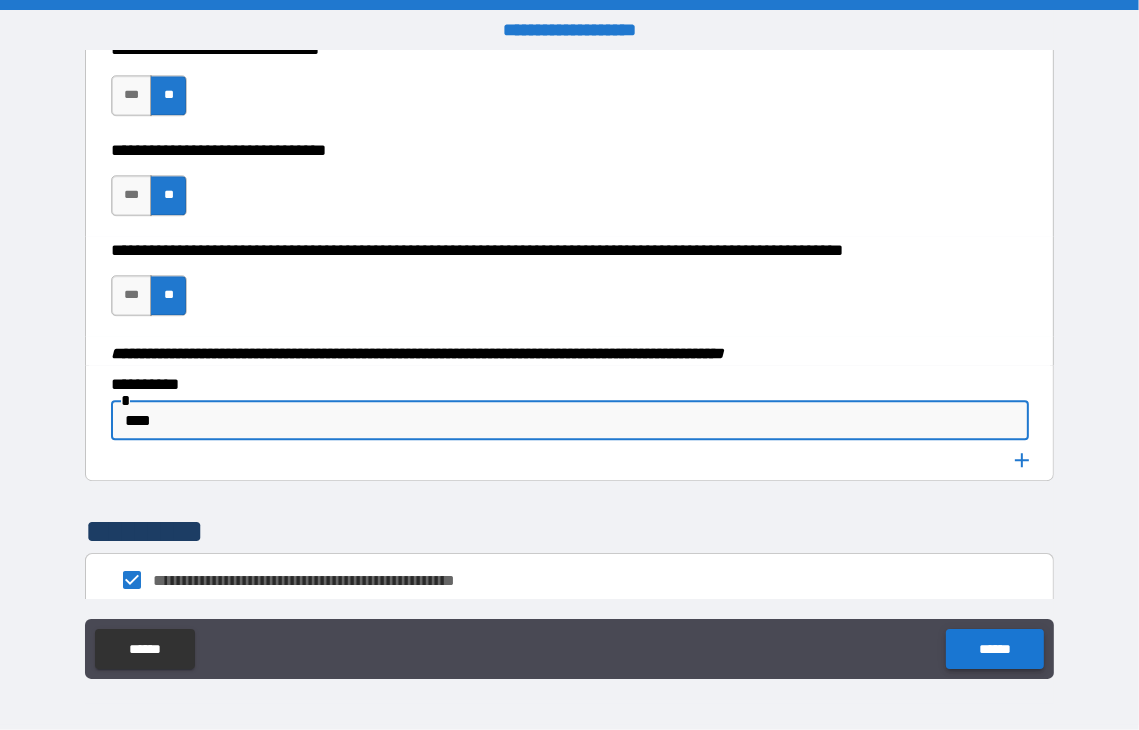 type on "****" 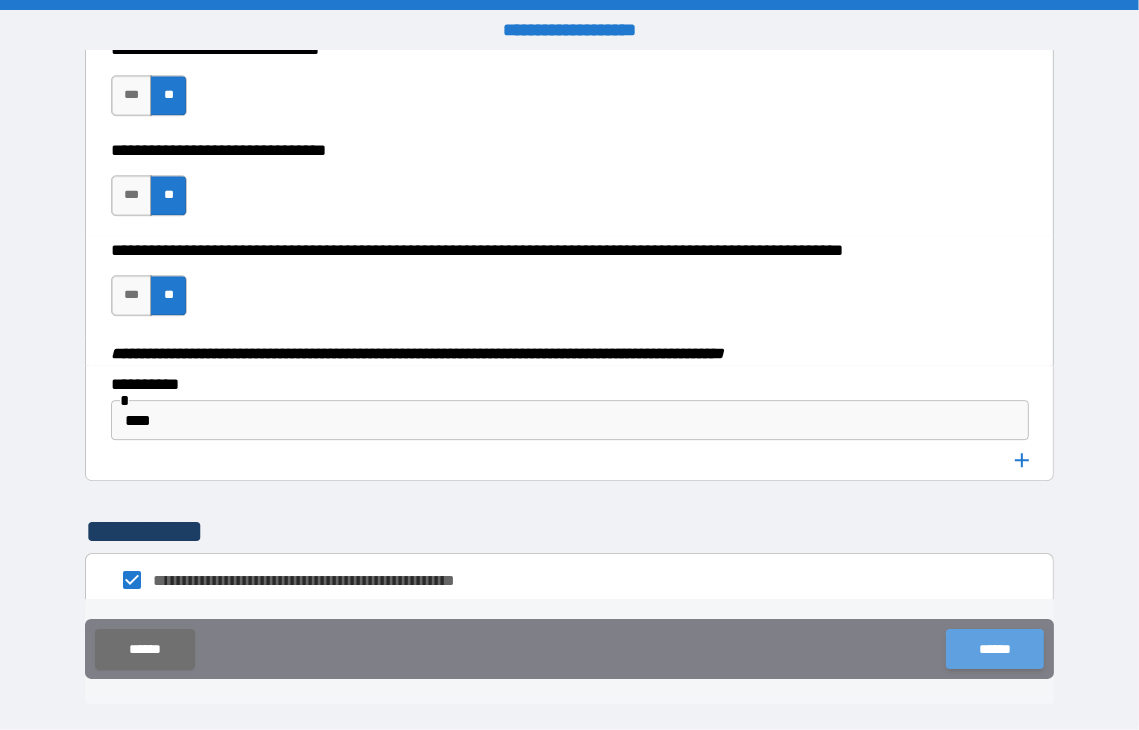 click on "******" at bounding box center (994, 649) 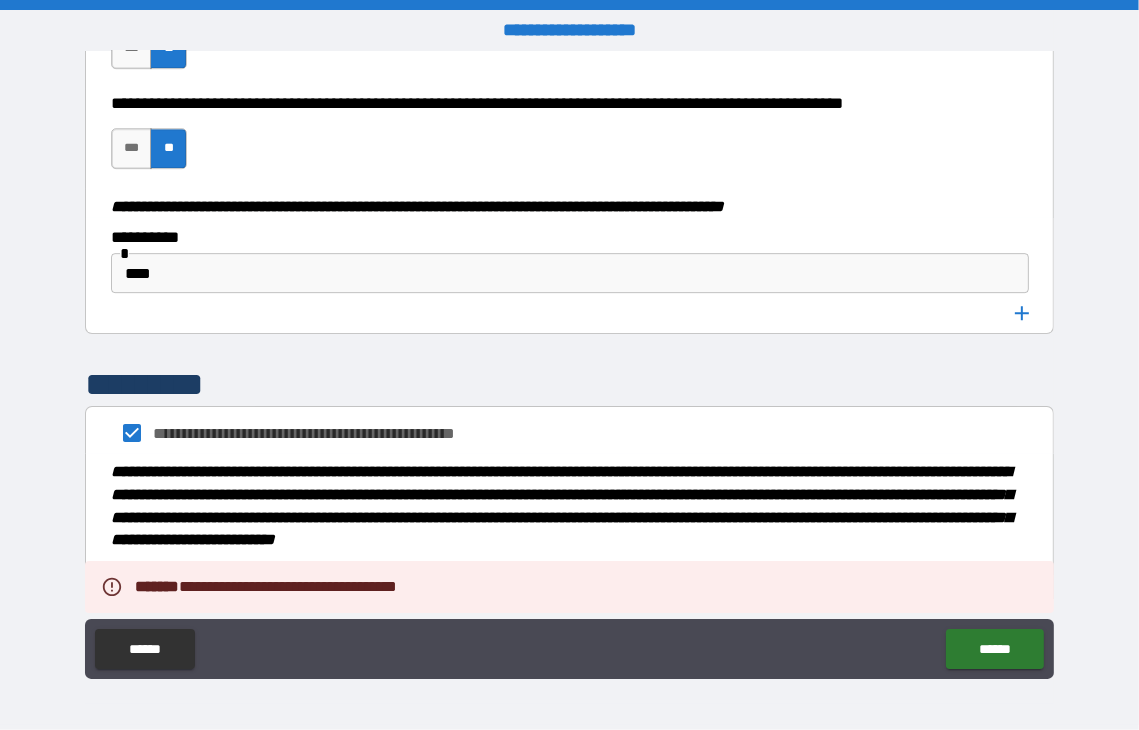 scroll, scrollTop: 10455, scrollLeft: 0, axis: vertical 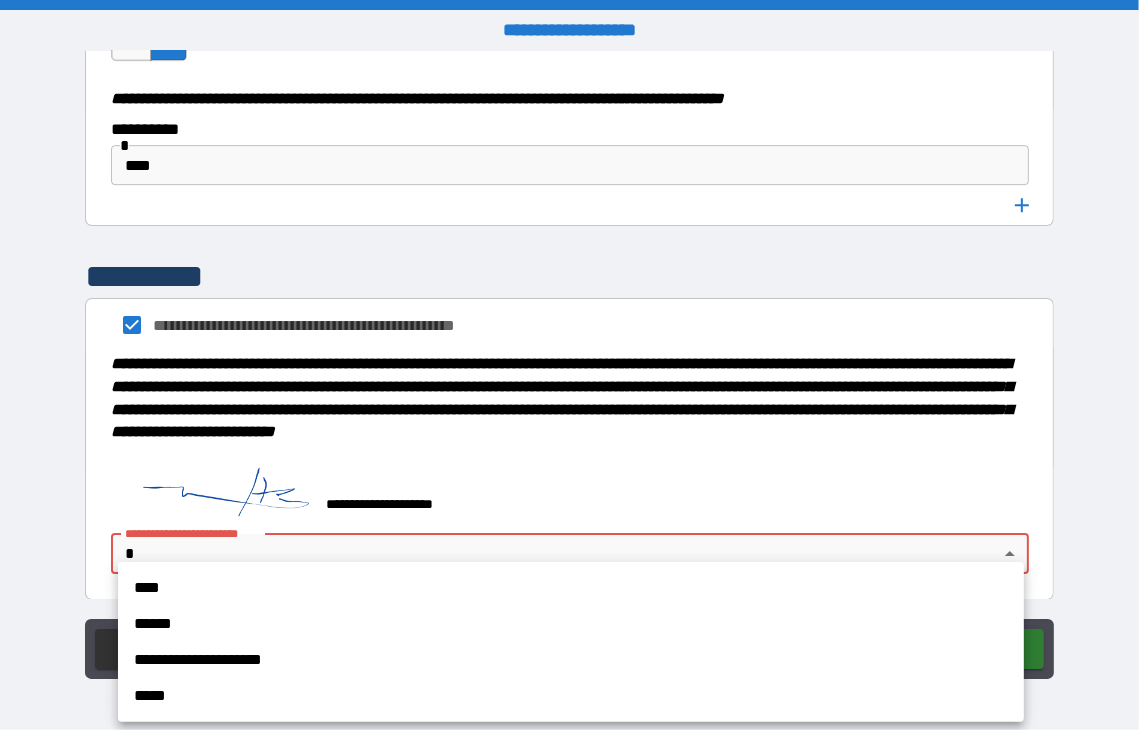 click on "**********" at bounding box center (569, 365) 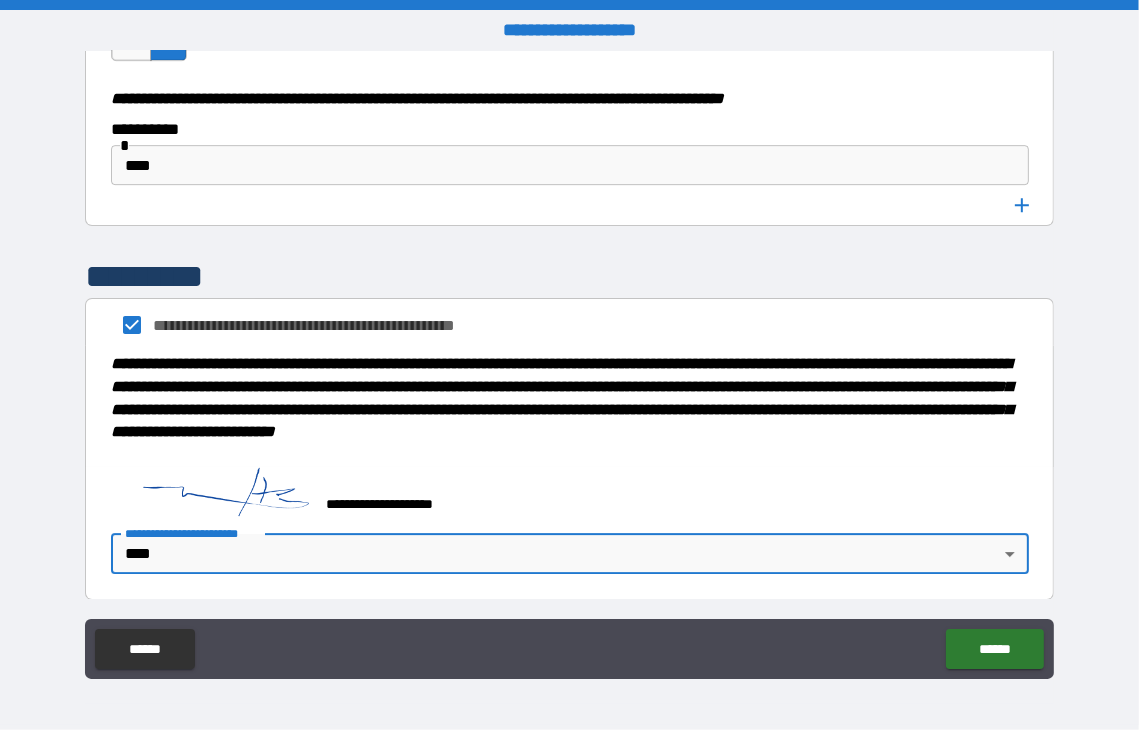 type on "****" 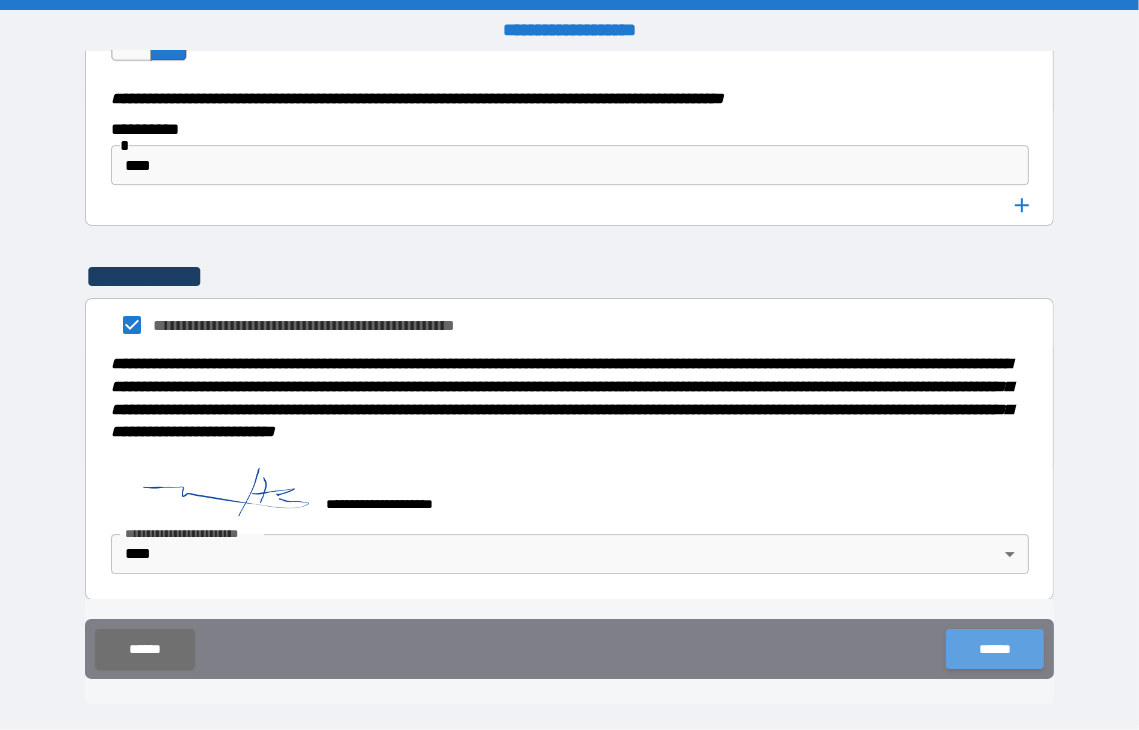 click on "******" at bounding box center (994, 649) 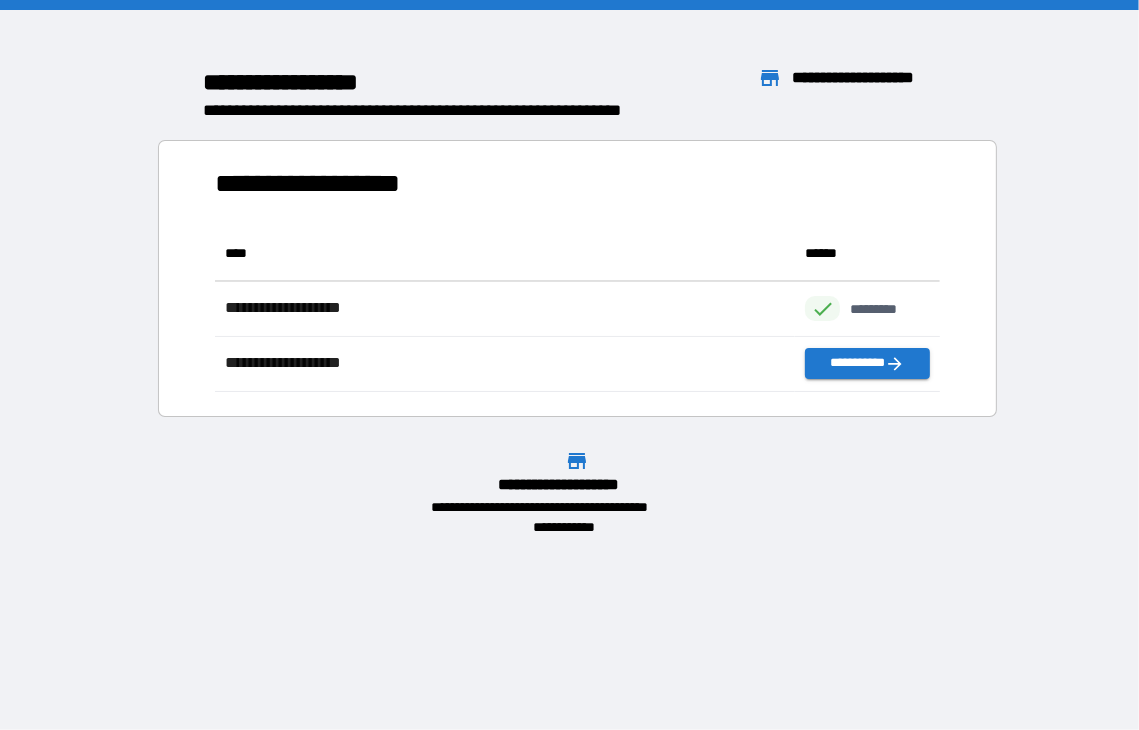 scroll, scrollTop: 16, scrollLeft: 16, axis: both 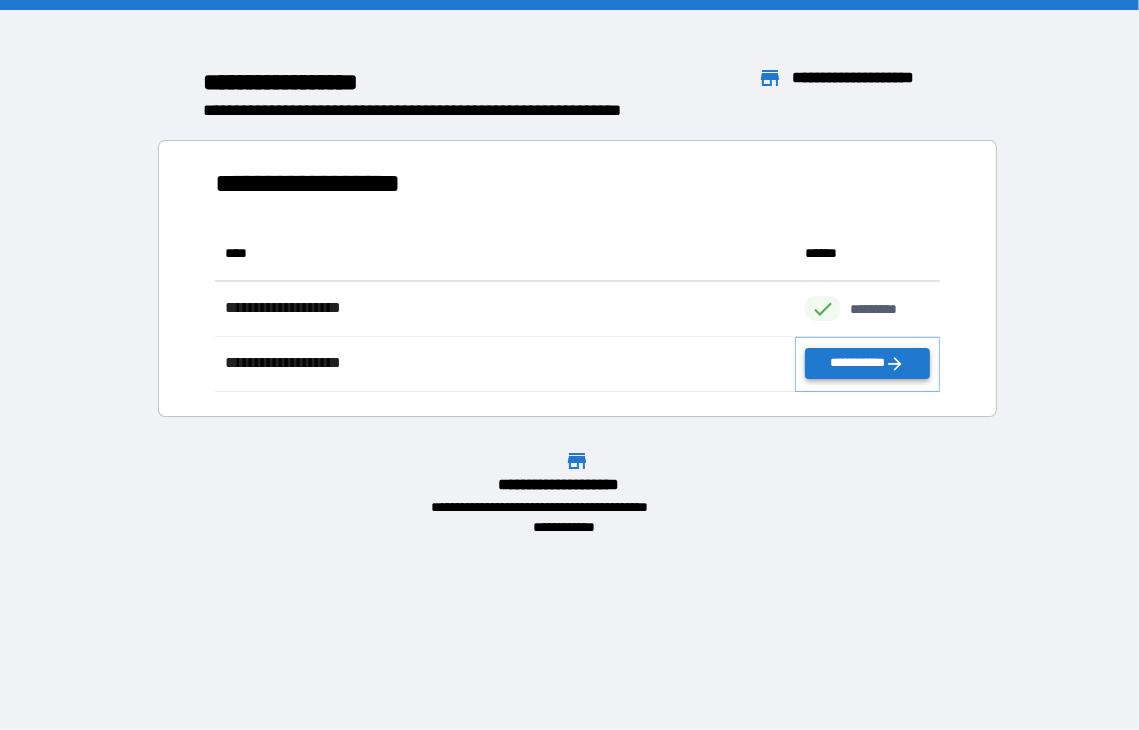 click on "**********" at bounding box center [867, 363] 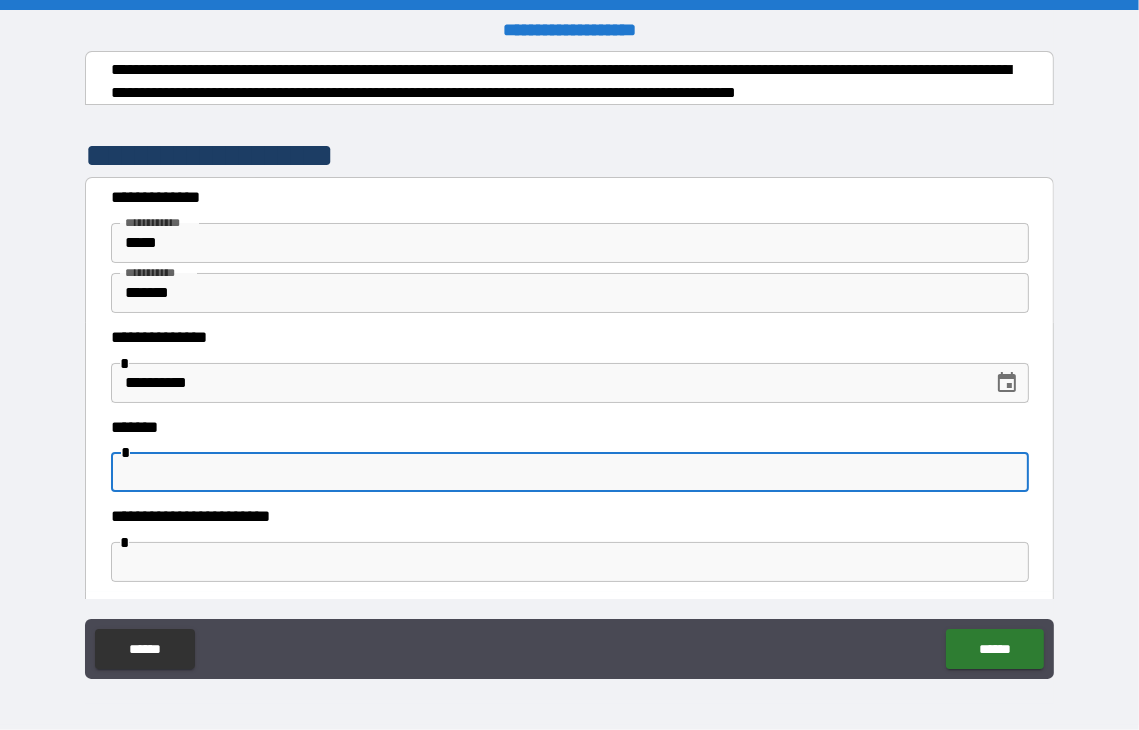 click at bounding box center (570, 472) 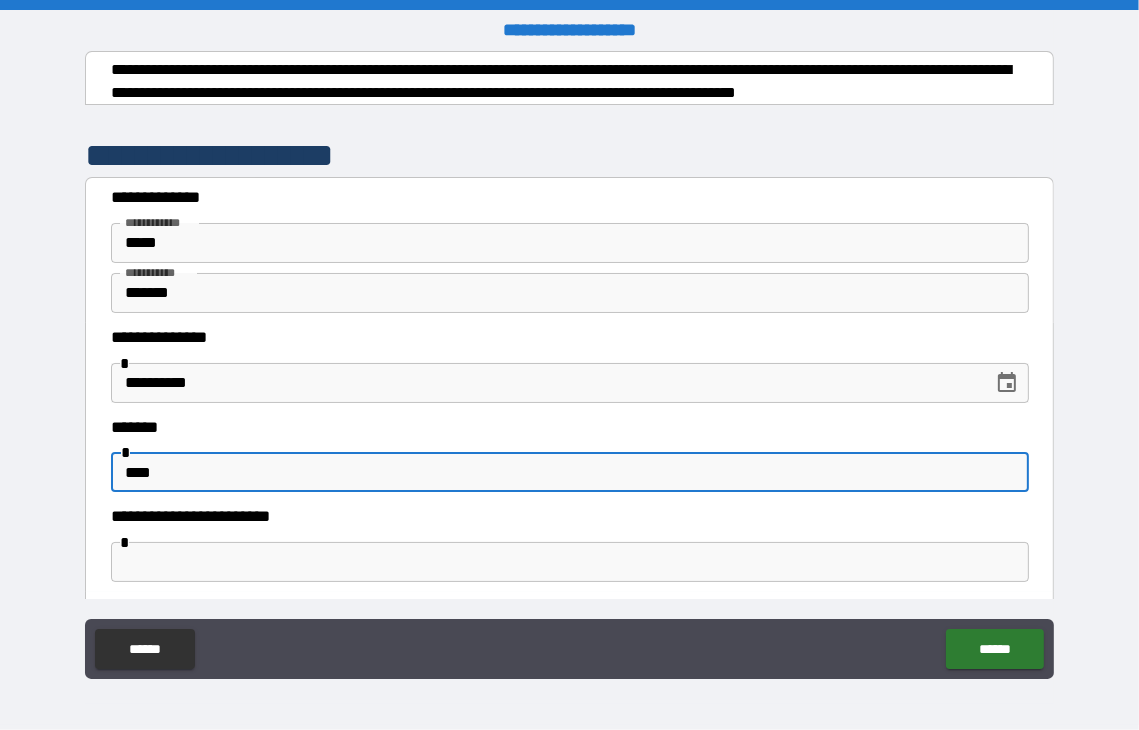 type on "****" 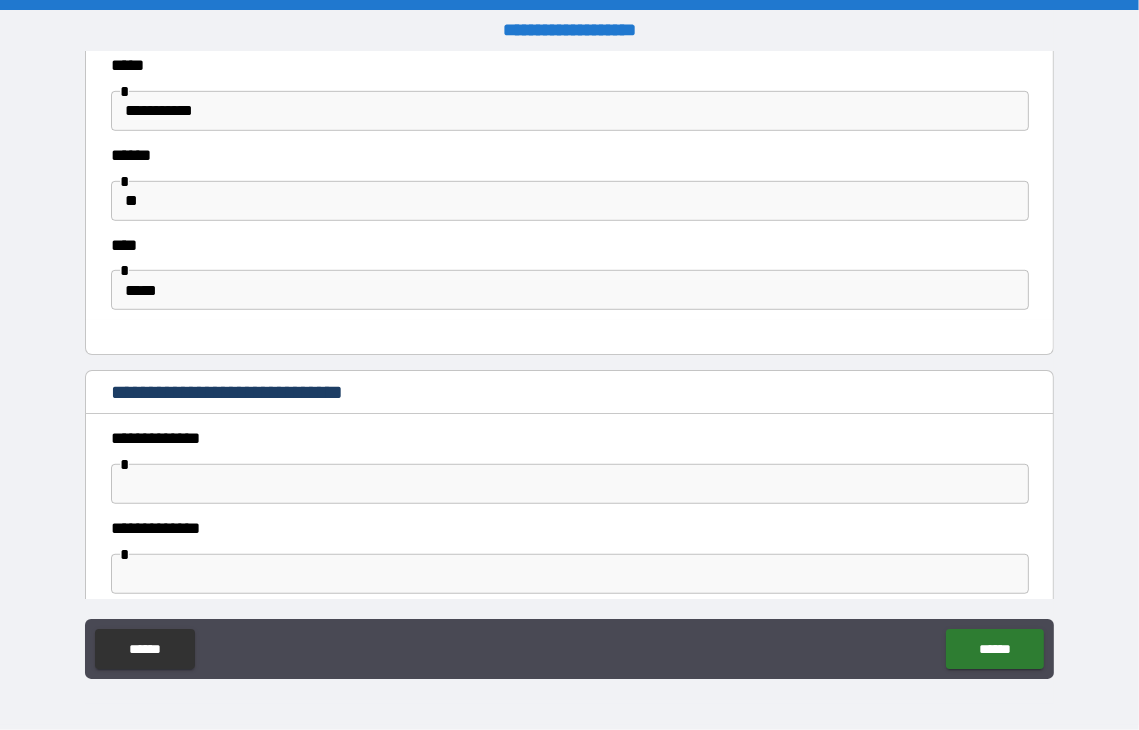 scroll, scrollTop: 1100, scrollLeft: 0, axis: vertical 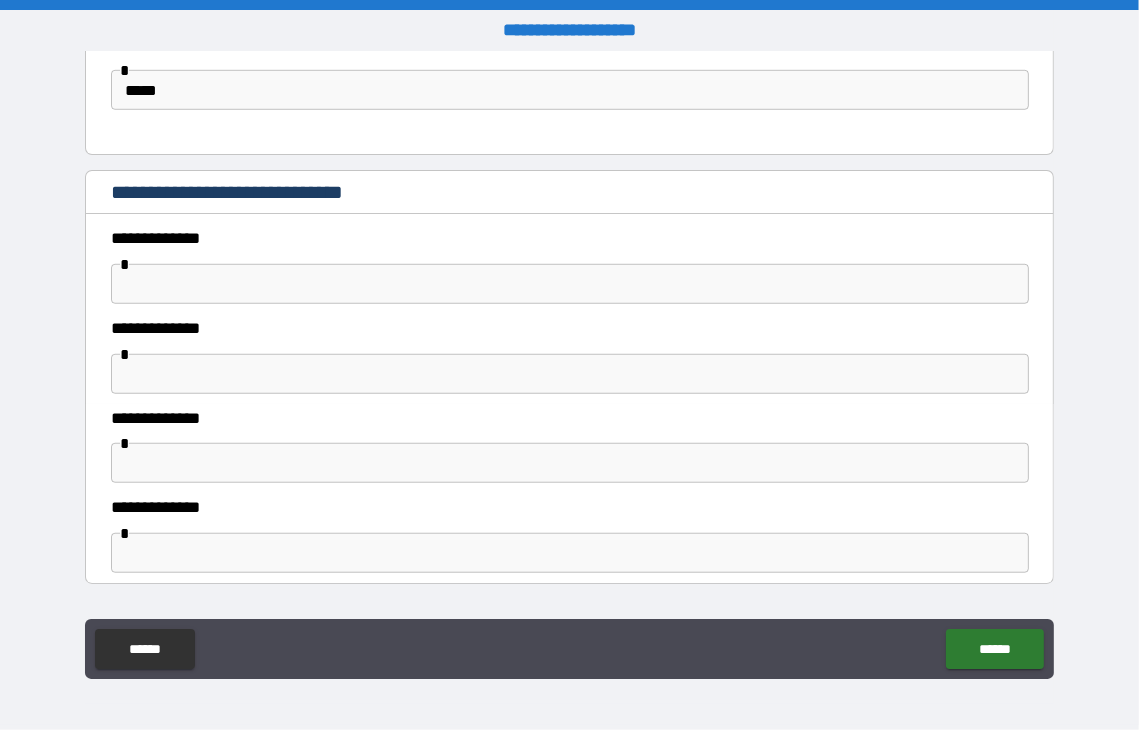 type on "**********" 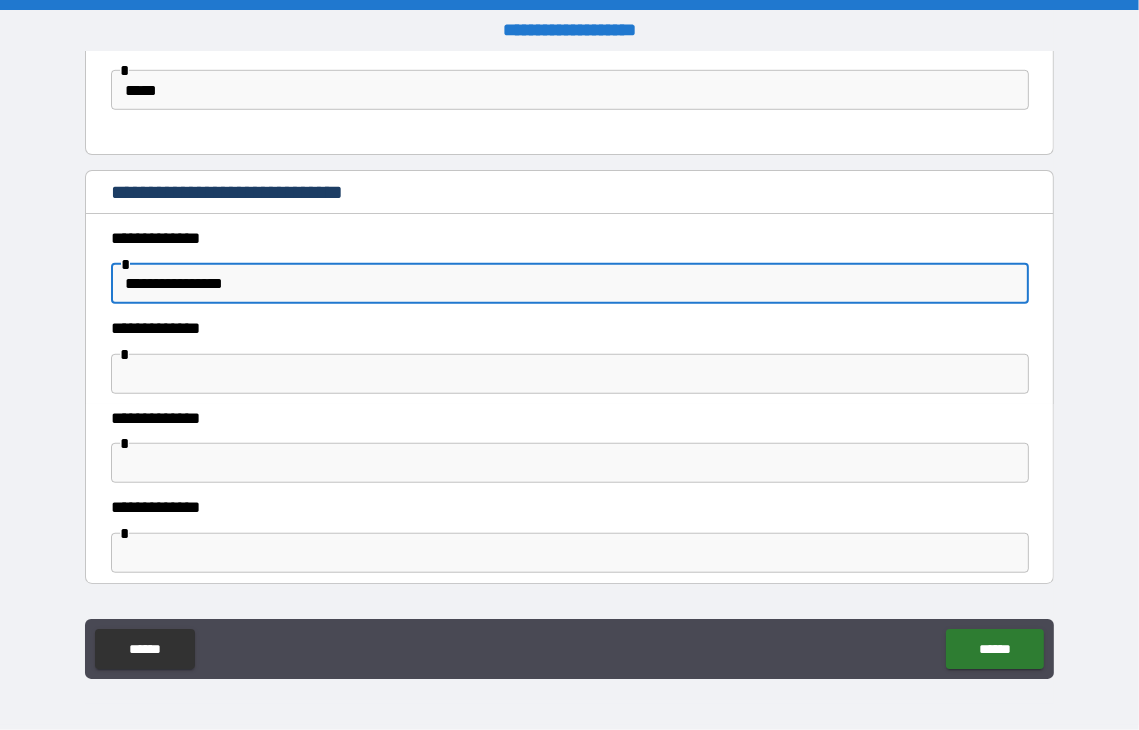 type on "**********" 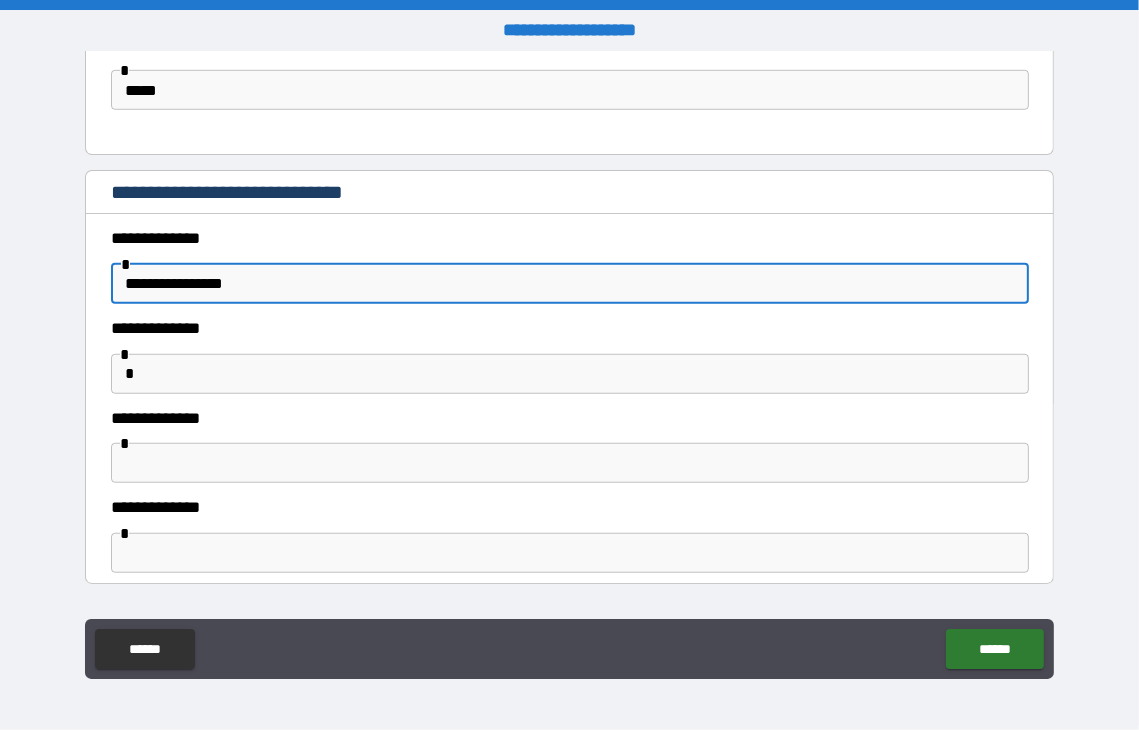 click on "*" at bounding box center (570, 374) 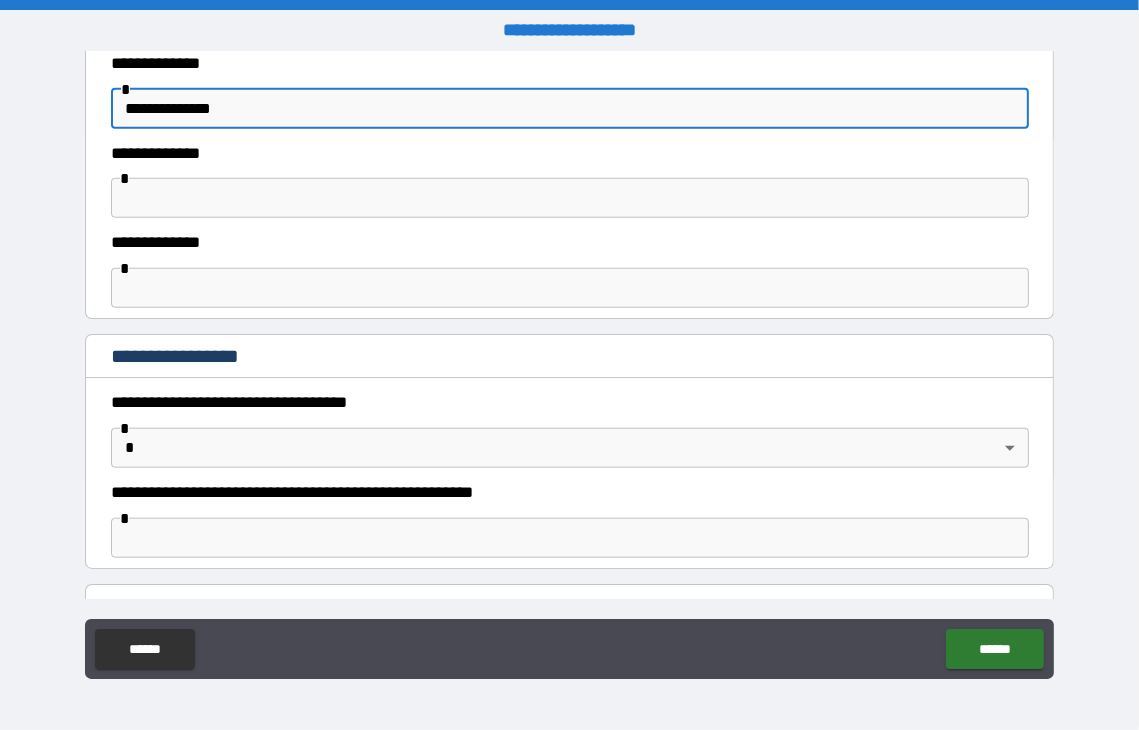 scroll, scrollTop: 1500, scrollLeft: 0, axis: vertical 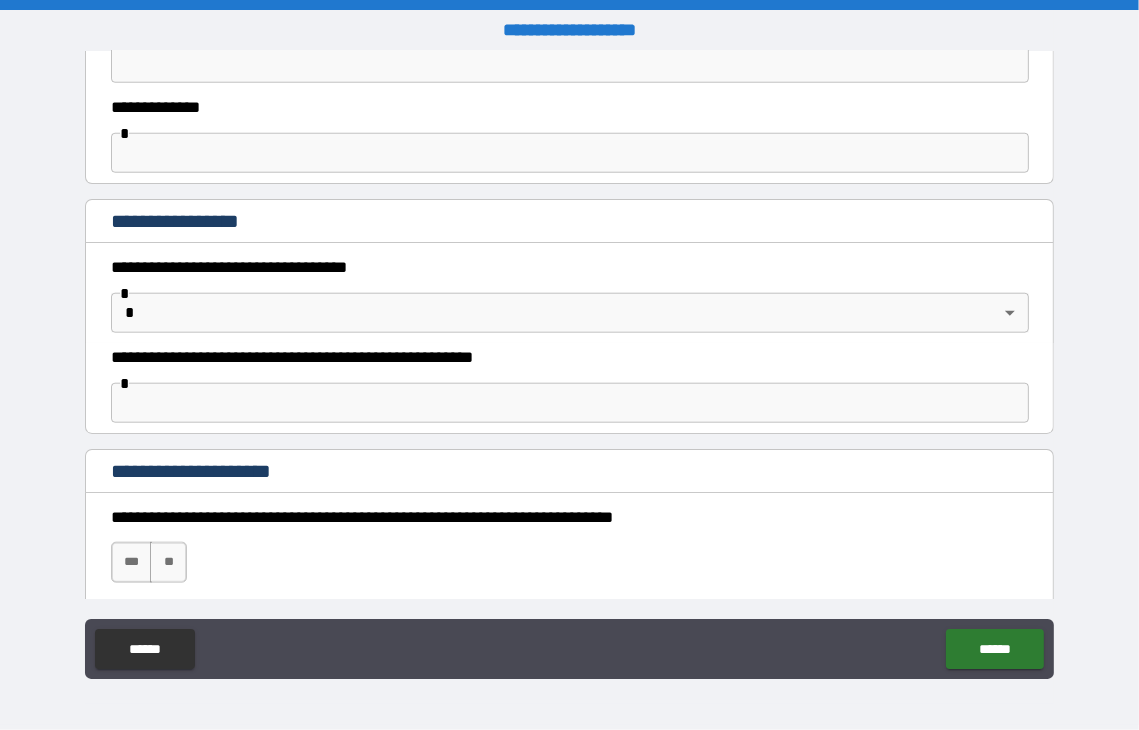 type on "**********" 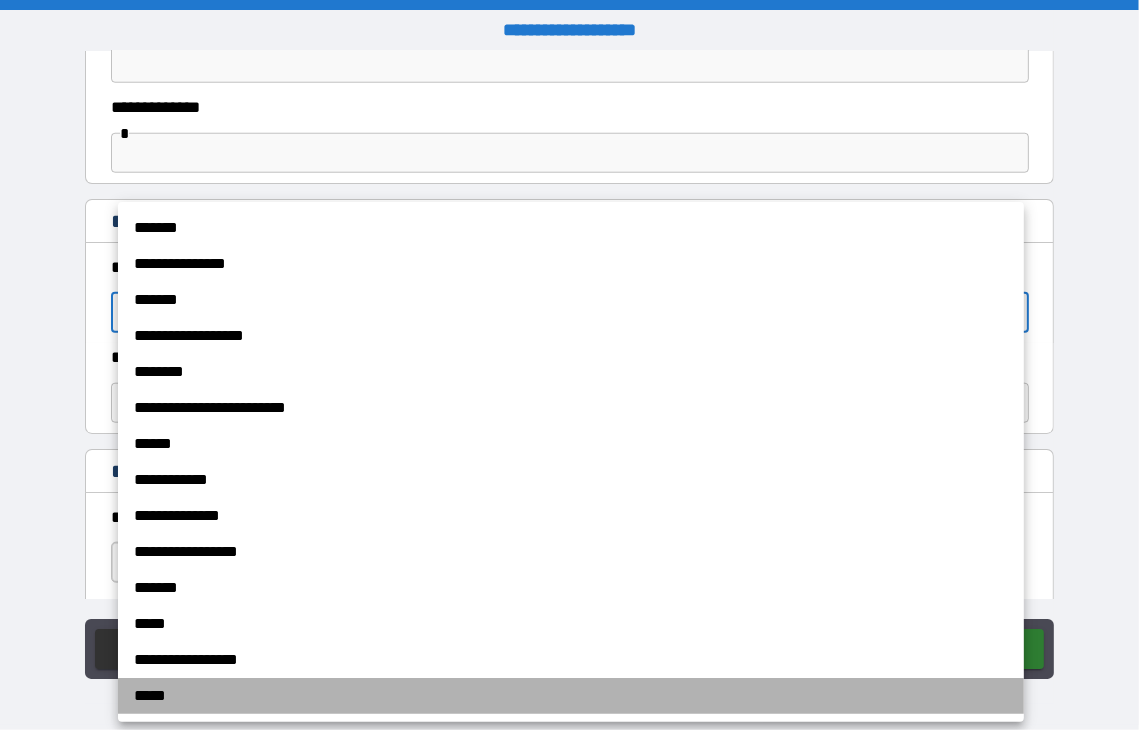 click on "*****" at bounding box center [571, 696] 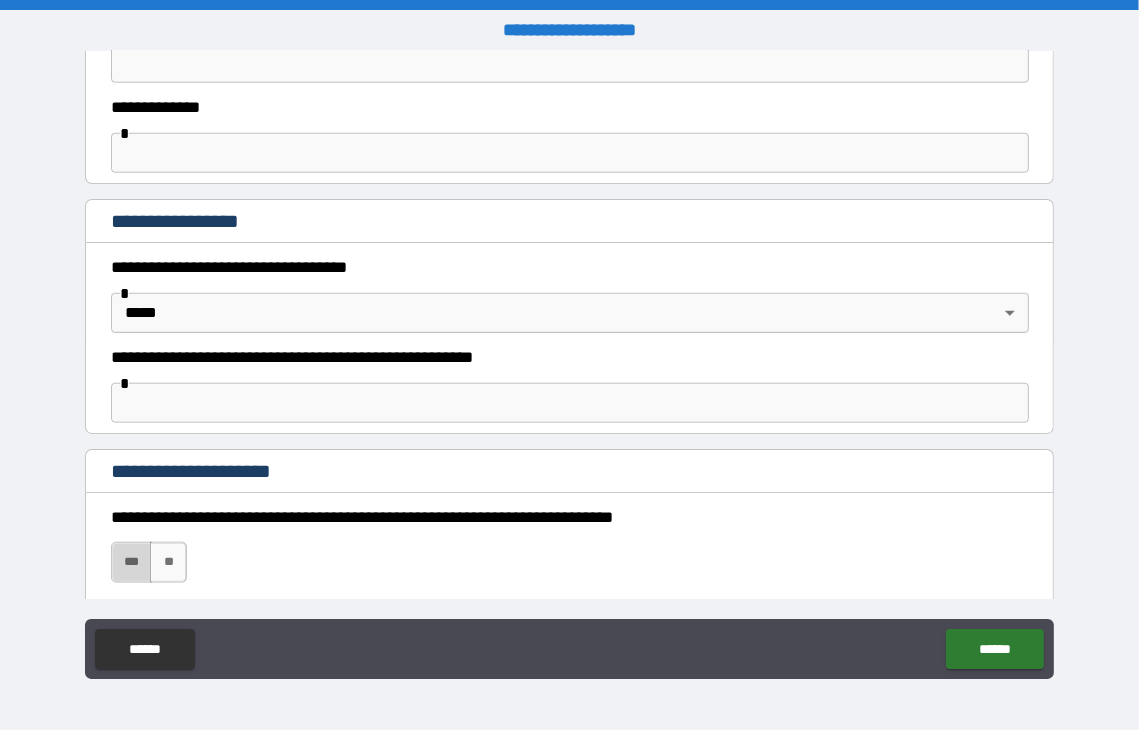 click on "***" at bounding box center [132, 562] 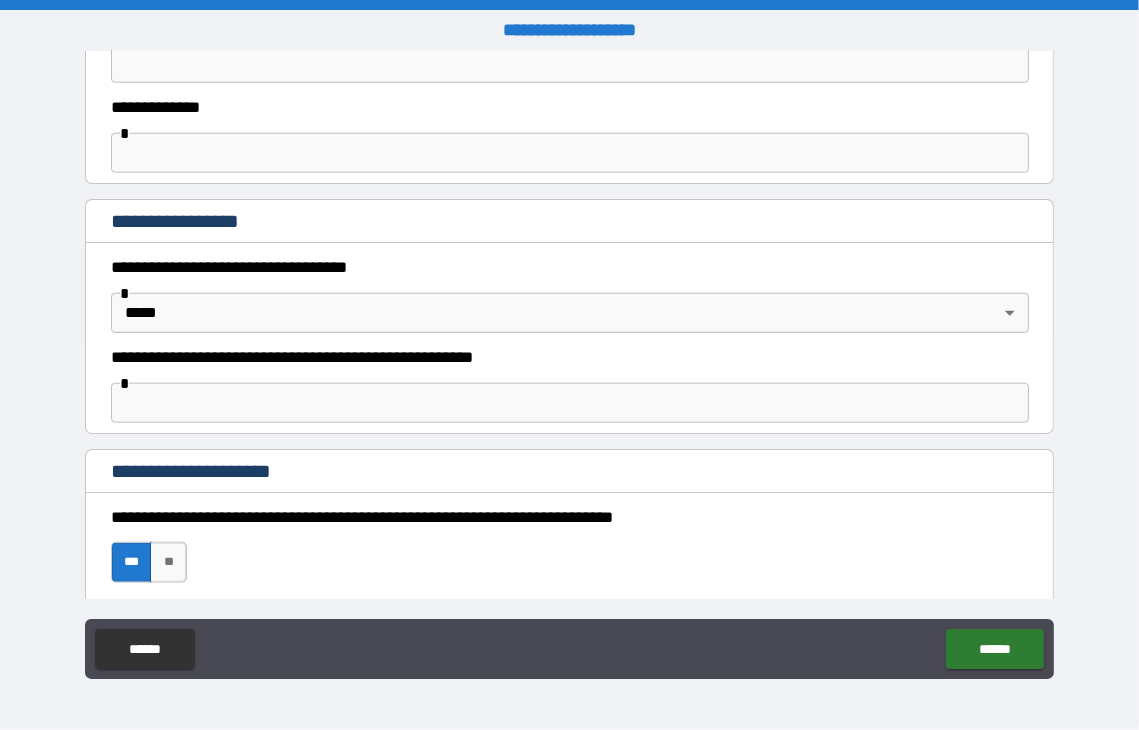 scroll, scrollTop: 1600, scrollLeft: 0, axis: vertical 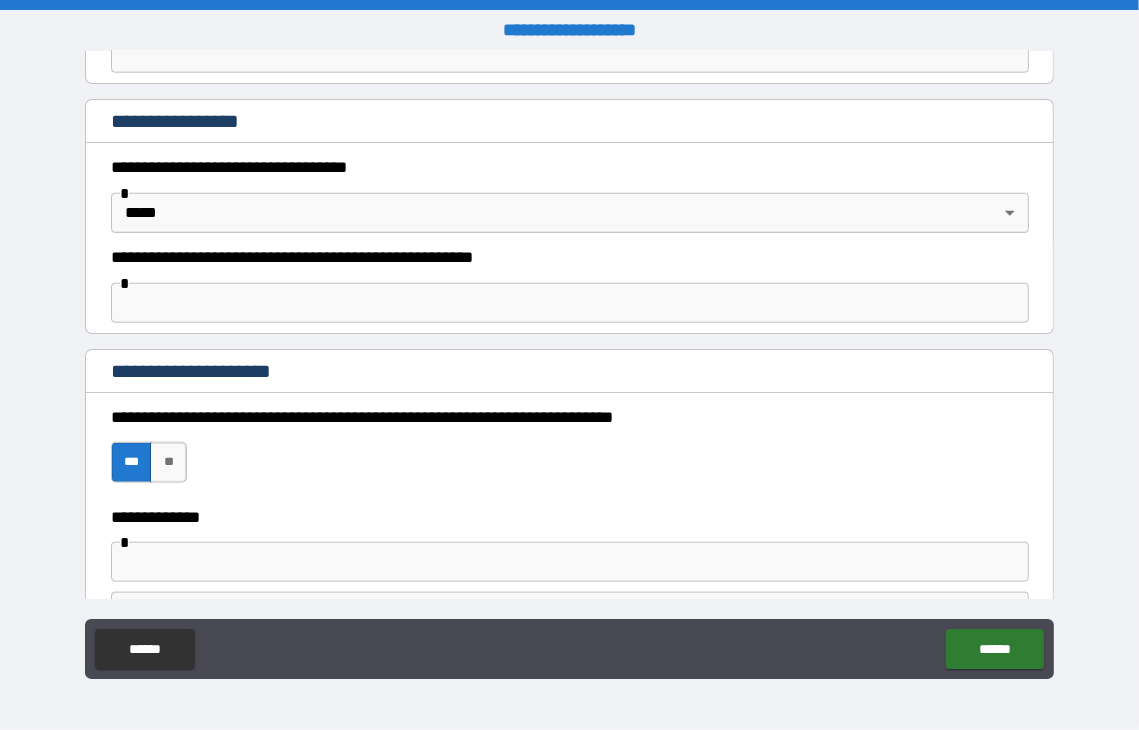 click at bounding box center (570, 562) 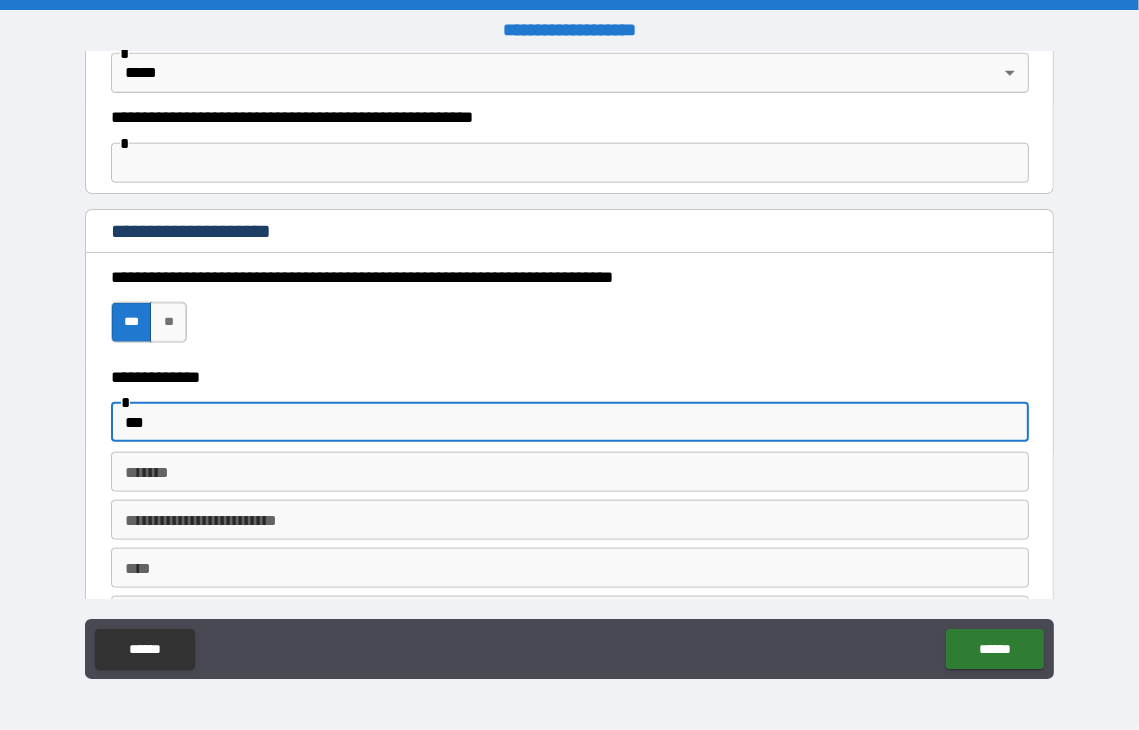 scroll, scrollTop: 1900, scrollLeft: 0, axis: vertical 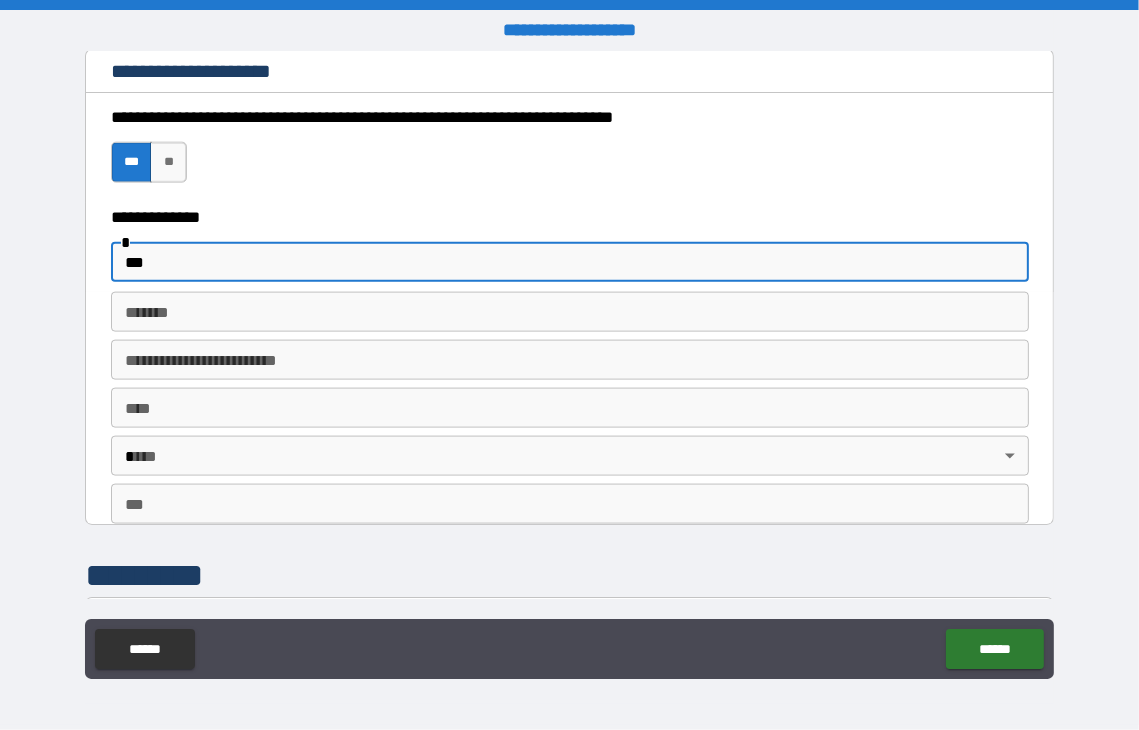 type on "***" 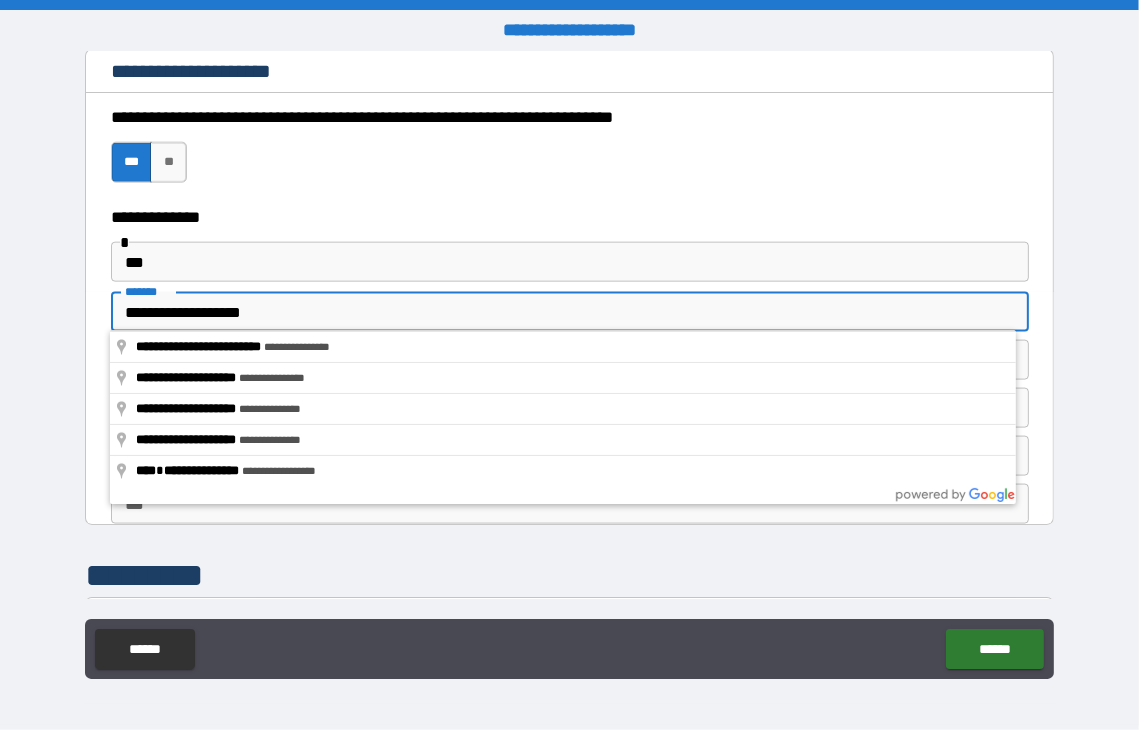 type on "**********" 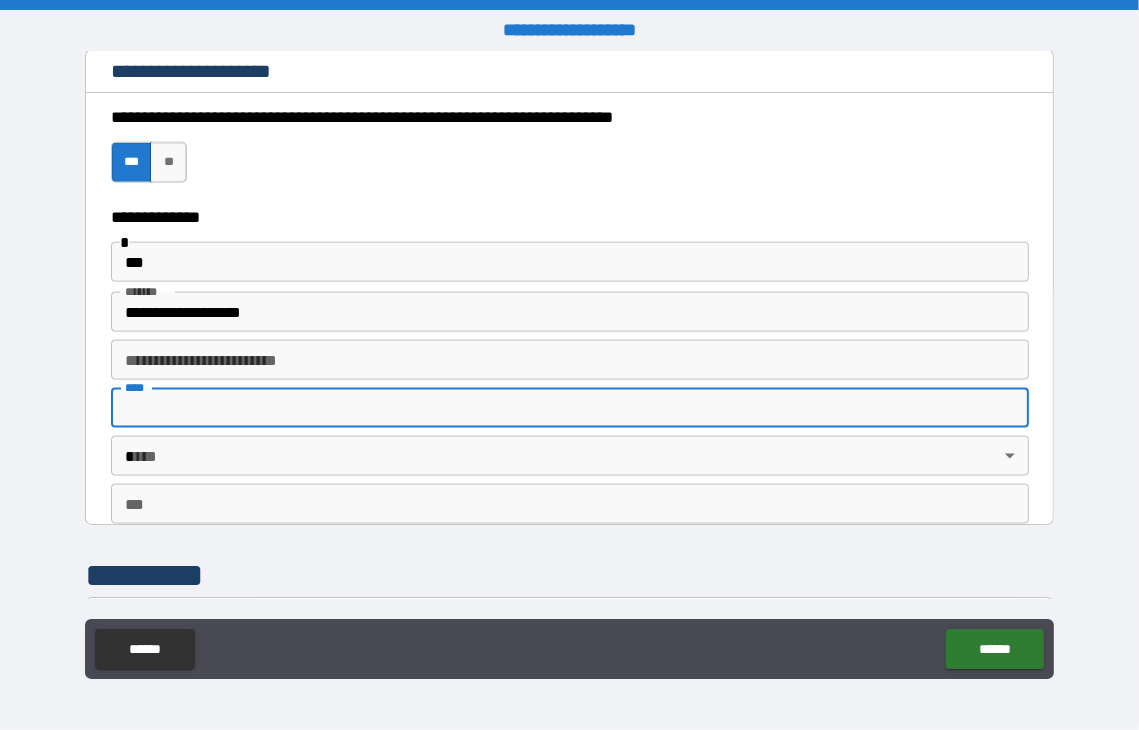 click on "****" at bounding box center [570, 408] 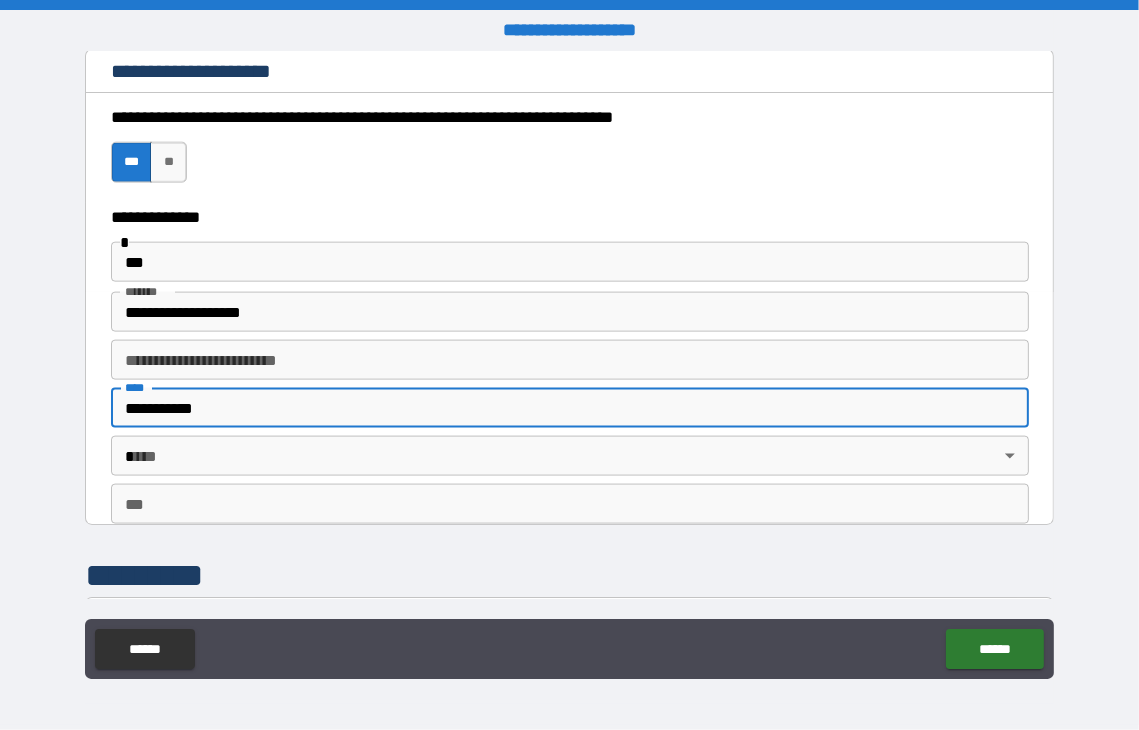 type on "**********" 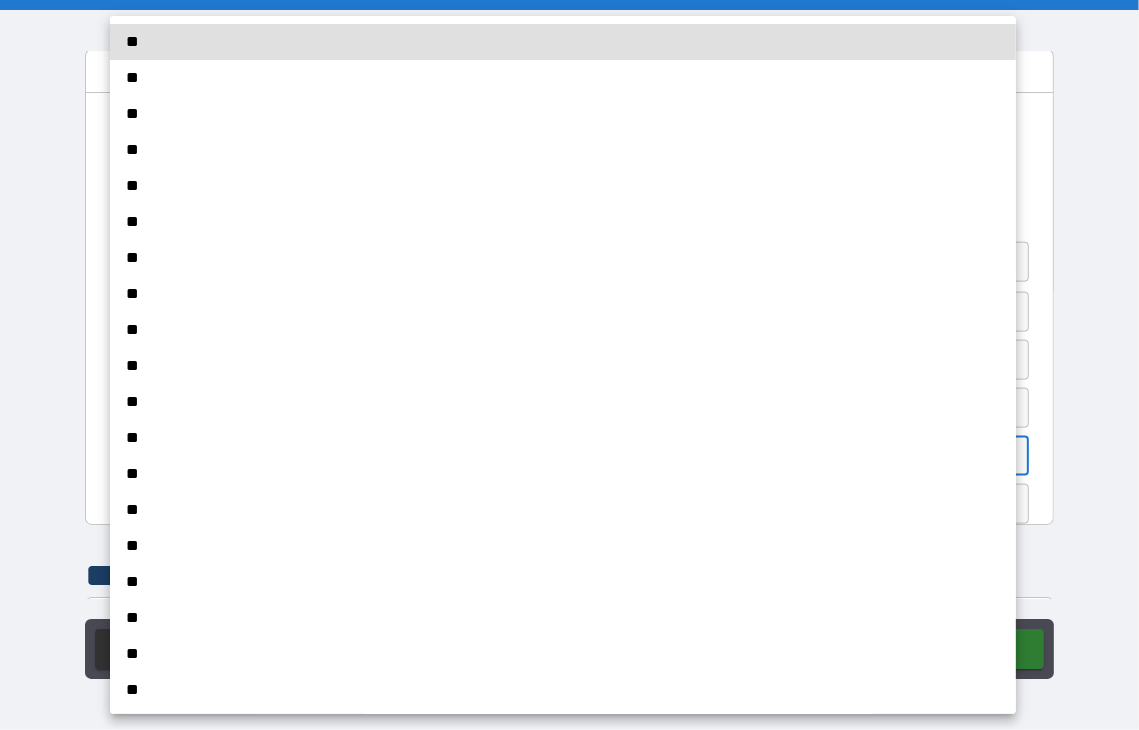 click on "**********" at bounding box center [569, 365] 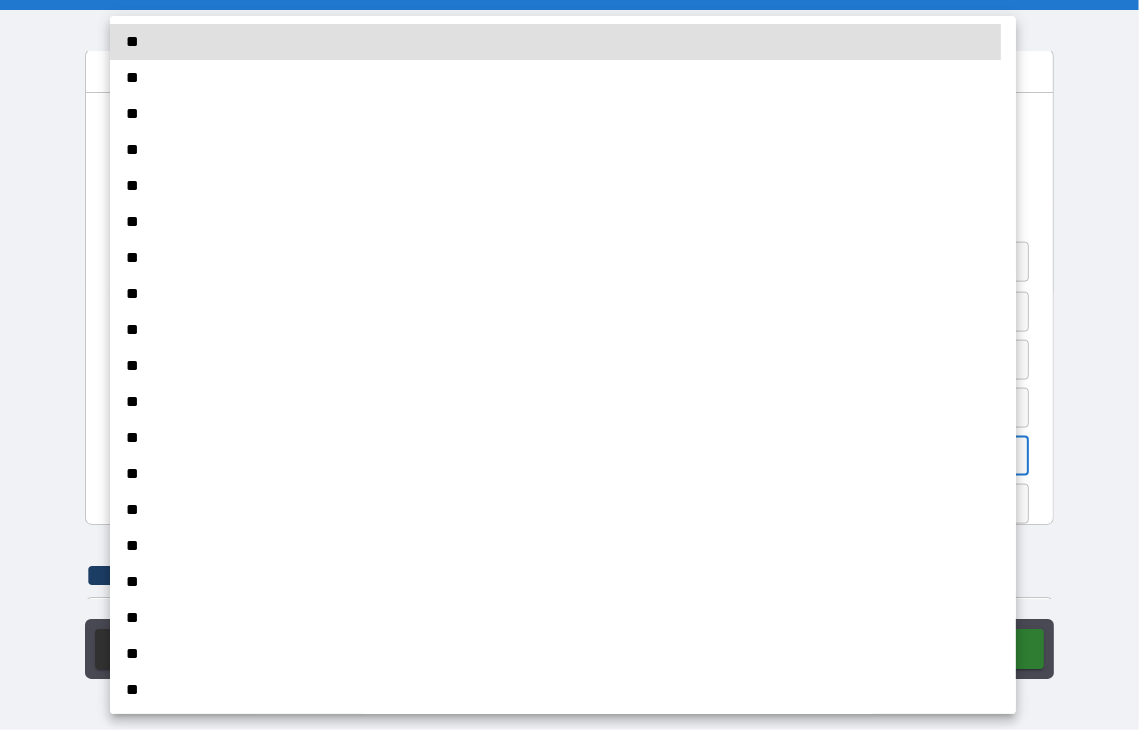 click on "**" at bounding box center (555, 654) 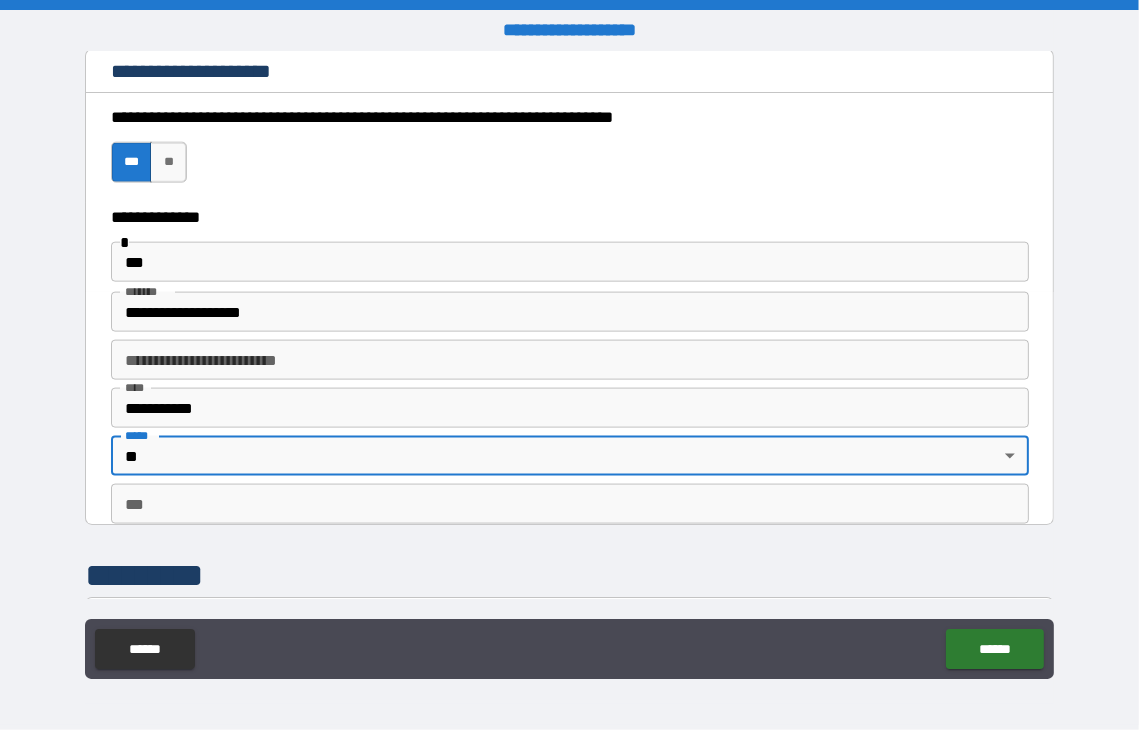 click on "***" at bounding box center (570, 504) 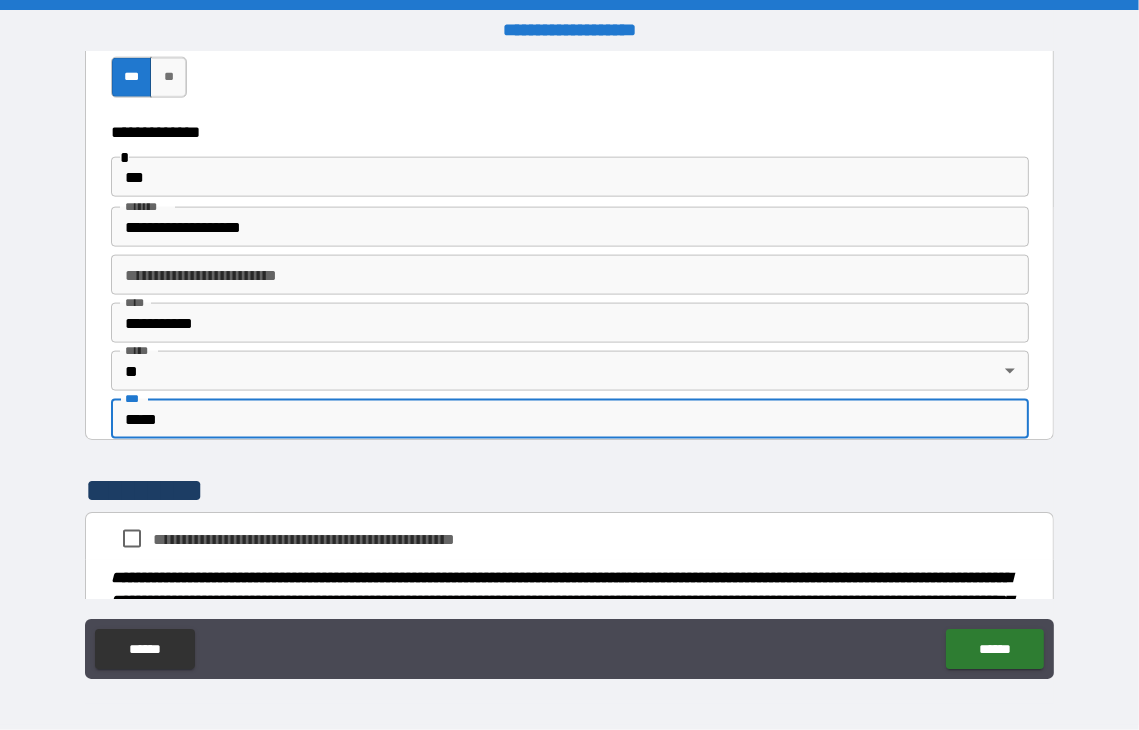scroll, scrollTop: 2100, scrollLeft: 0, axis: vertical 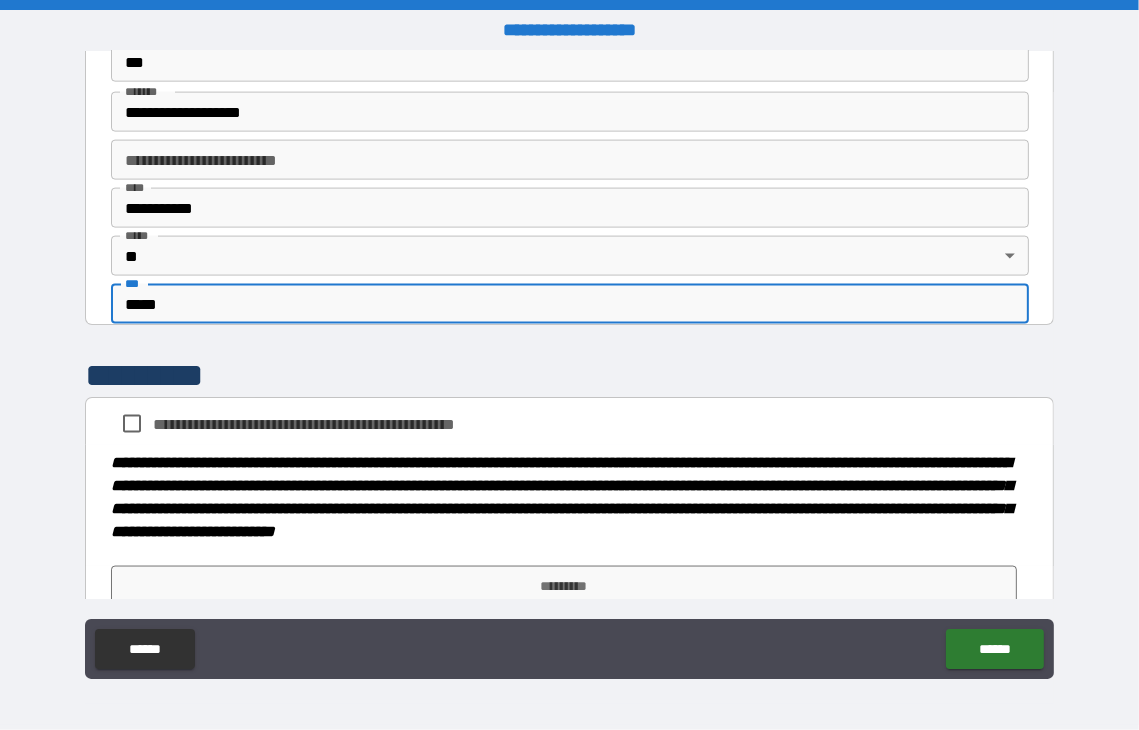 type on "*****" 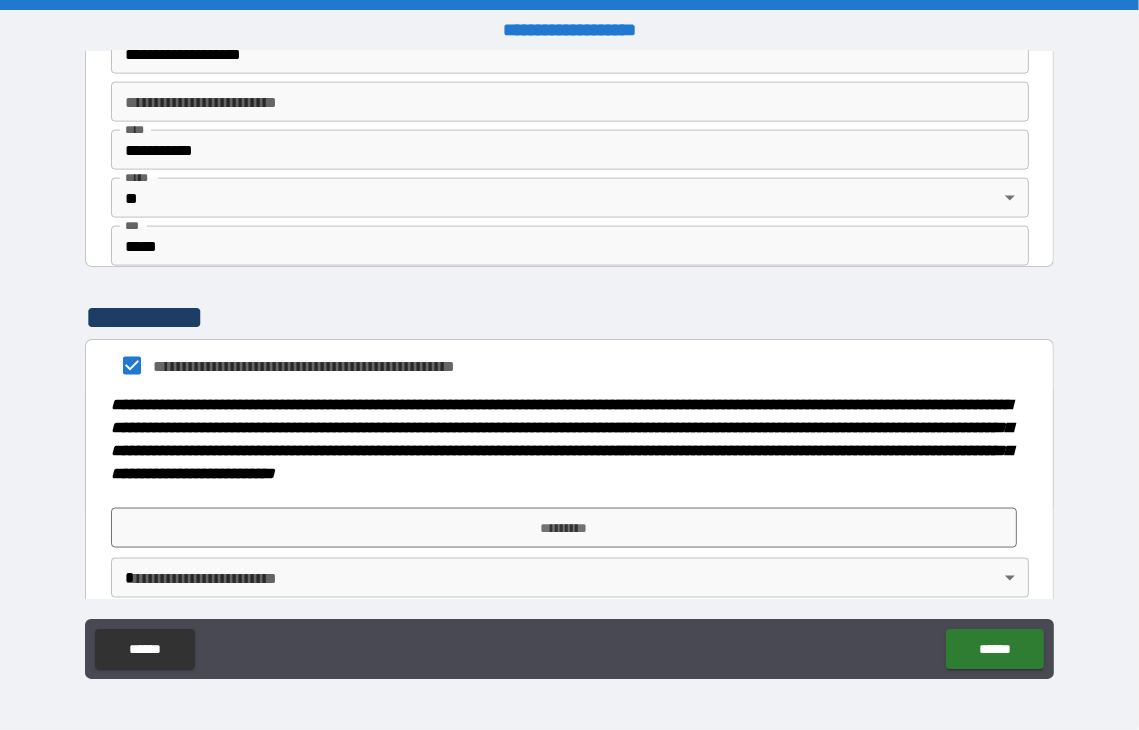 scroll, scrollTop: 2184, scrollLeft: 0, axis: vertical 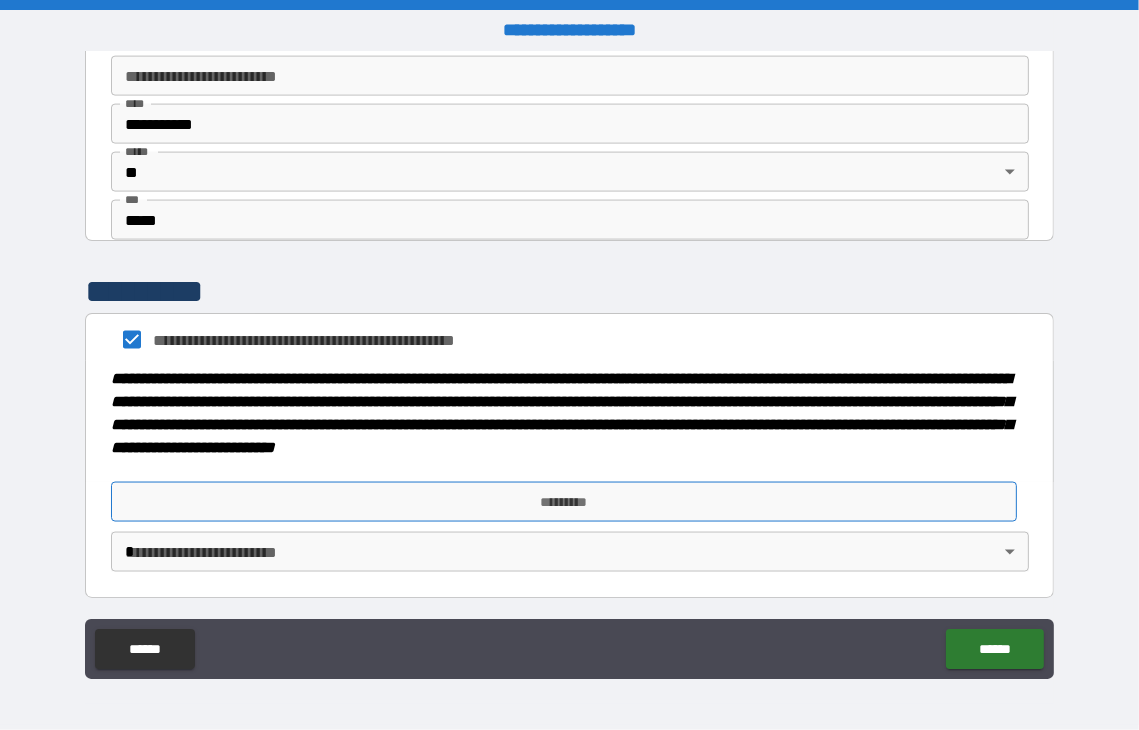 click on "*********" at bounding box center (564, 502) 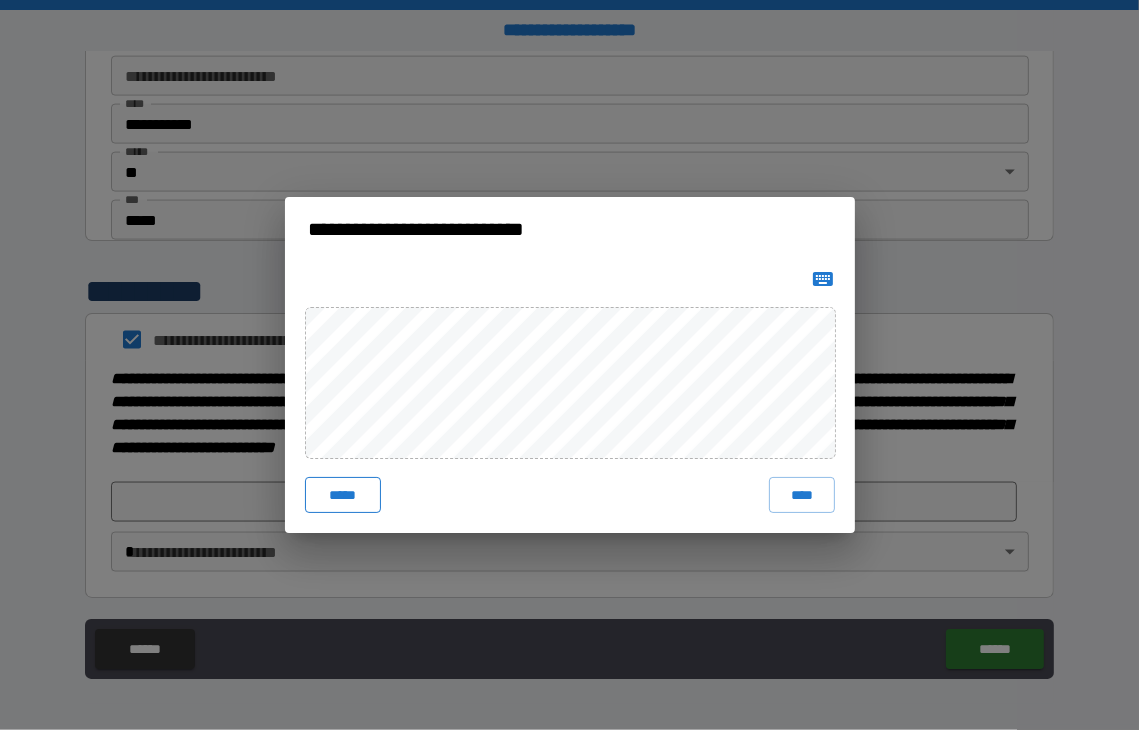click on "*****" at bounding box center (343, 495) 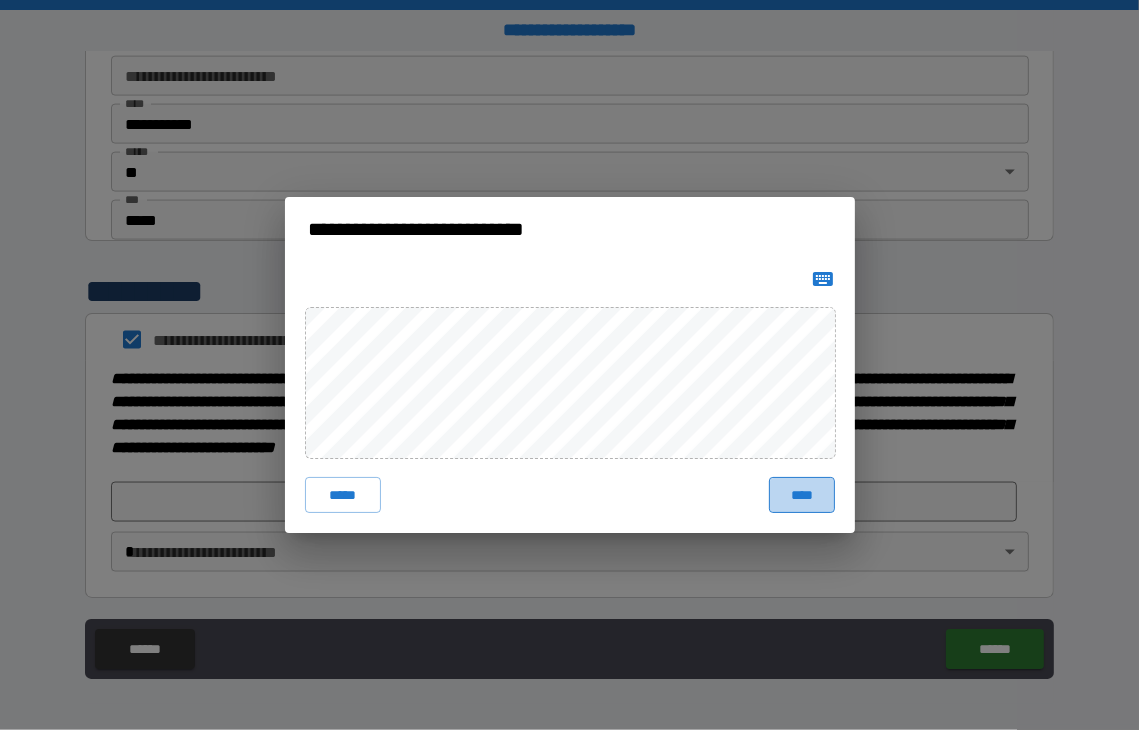 click on "****" at bounding box center (801, 495) 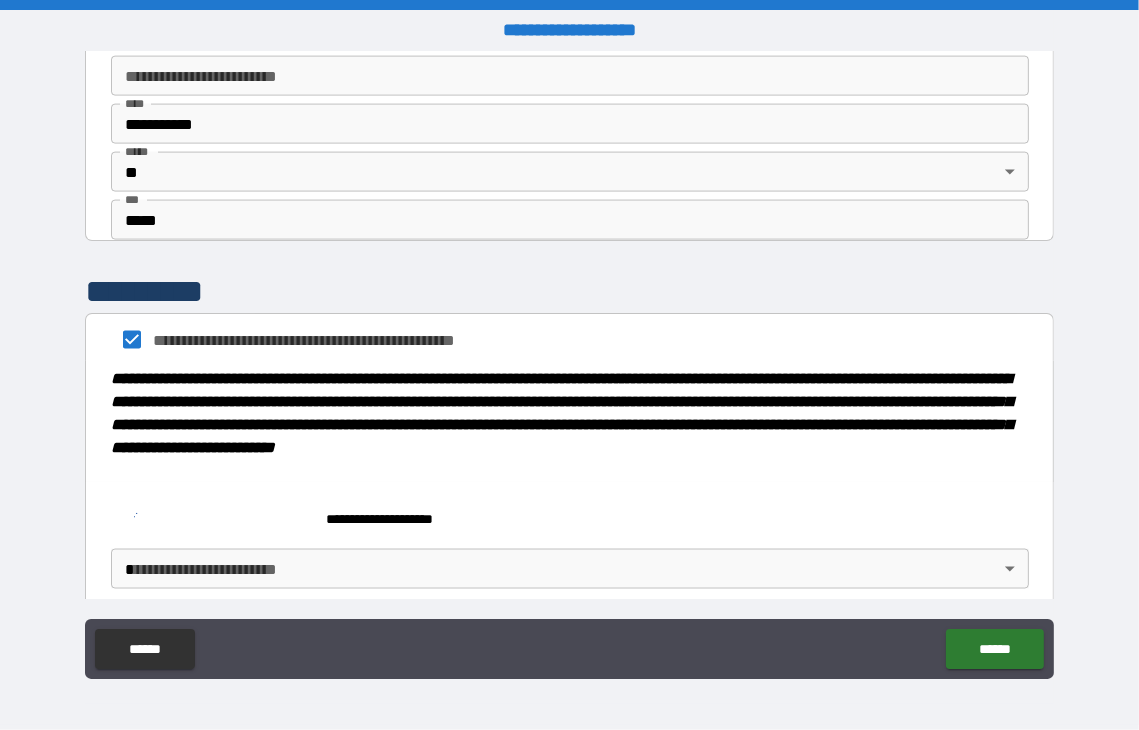 click on "**********" at bounding box center (569, 365) 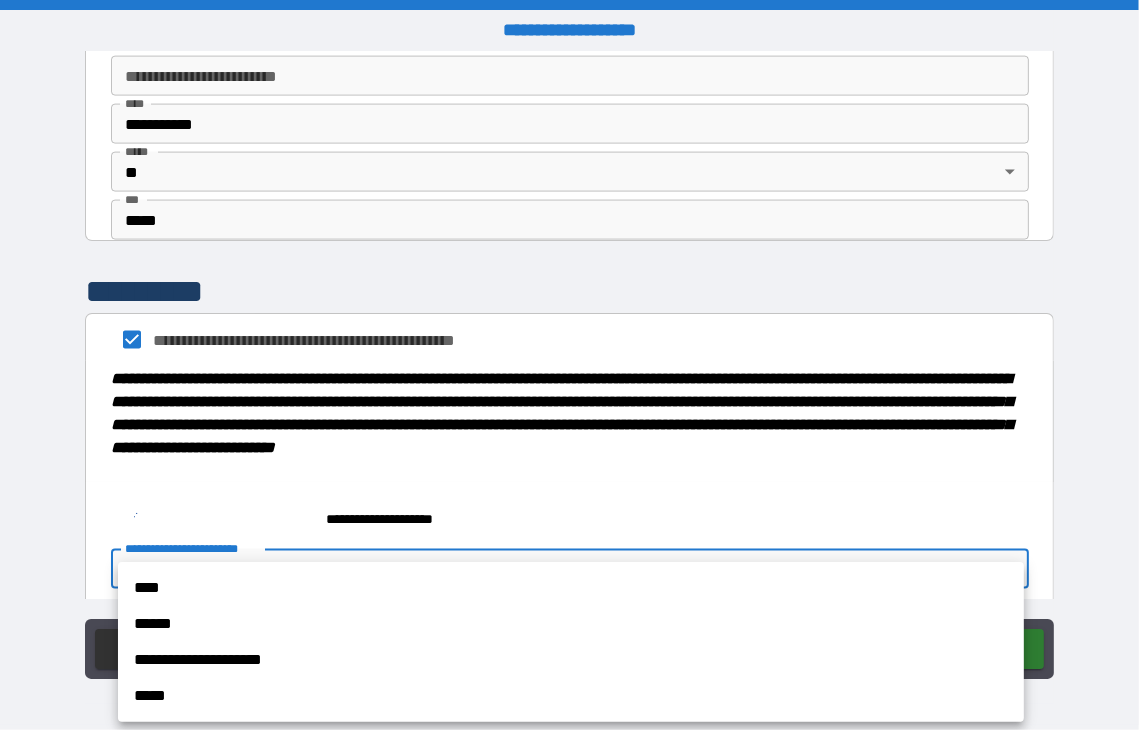 click on "****" at bounding box center [571, 588] 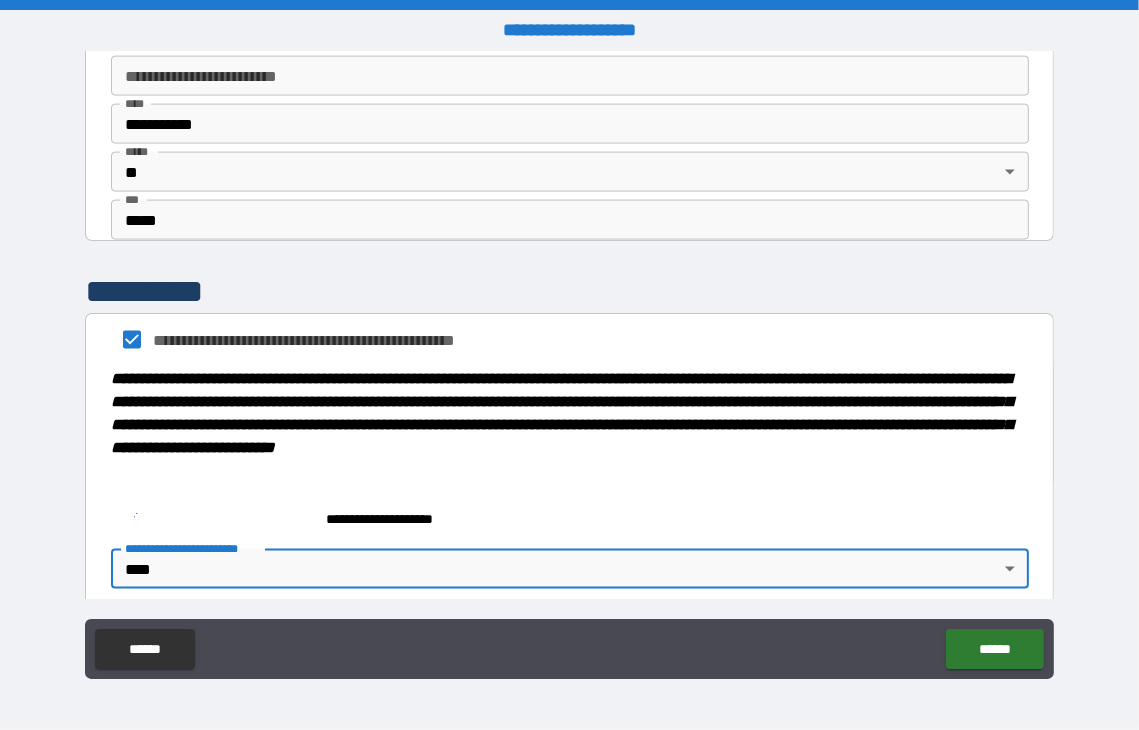 scroll, scrollTop: 2201, scrollLeft: 0, axis: vertical 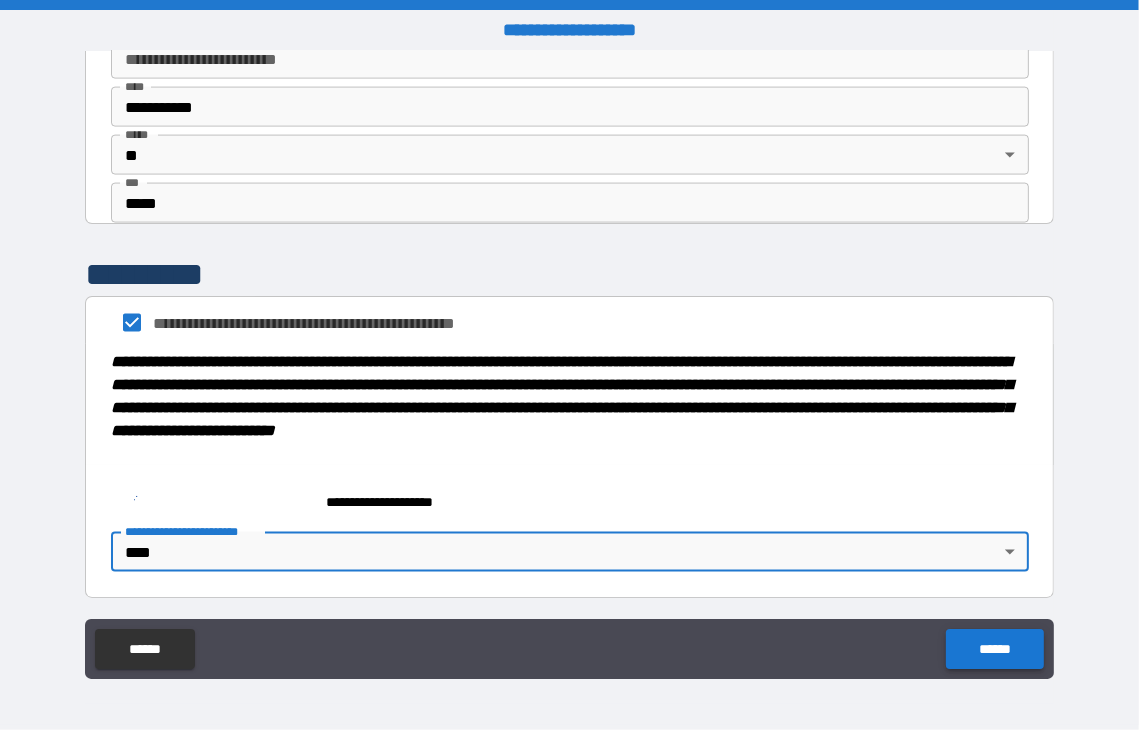 click on "******" at bounding box center (994, 649) 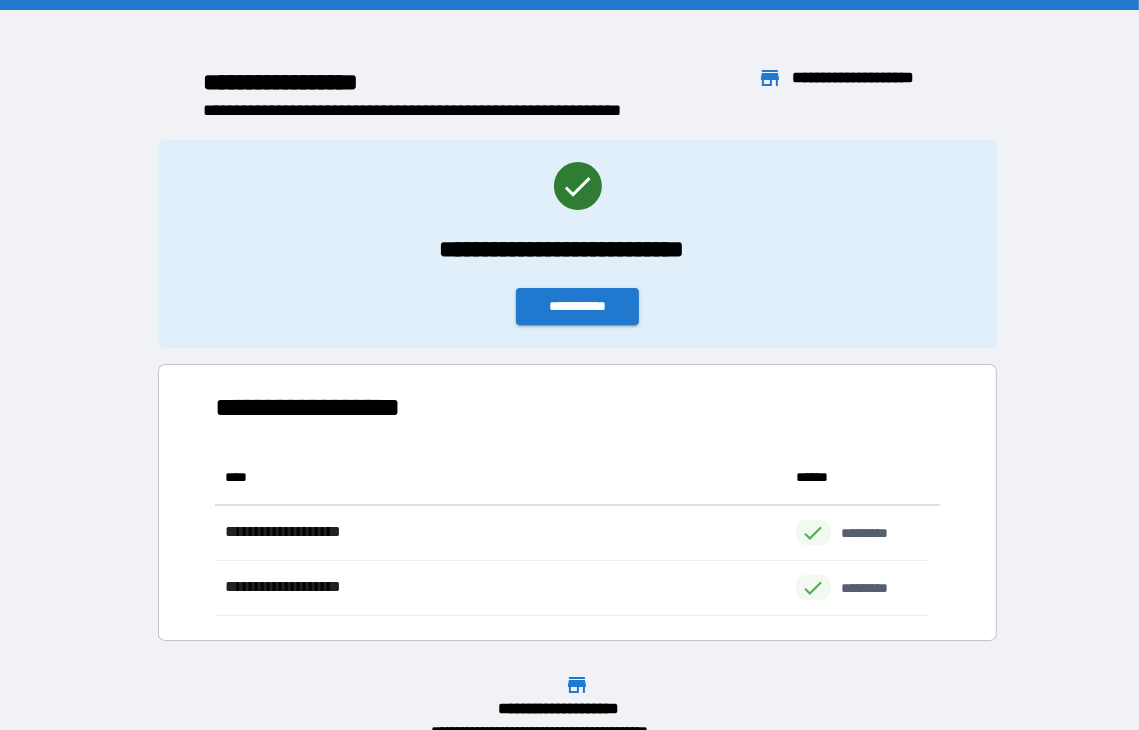 scroll, scrollTop: 16, scrollLeft: 16, axis: both 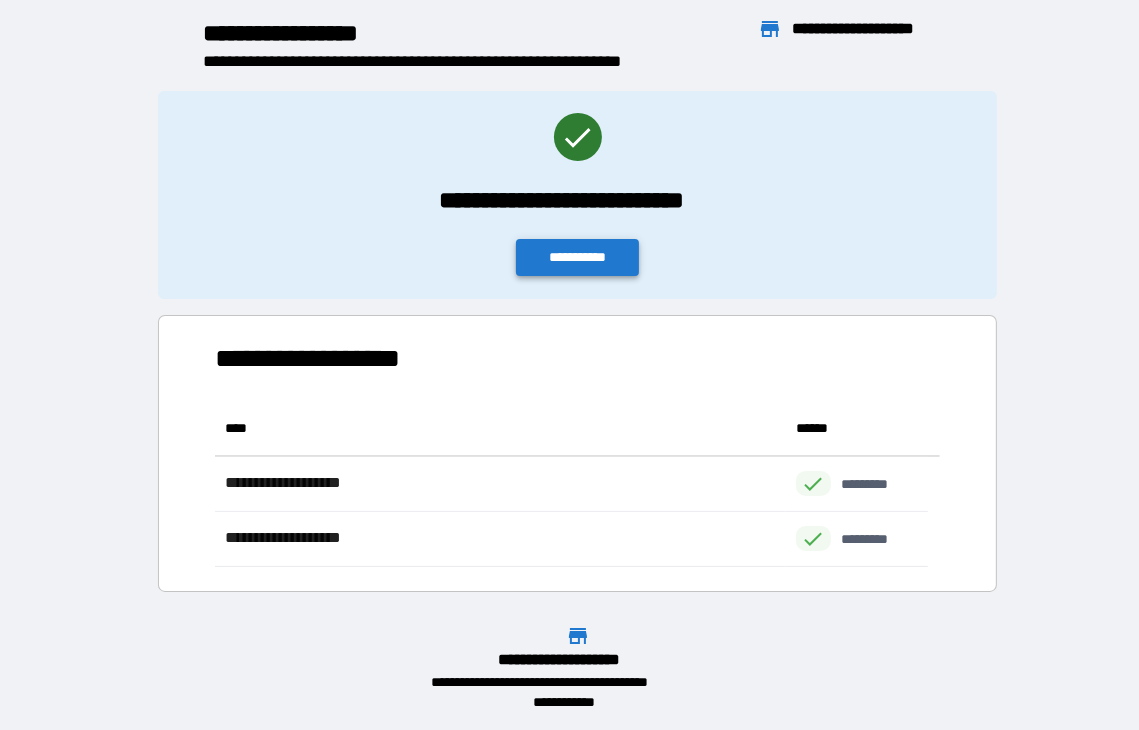click on "**********" at bounding box center [578, 257] 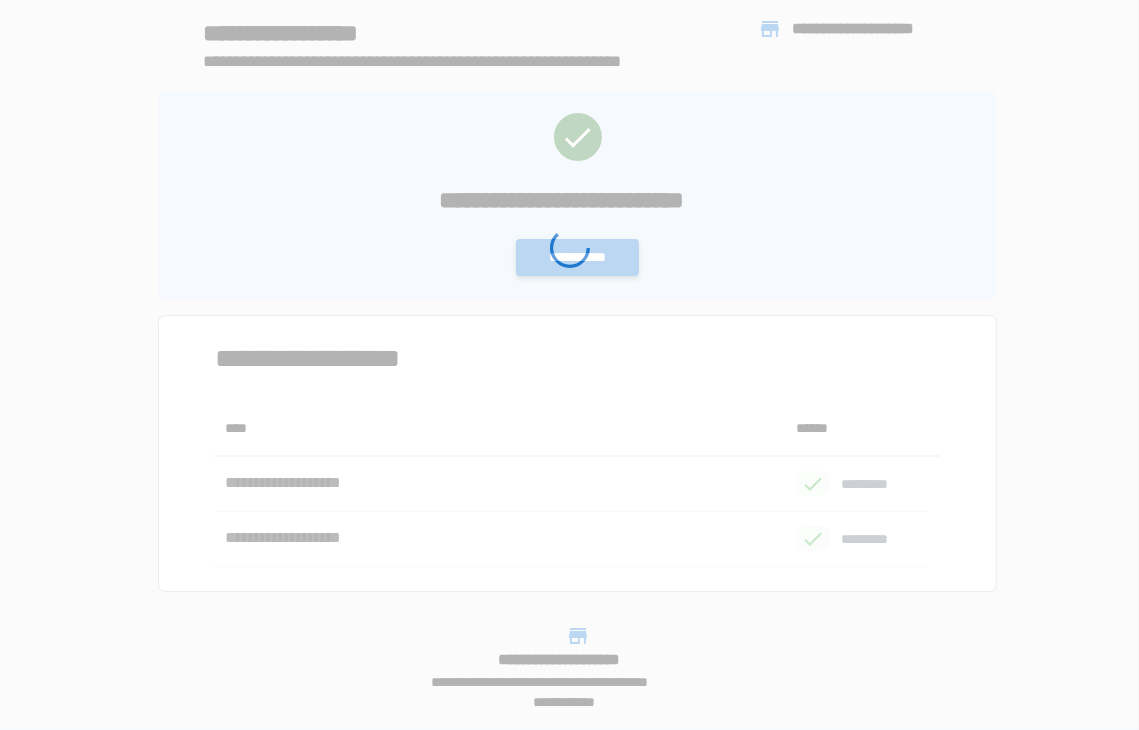 scroll, scrollTop: 0, scrollLeft: 0, axis: both 